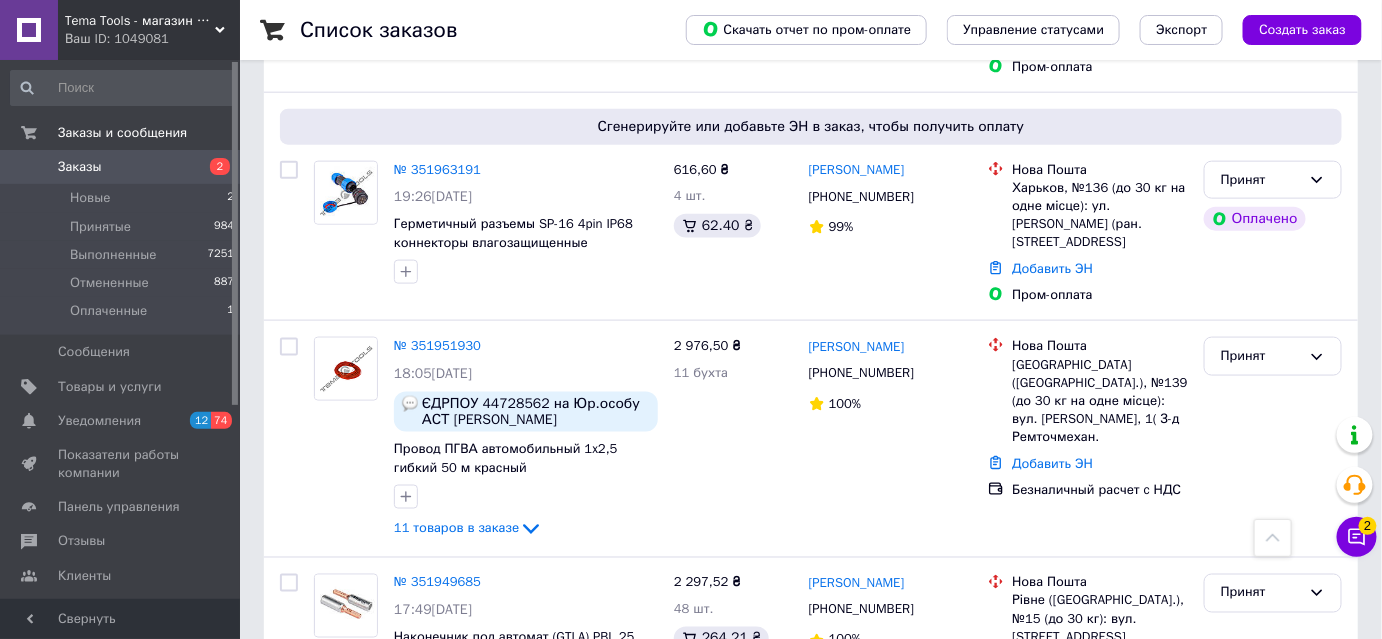 scroll, scrollTop: 727, scrollLeft: 0, axis: vertical 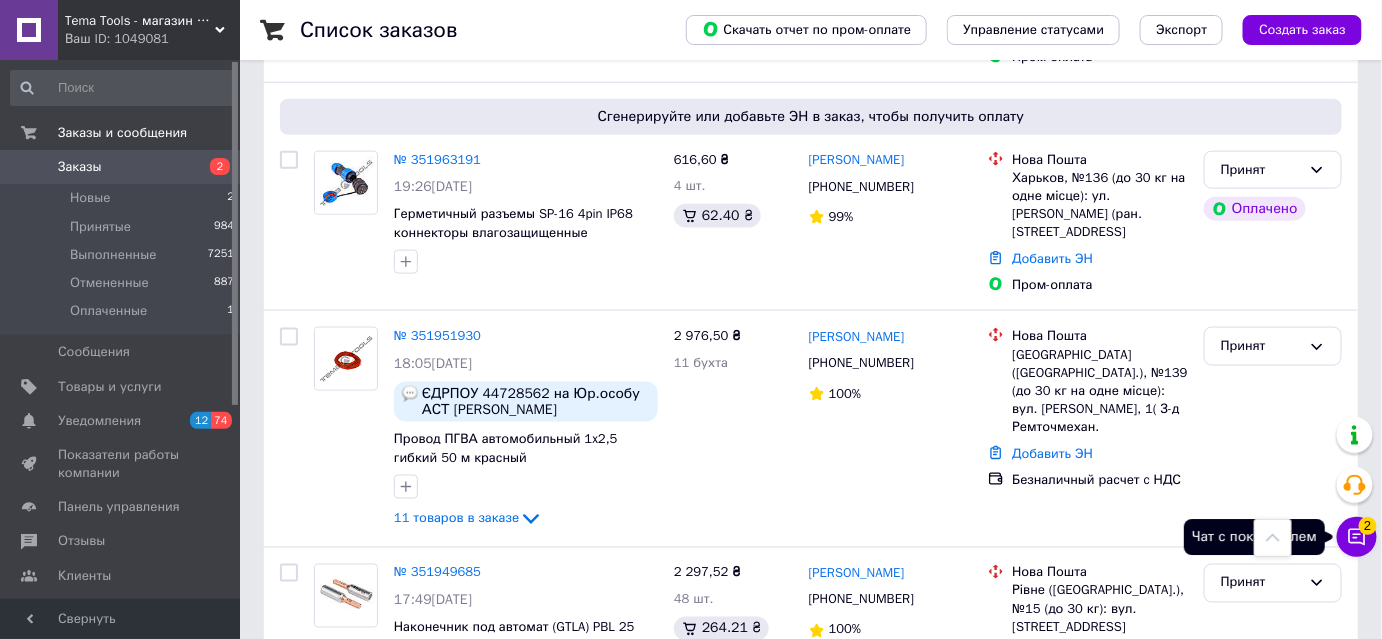 click on "Чат с покупателем 2" at bounding box center (1357, 537) 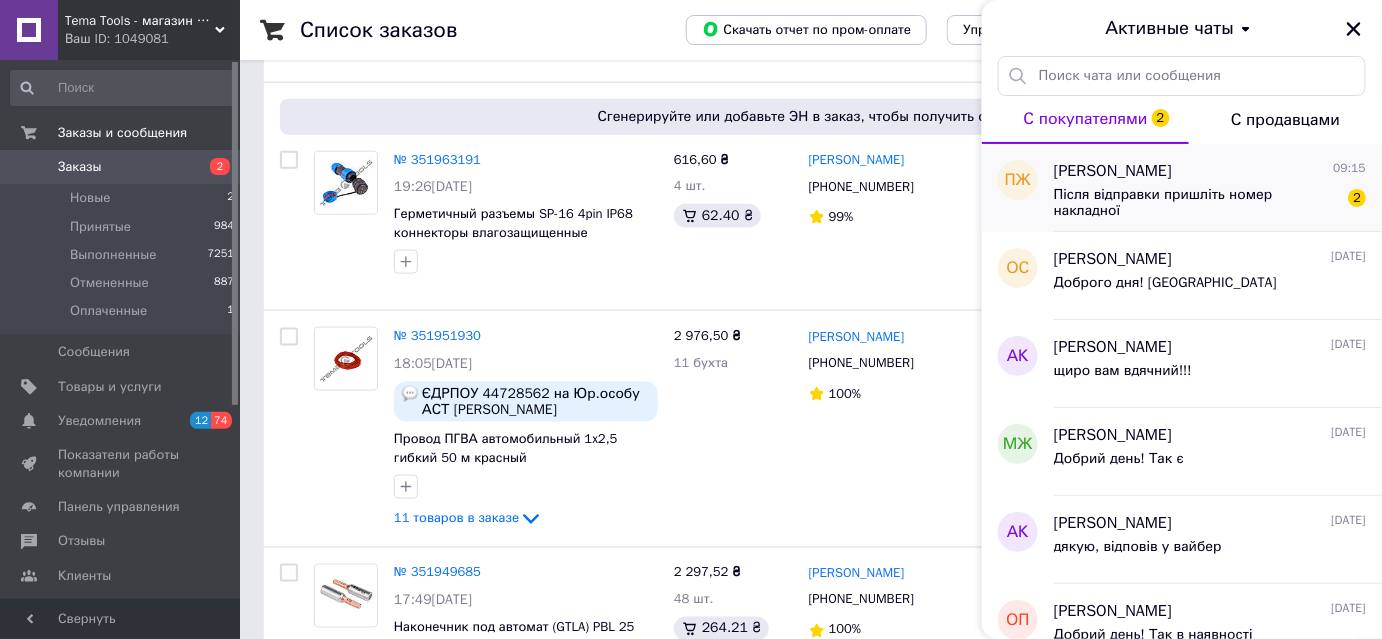 click on "Петро Жилавий 09:15" at bounding box center (1210, 171) 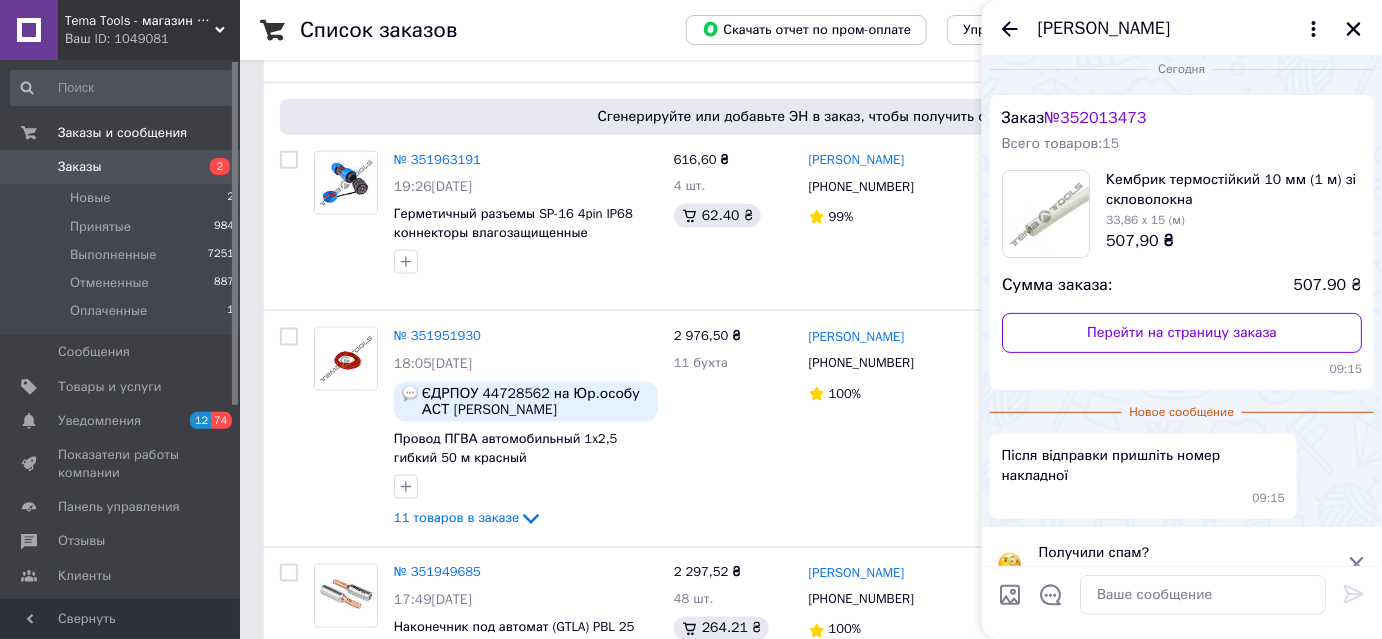 scroll, scrollTop: 0, scrollLeft: 0, axis: both 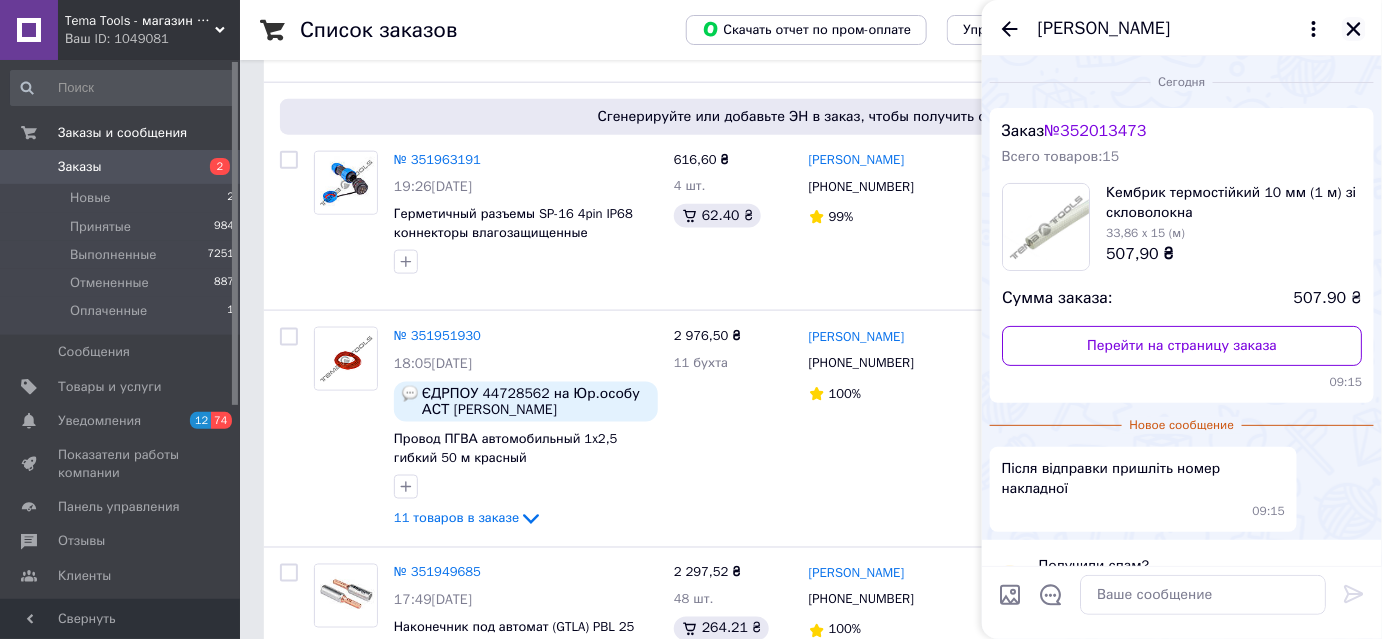 click 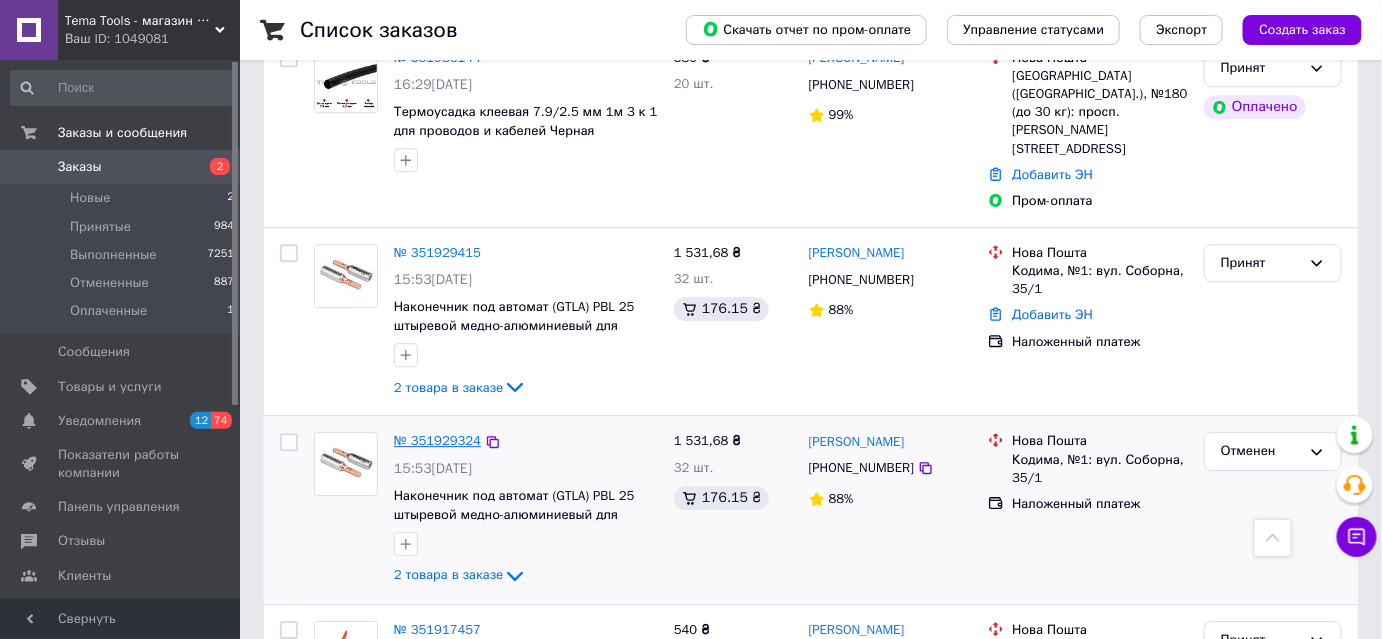 scroll, scrollTop: 1727, scrollLeft: 0, axis: vertical 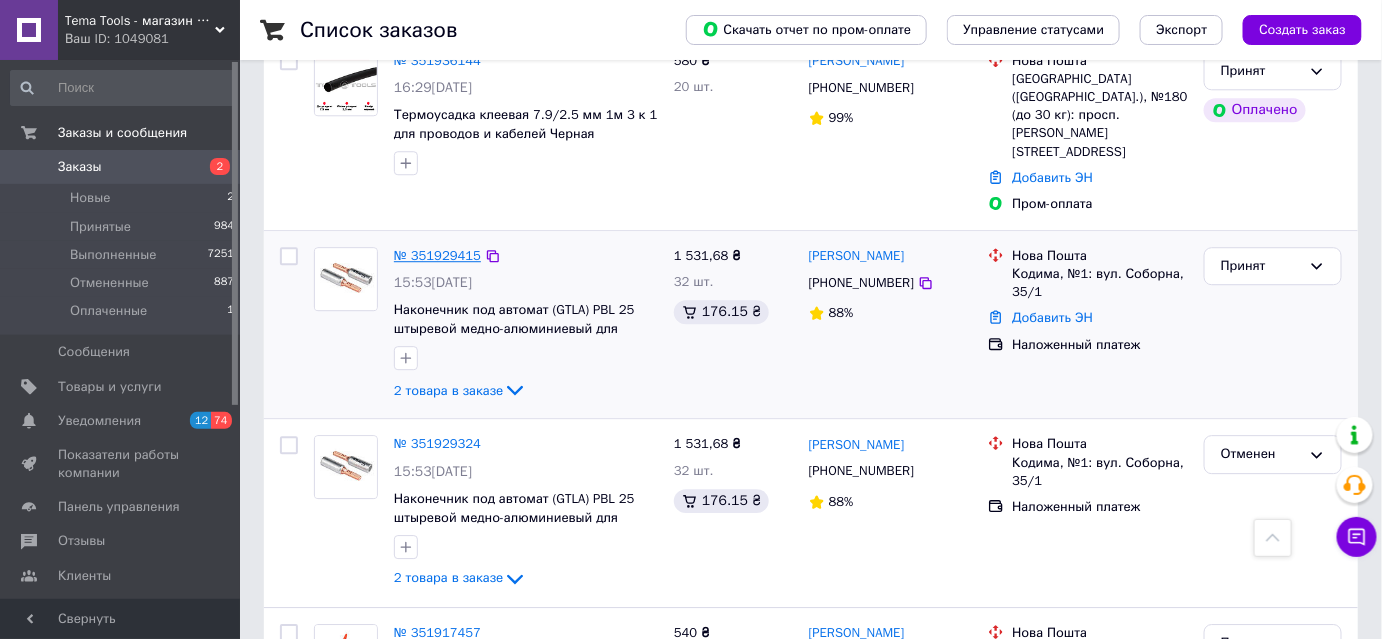 click on "№ 351929415" at bounding box center (437, 255) 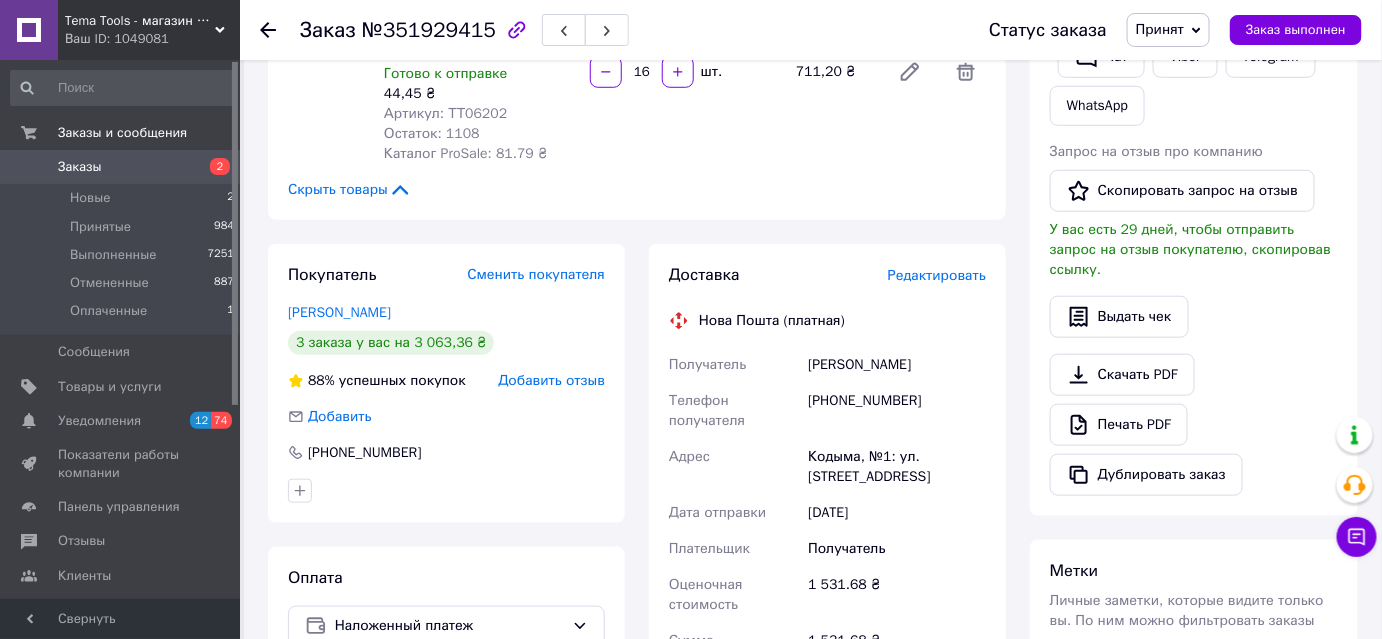 scroll, scrollTop: 454, scrollLeft: 0, axis: vertical 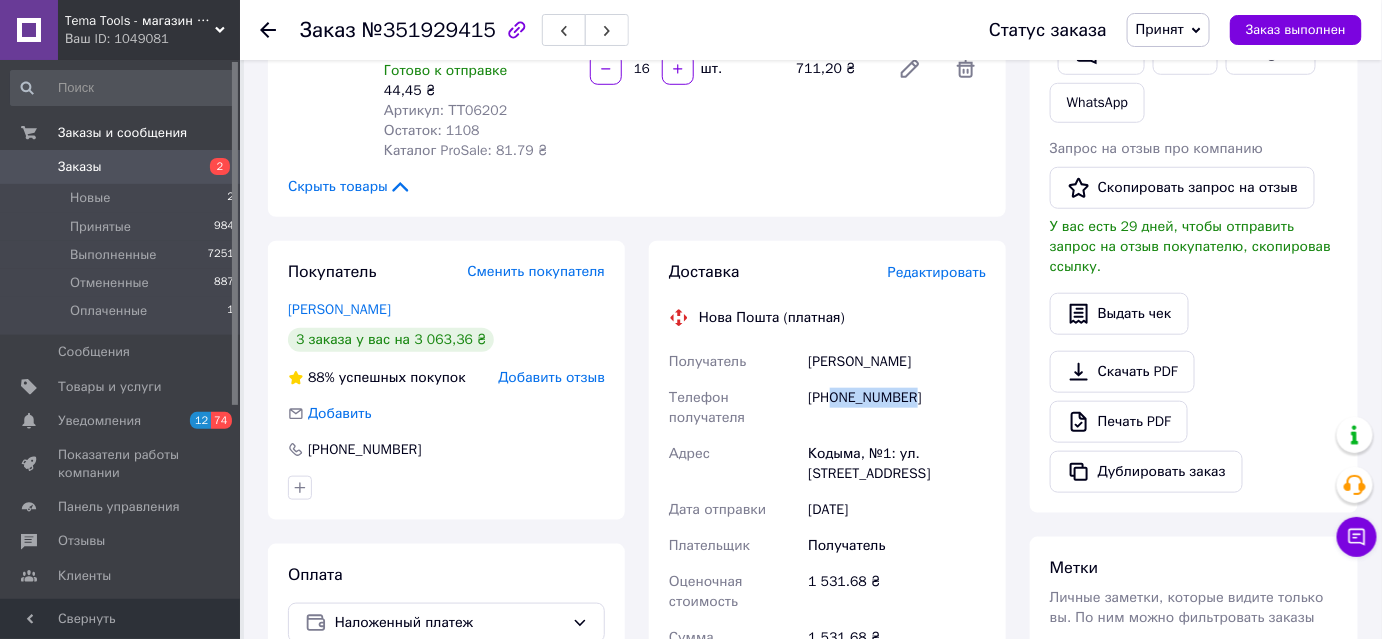 drag, startPoint x: 834, startPoint y: 398, endPoint x: 921, endPoint y: 393, distance: 87.14356 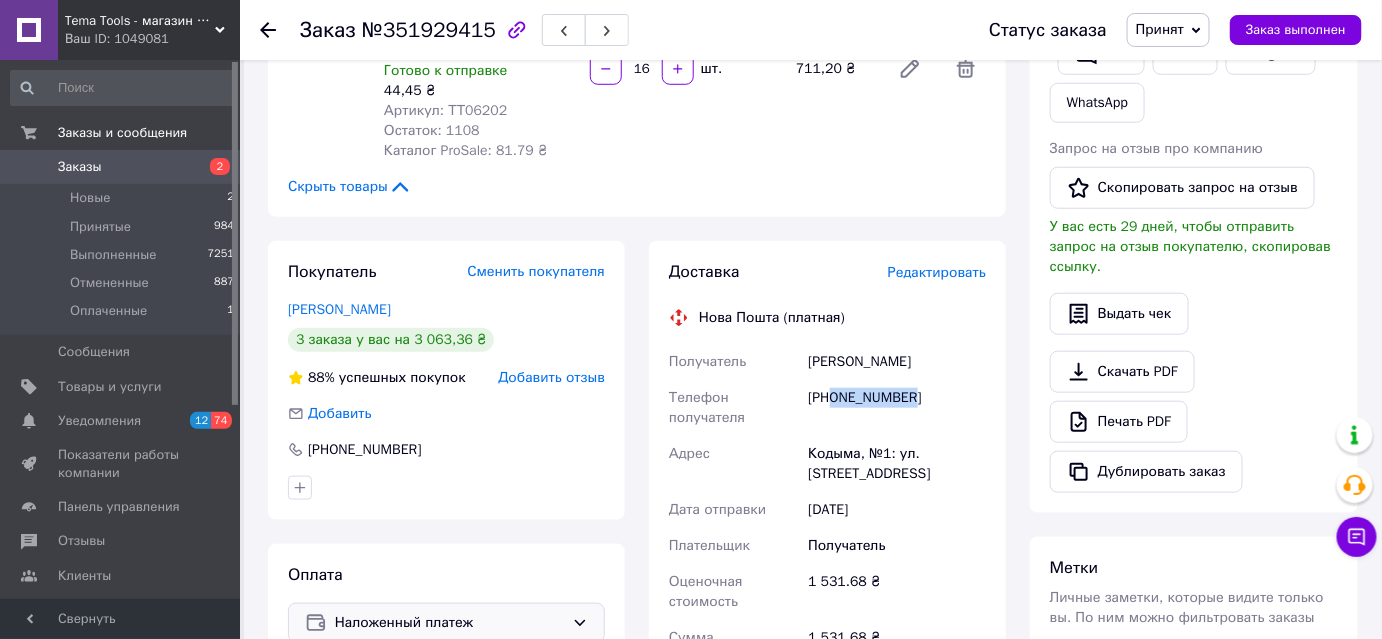copy on "0683928812" 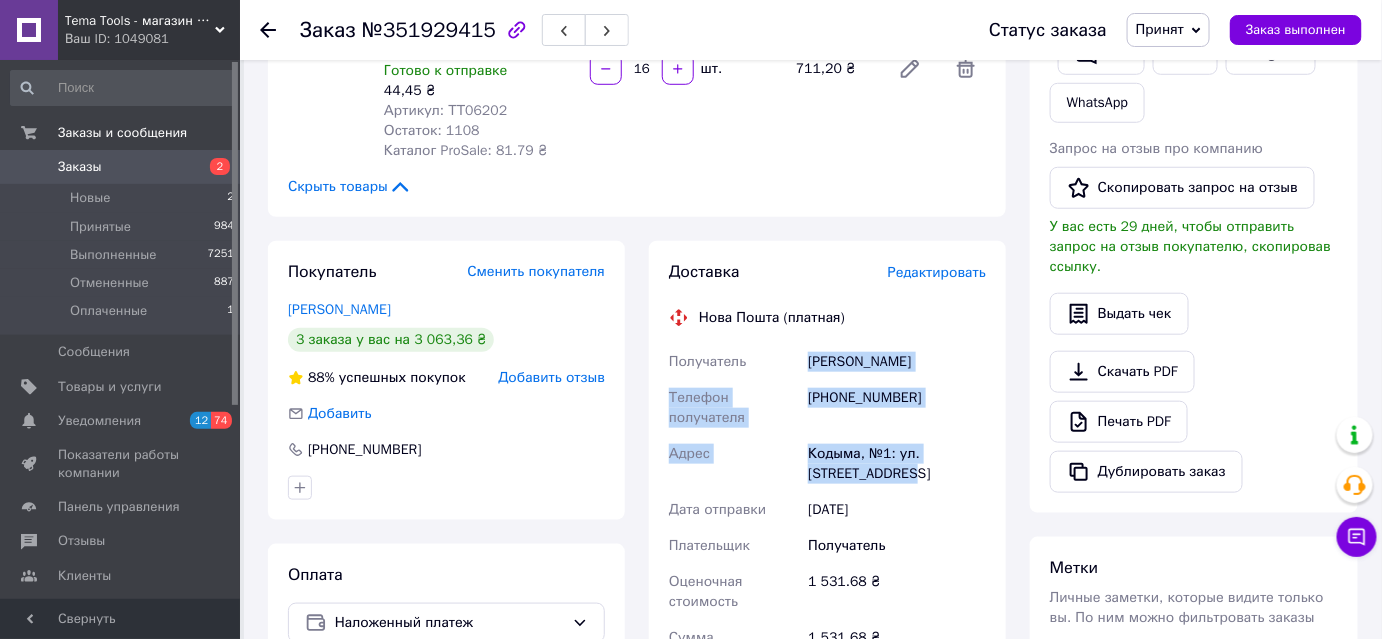 drag, startPoint x: 811, startPoint y: 359, endPoint x: 946, endPoint y: 466, distance: 172.26143 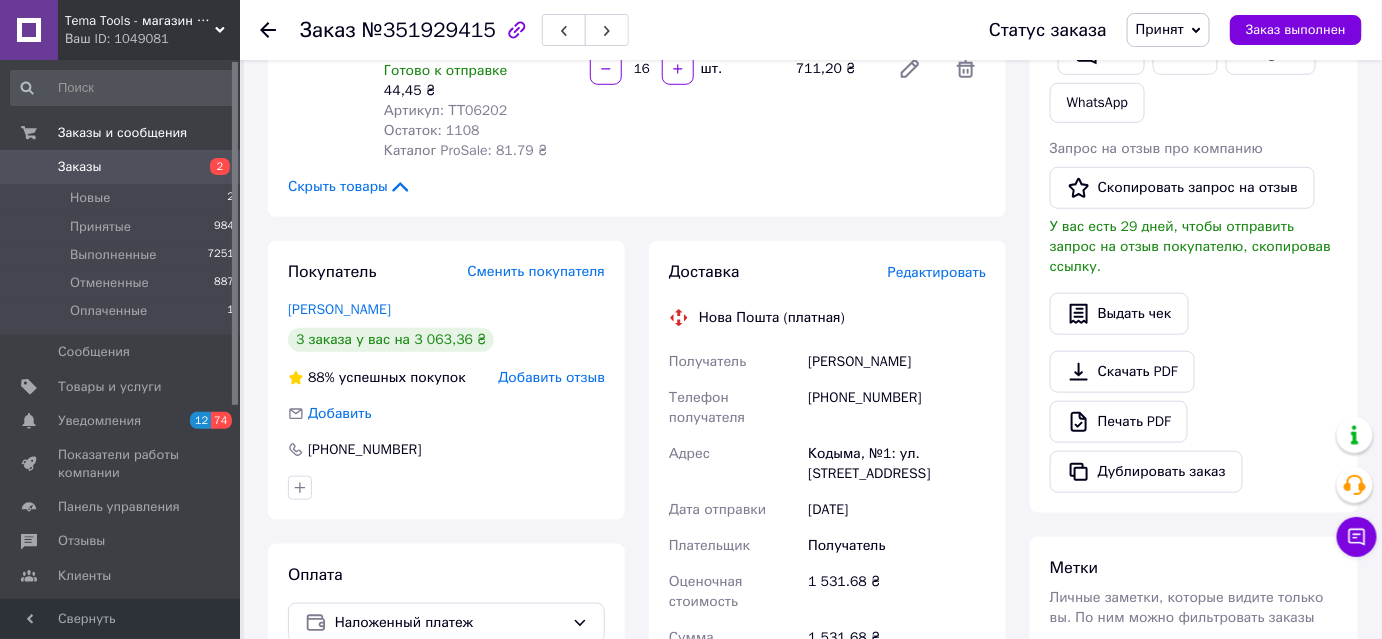 click 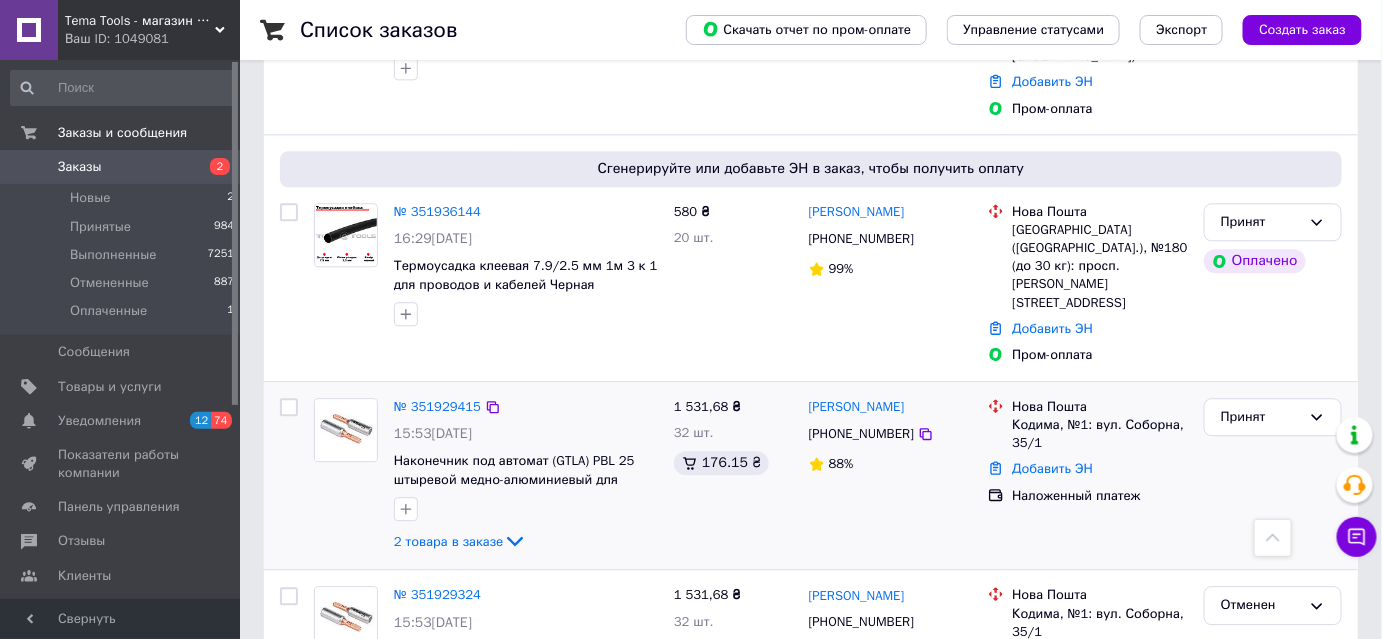scroll, scrollTop: 1545, scrollLeft: 0, axis: vertical 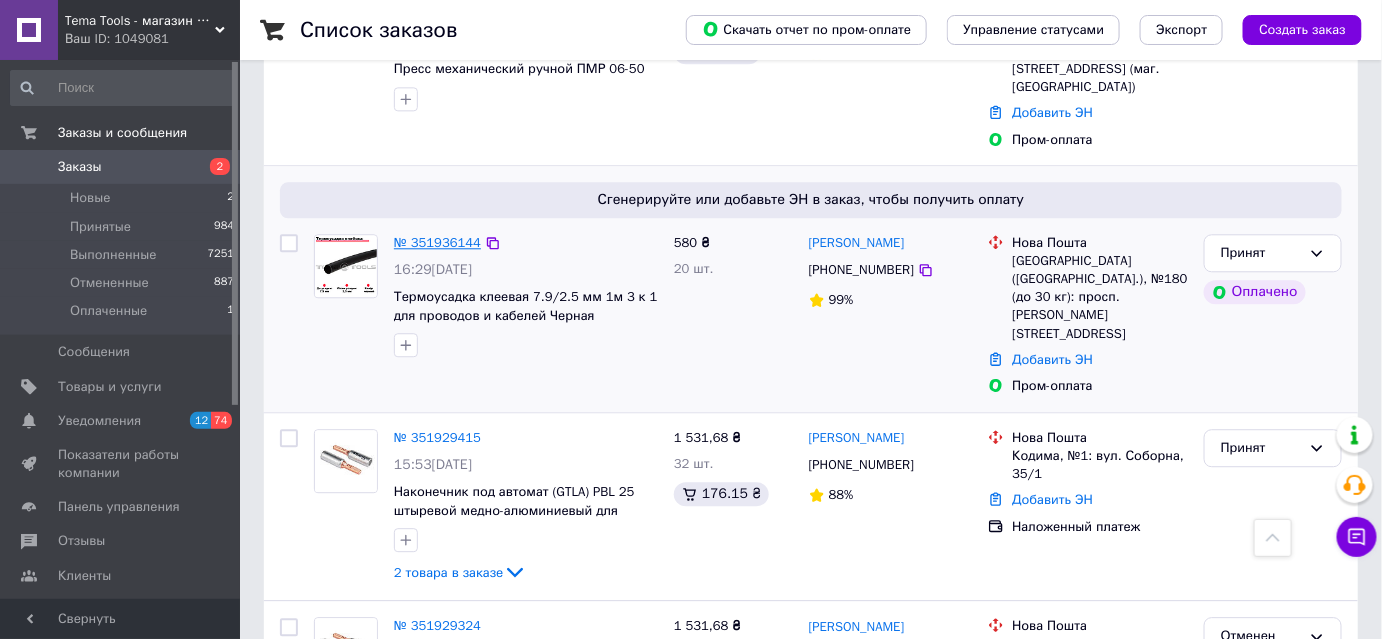 click on "№ 351936144" at bounding box center [437, 242] 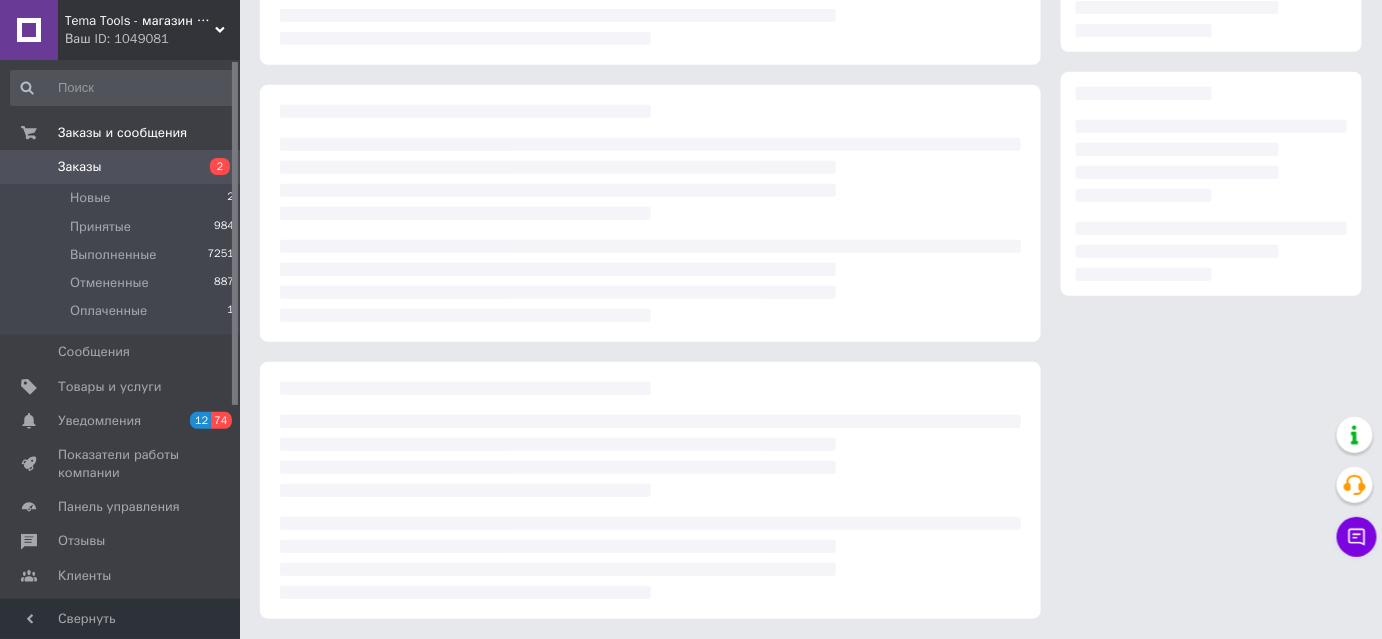 scroll, scrollTop: 0, scrollLeft: 0, axis: both 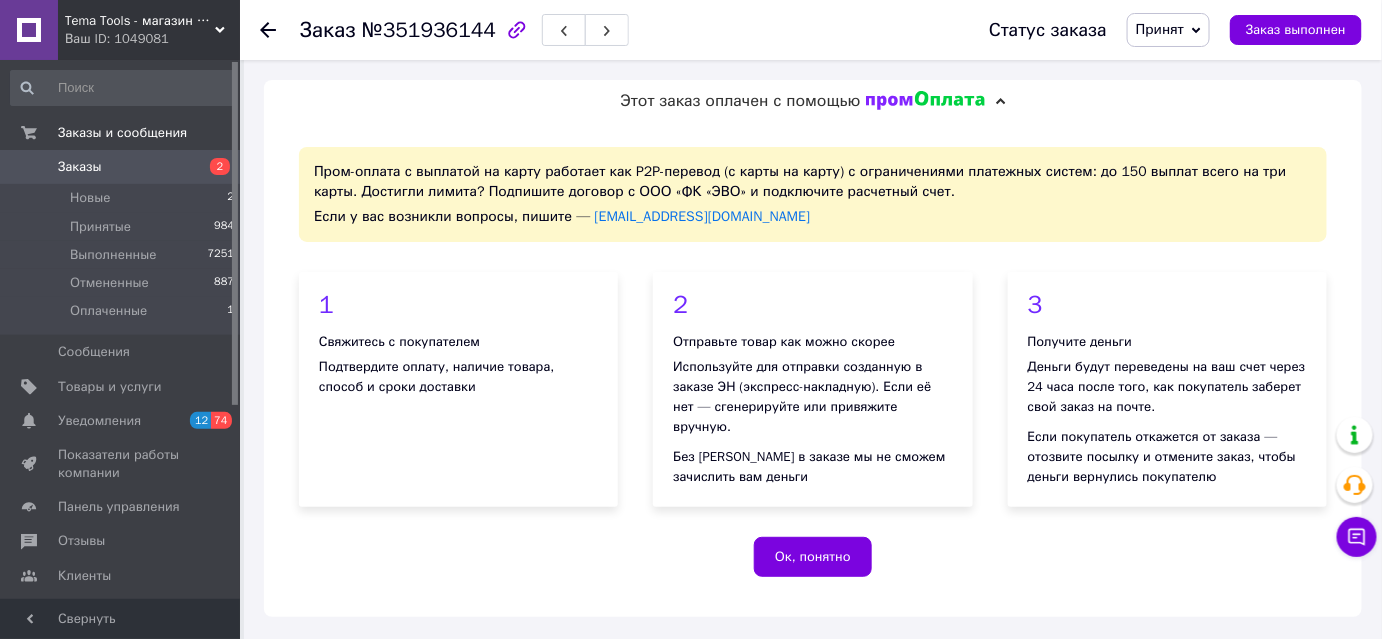click 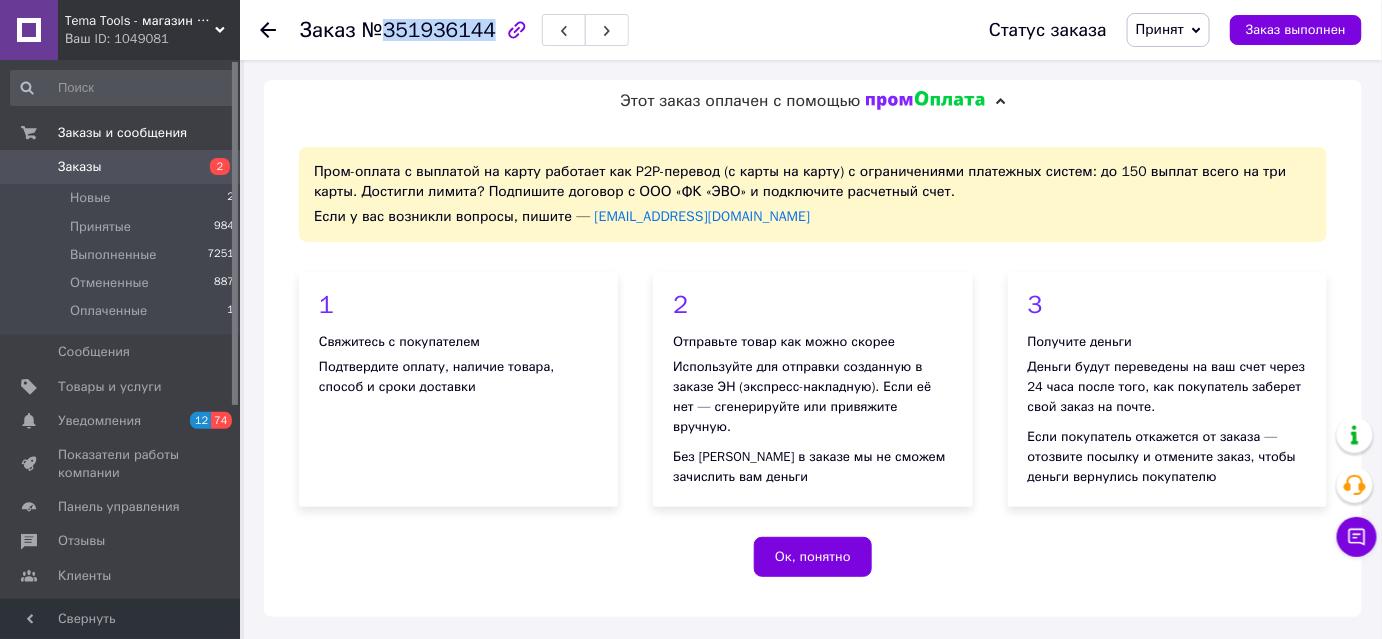 drag, startPoint x: 384, startPoint y: 27, endPoint x: 483, endPoint y: 38, distance: 99.60924 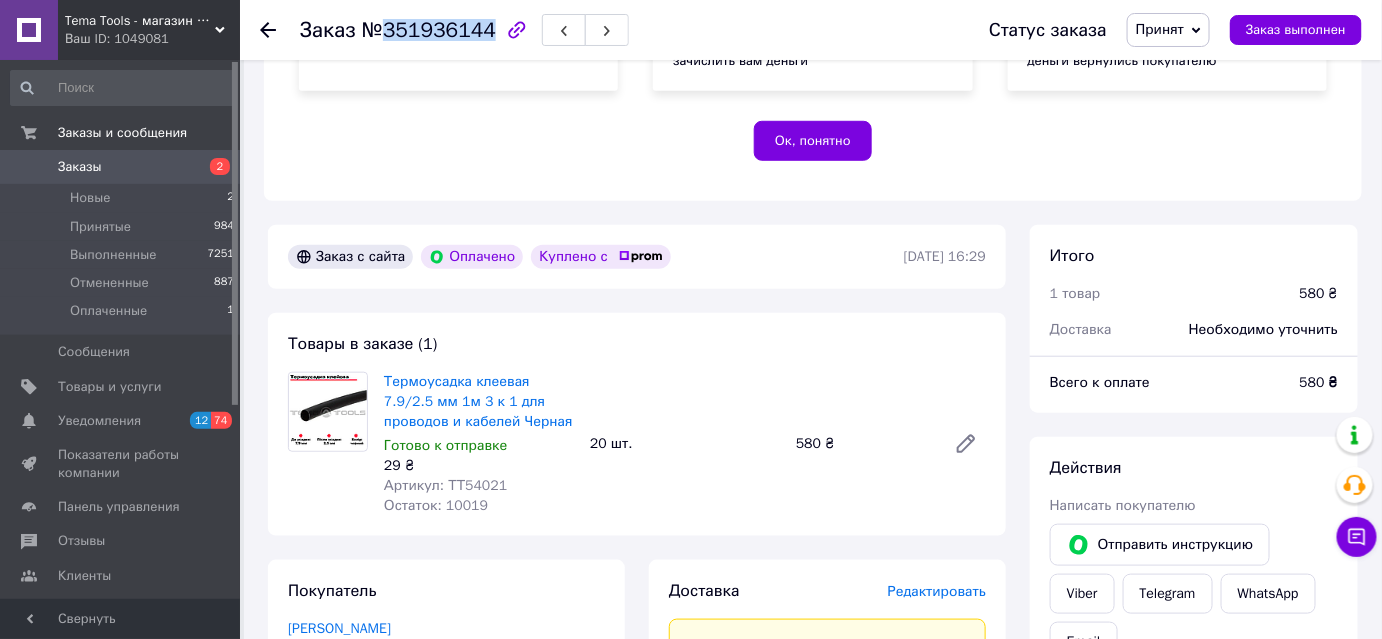 scroll, scrollTop: 727, scrollLeft: 0, axis: vertical 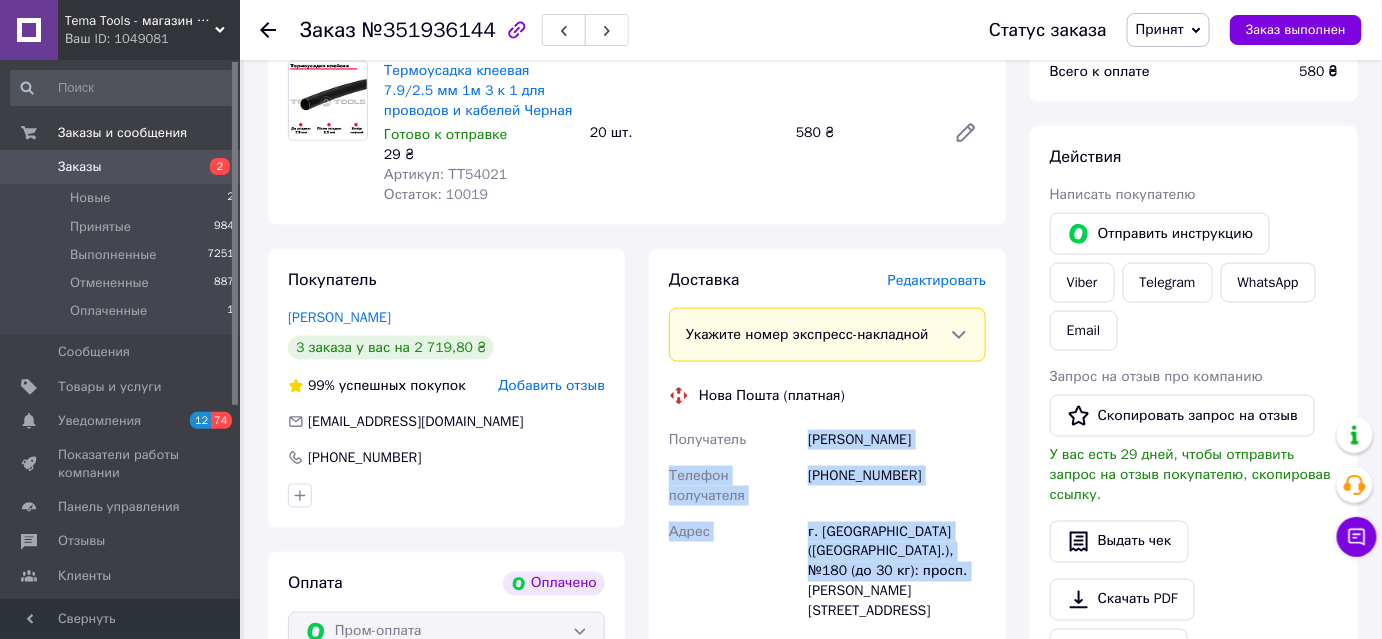 drag, startPoint x: 810, startPoint y: 435, endPoint x: 946, endPoint y: 570, distance: 191.62724 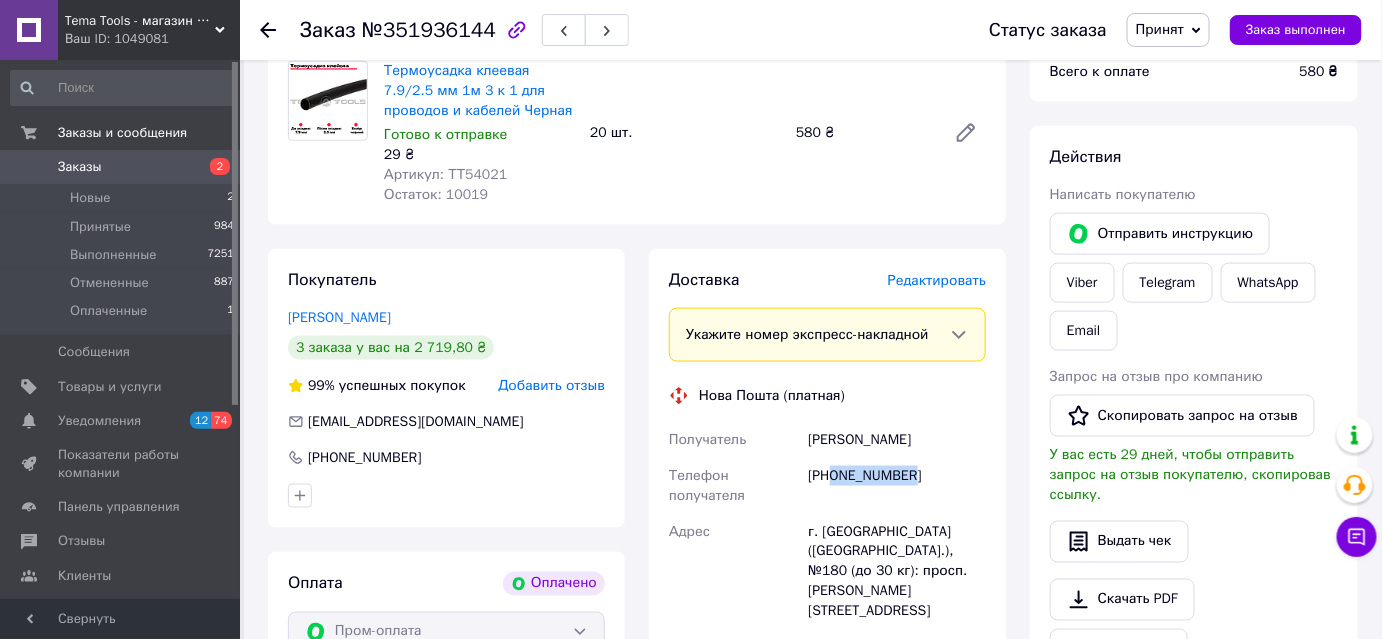 drag, startPoint x: 834, startPoint y: 479, endPoint x: 906, endPoint y: 474, distance: 72.1734 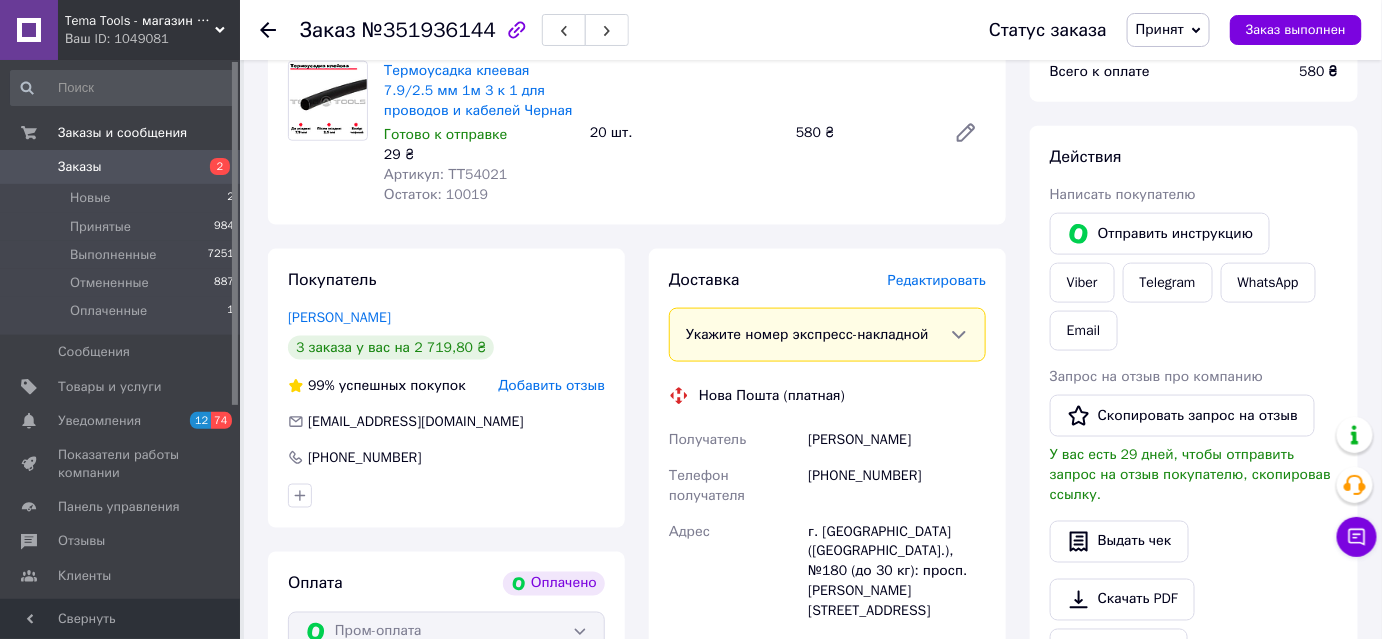 click 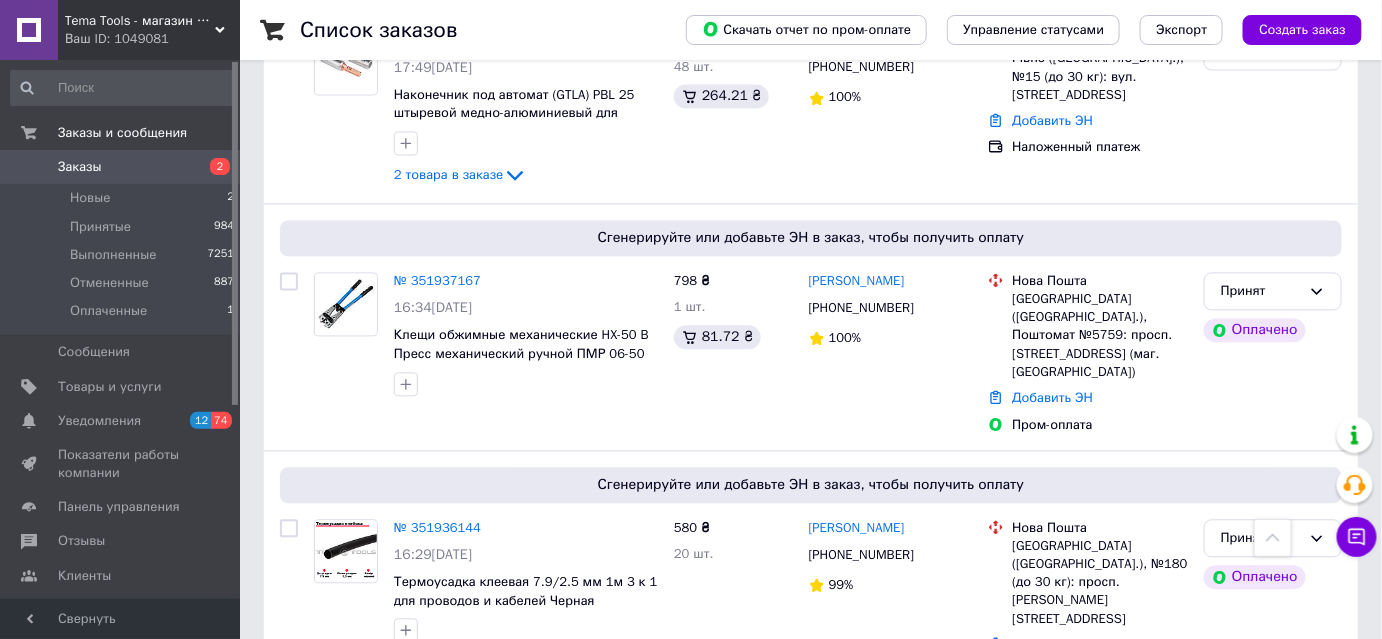 scroll, scrollTop: 1272, scrollLeft: 0, axis: vertical 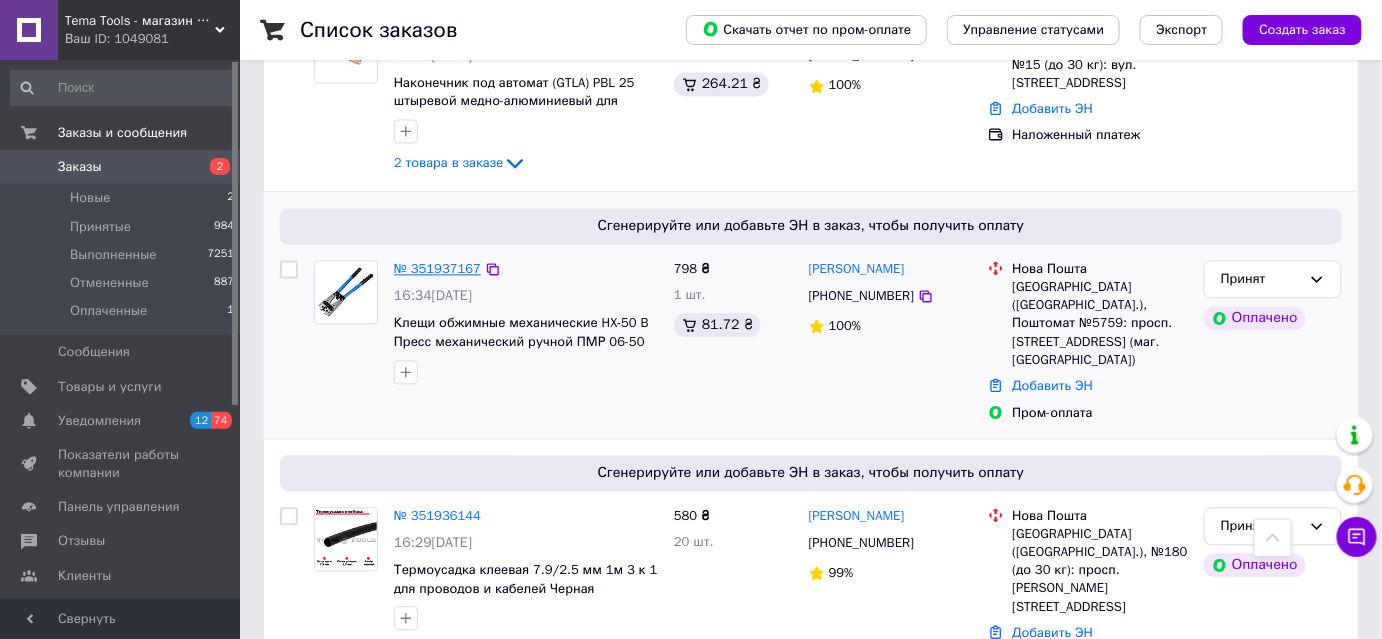 click on "№ 351937167" at bounding box center (437, 268) 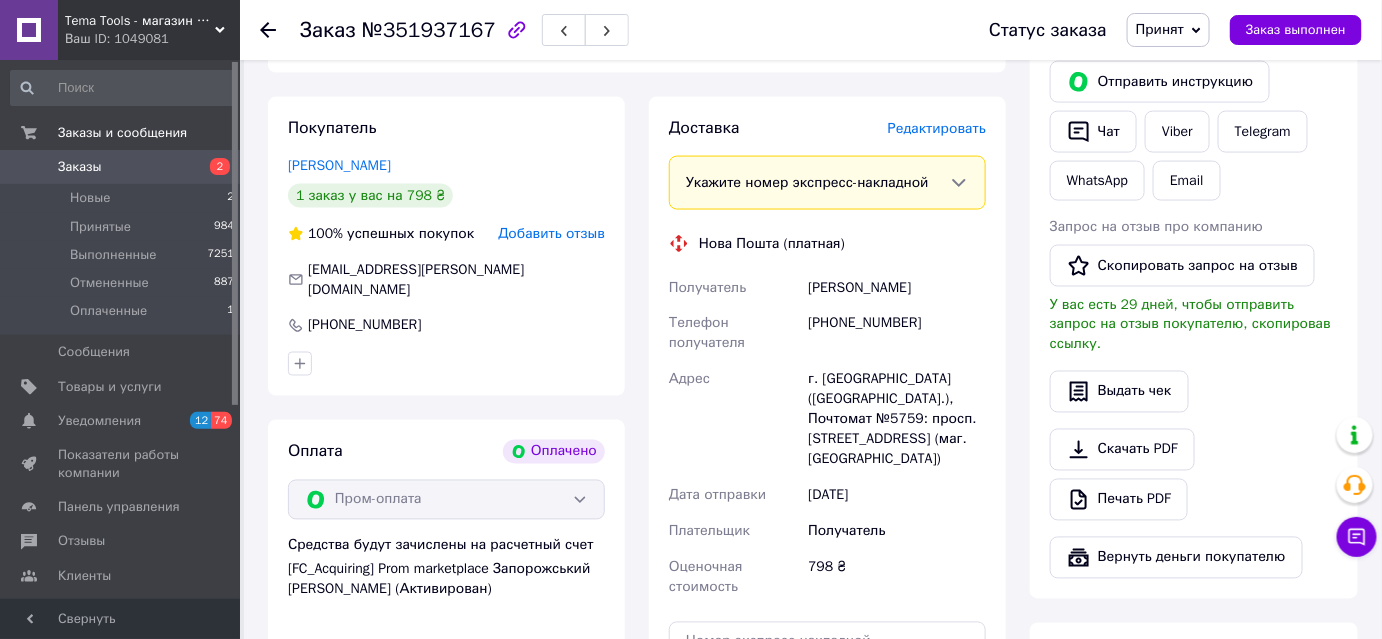 scroll, scrollTop: 909, scrollLeft: 0, axis: vertical 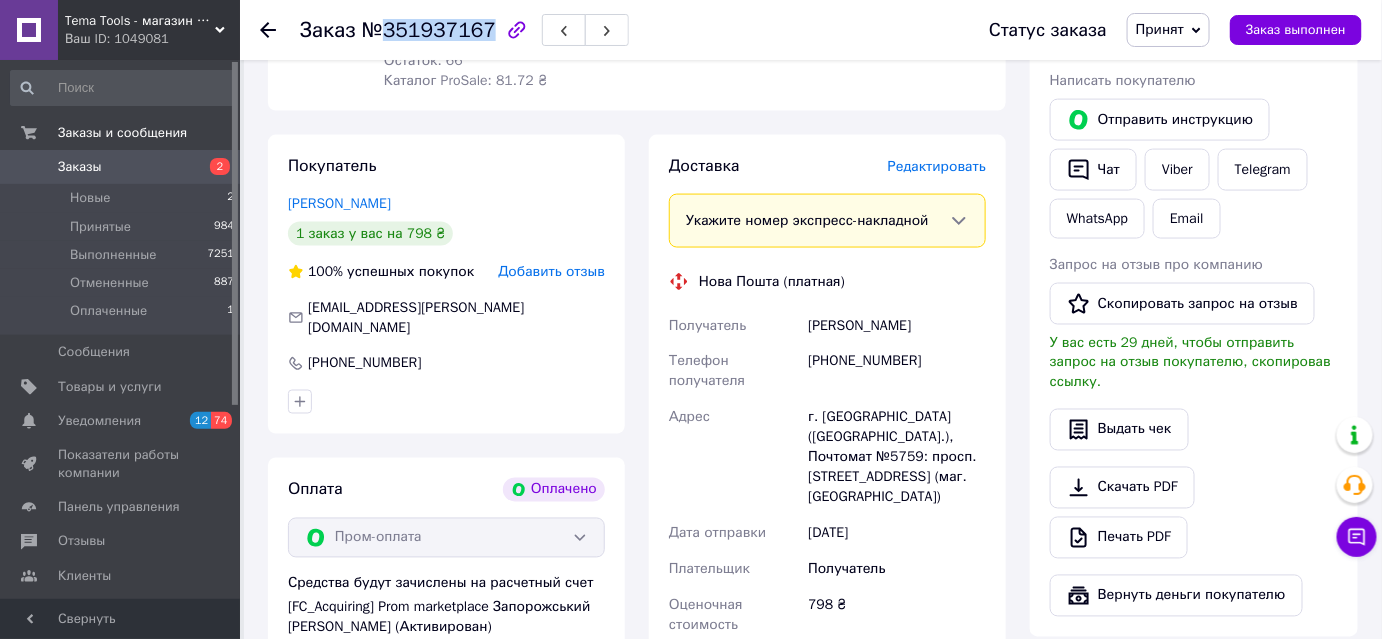 drag, startPoint x: 384, startPoint y: 31, endPoint x: 480, endPoint y: 35, distance: 96.0833 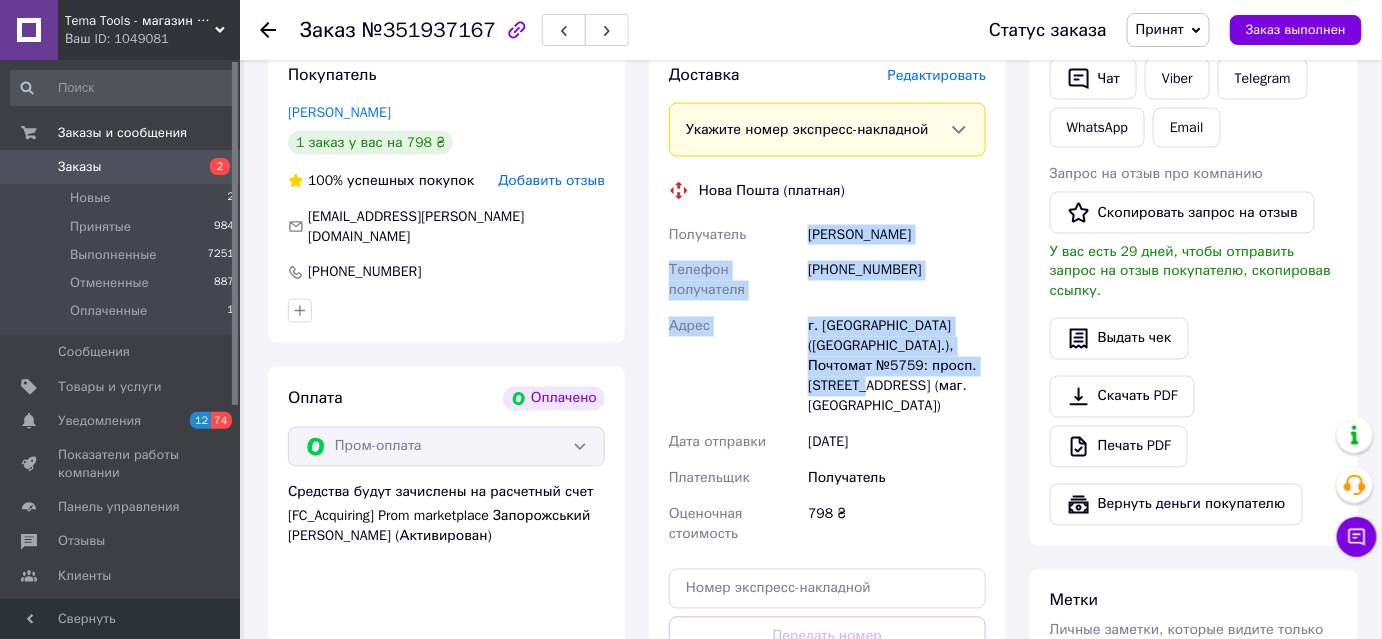 drag, startPoint x: 808, startPoint y: 232, endPoint x: 917, endPoint y: 380, distance: 183.80696 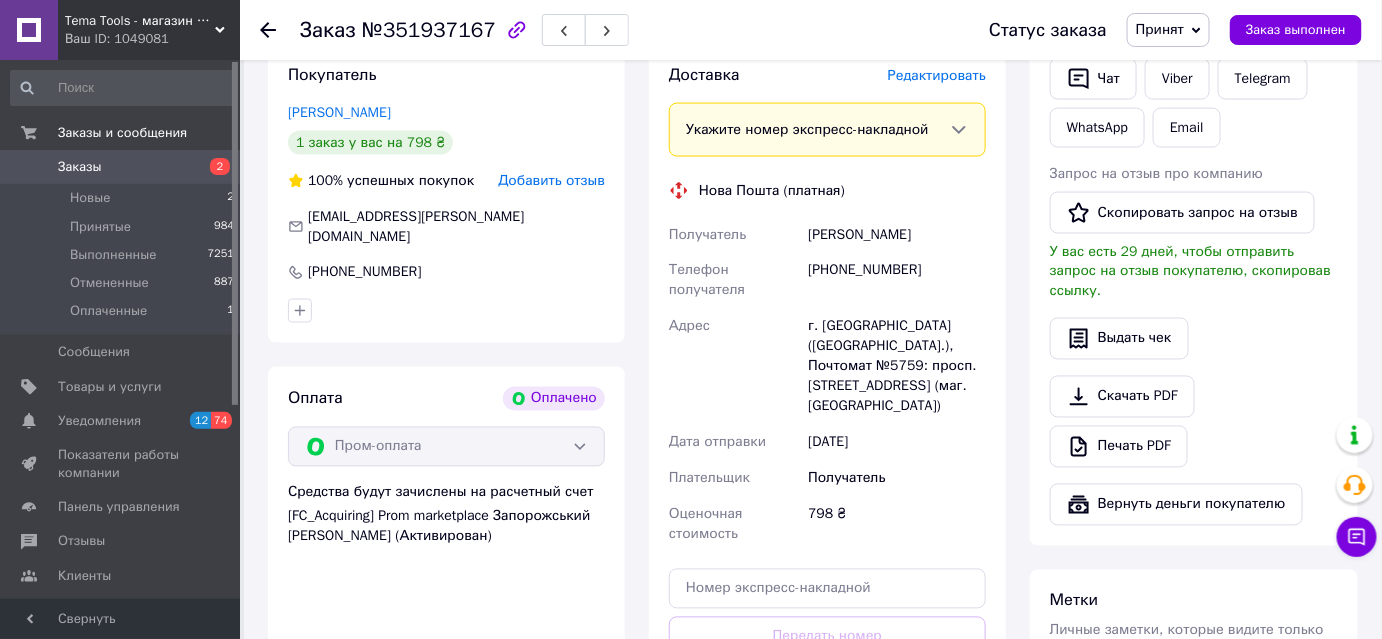 click on "Получатель" at bounding box center [734, 235] 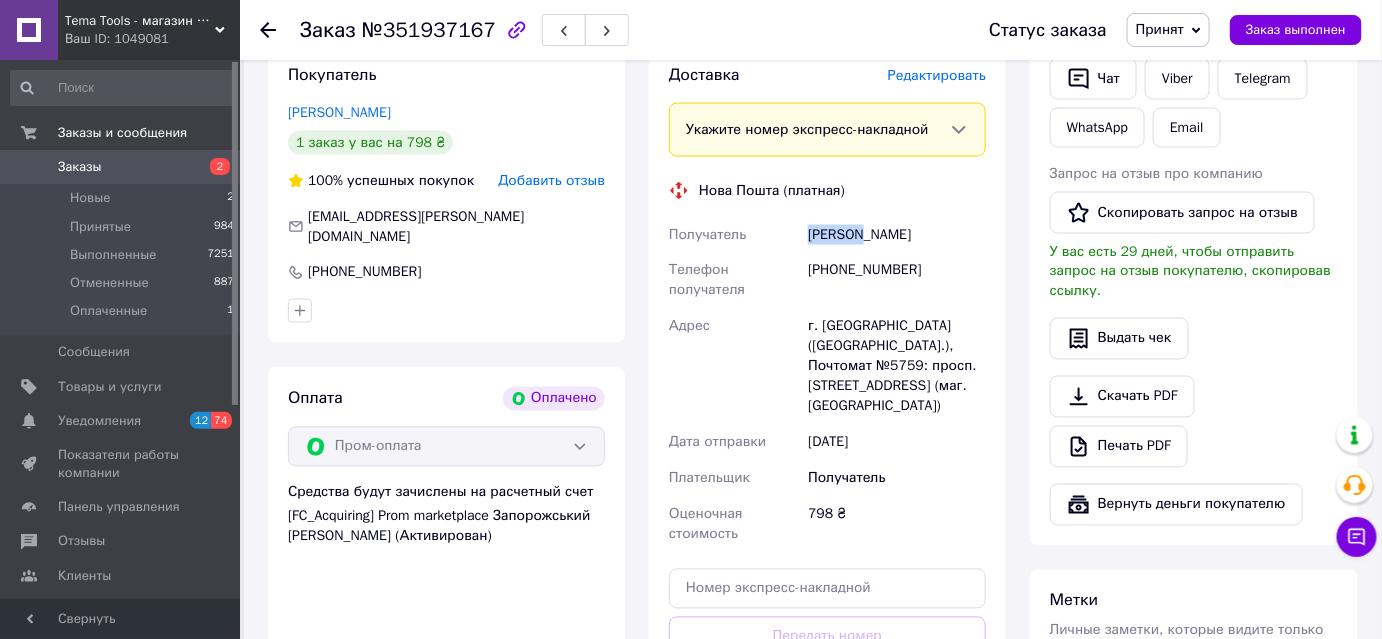 drag, startPoint x: 810, startPoint y: 234, endPoint x: 864, endPoint y: 236, distance: 54.037025 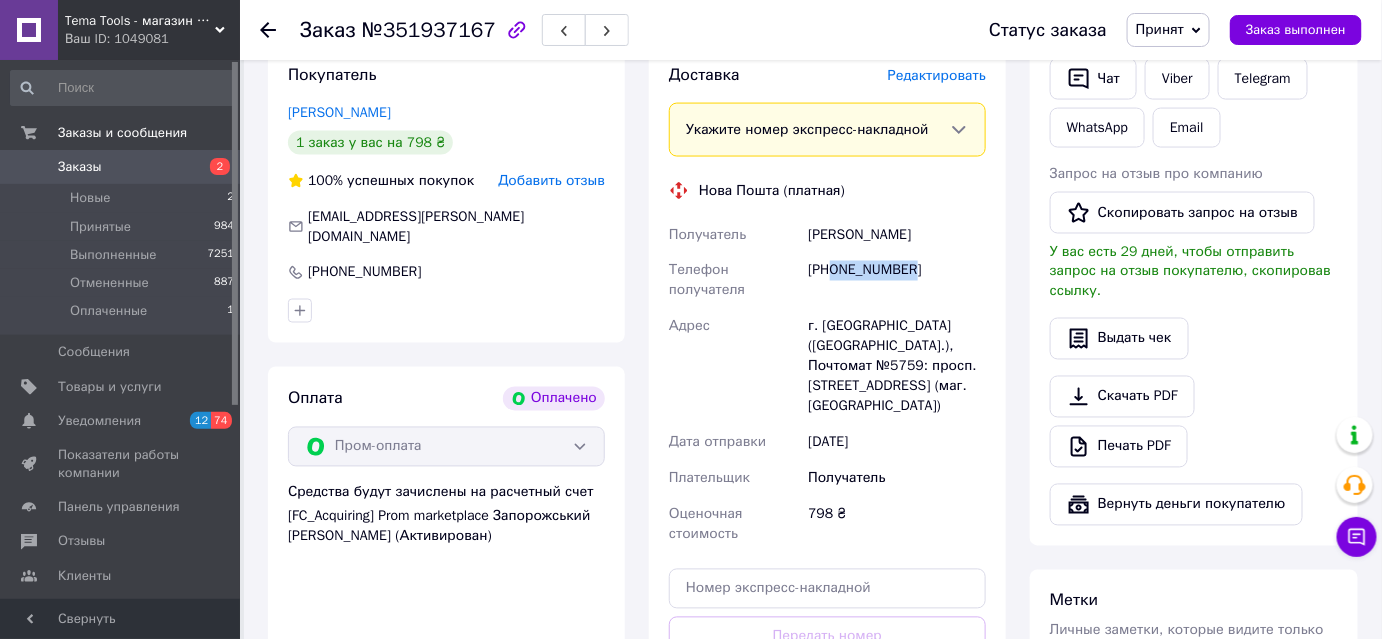 drag, startPoint x: 832, startPoint y: 268, endPoint x: 936, endPoint y: 265, distance: 104.04326 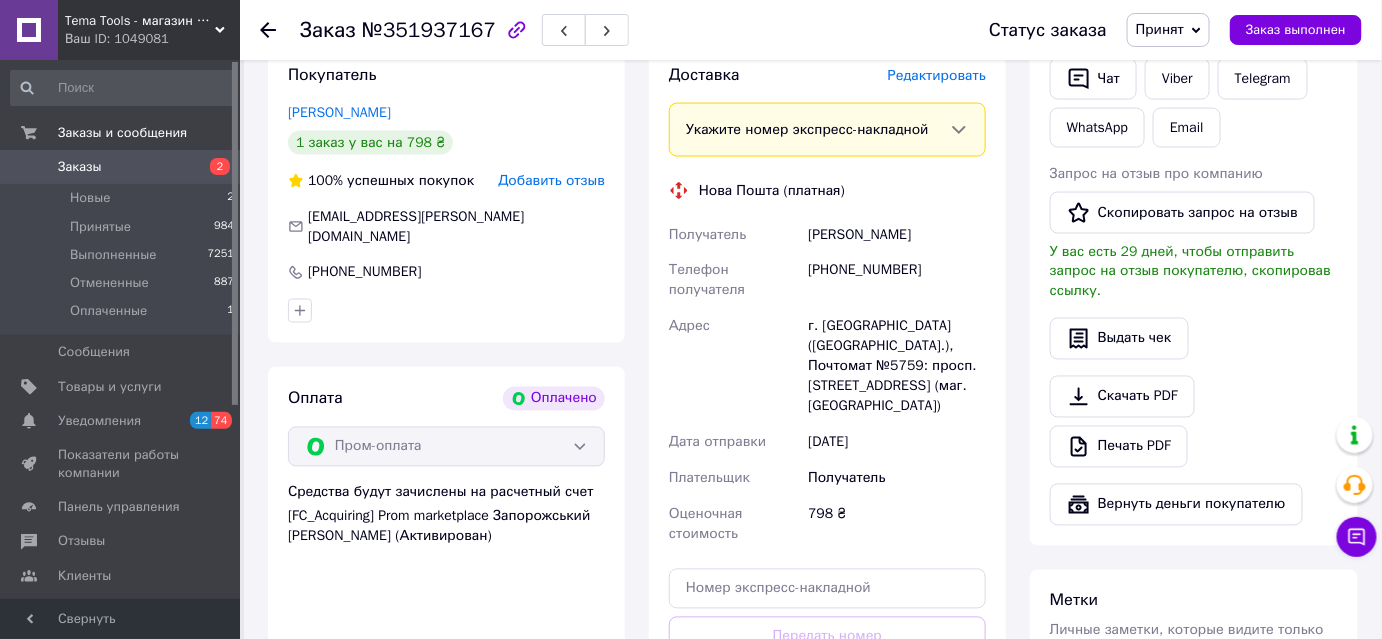 click 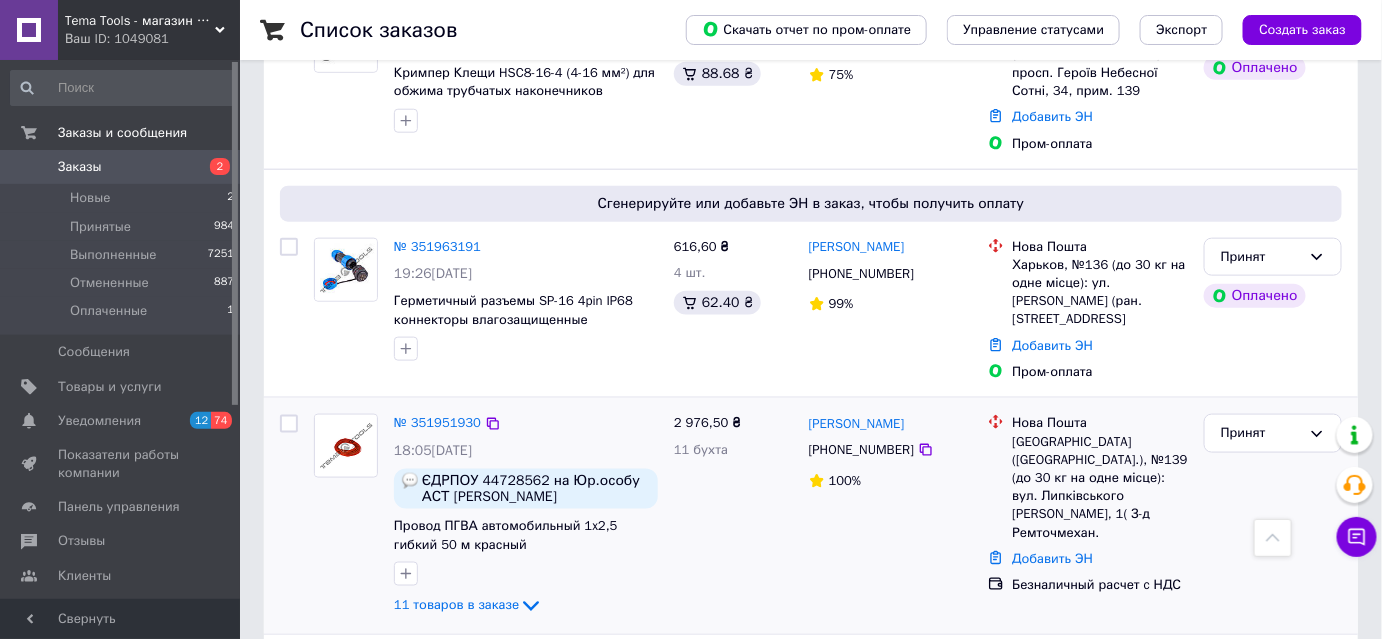 scroll, scrollTop: 545, scrollLeft: 0, axis: vertical 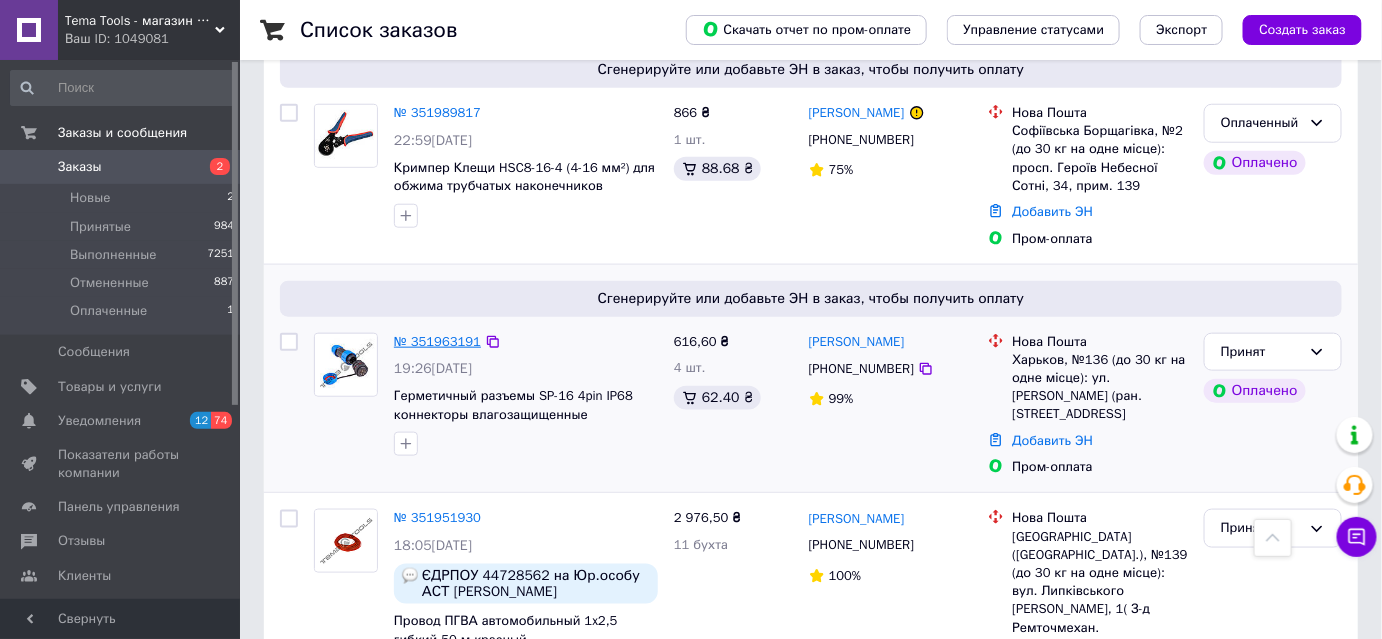 click on "№ 351963191" at bounding box center [437, 341] 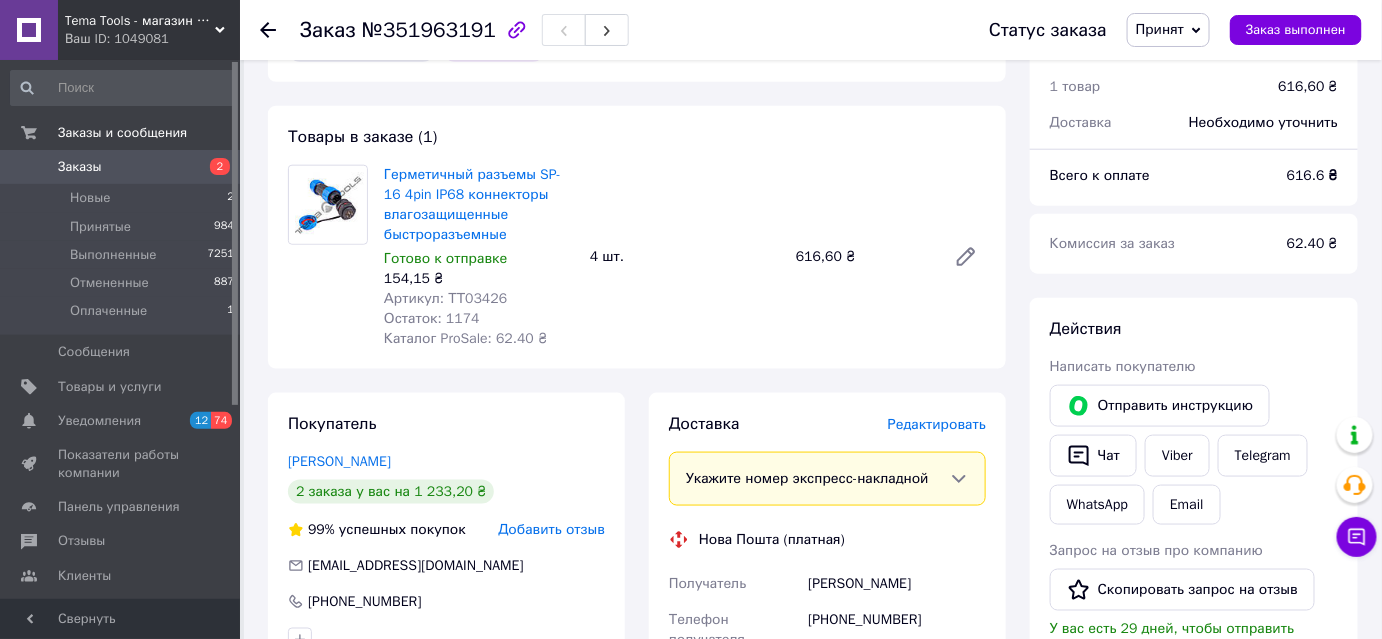 scroll, scrollTop: 545, scrollLeft: 0, axis: vertical 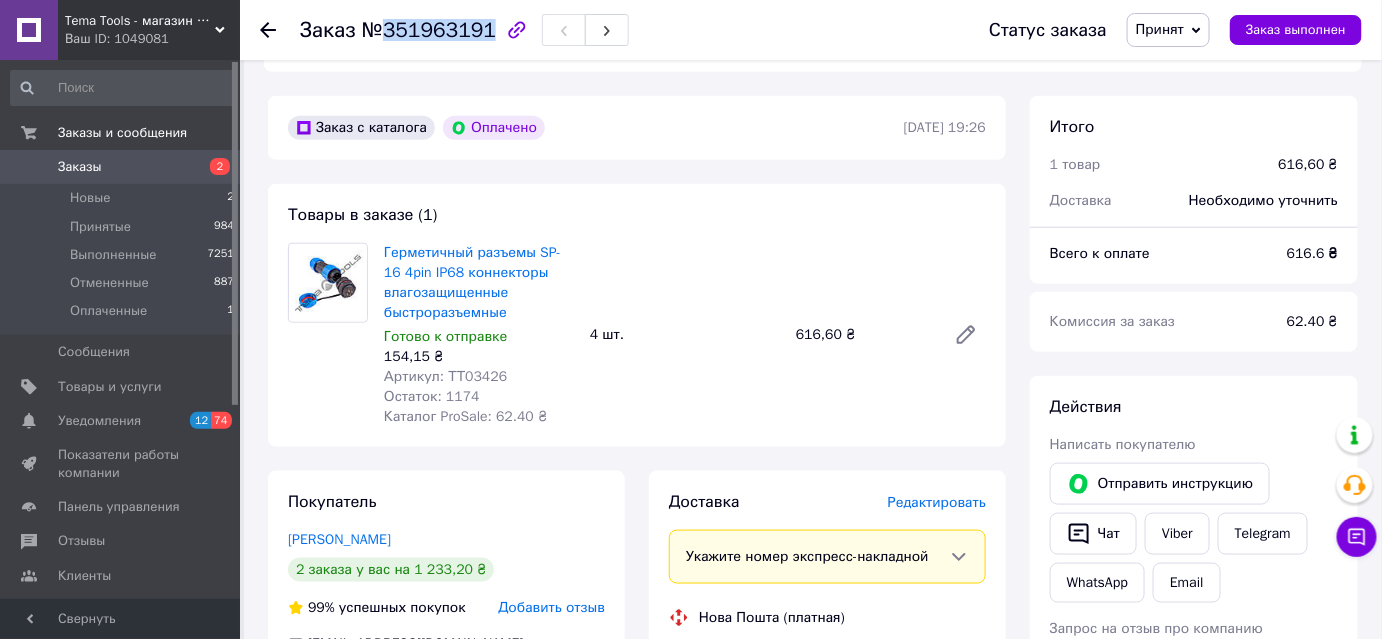 drag, startPoint x: 381, startPoint y: 34, endPoint x: 482, endPoint y: 36, distance: 101.0198 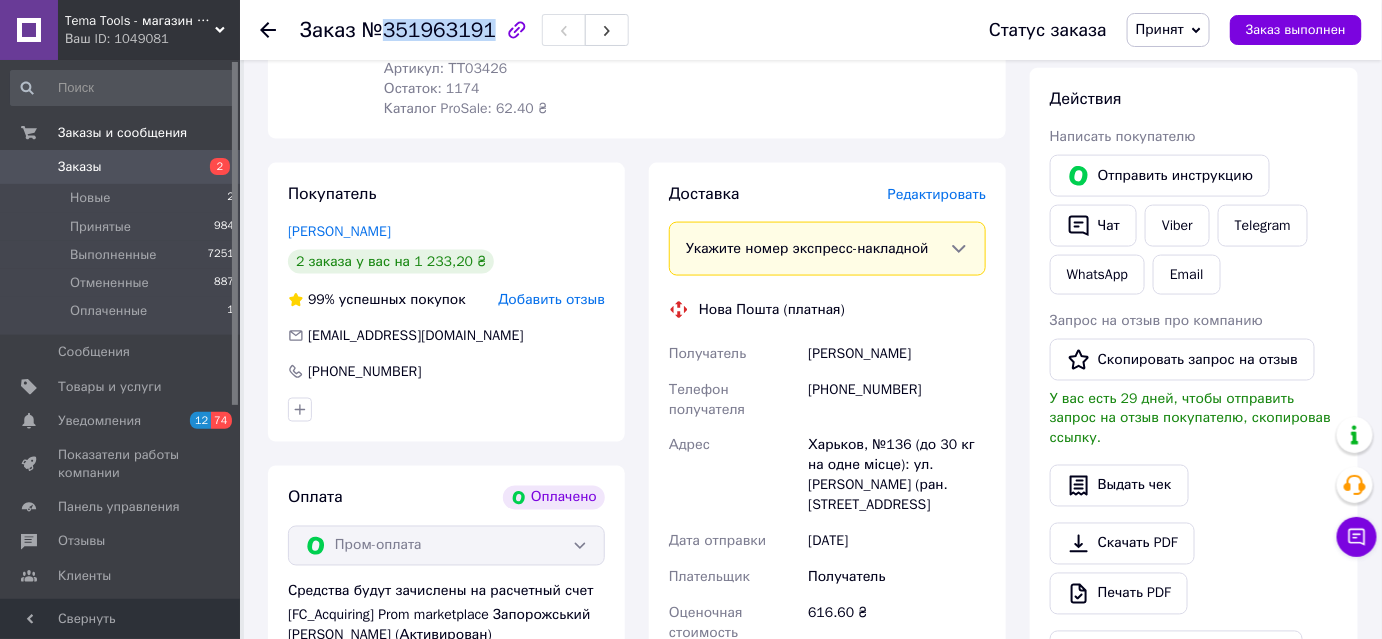 scroll, scrollTop: 909, scrollLeft: 0, axis: vertical 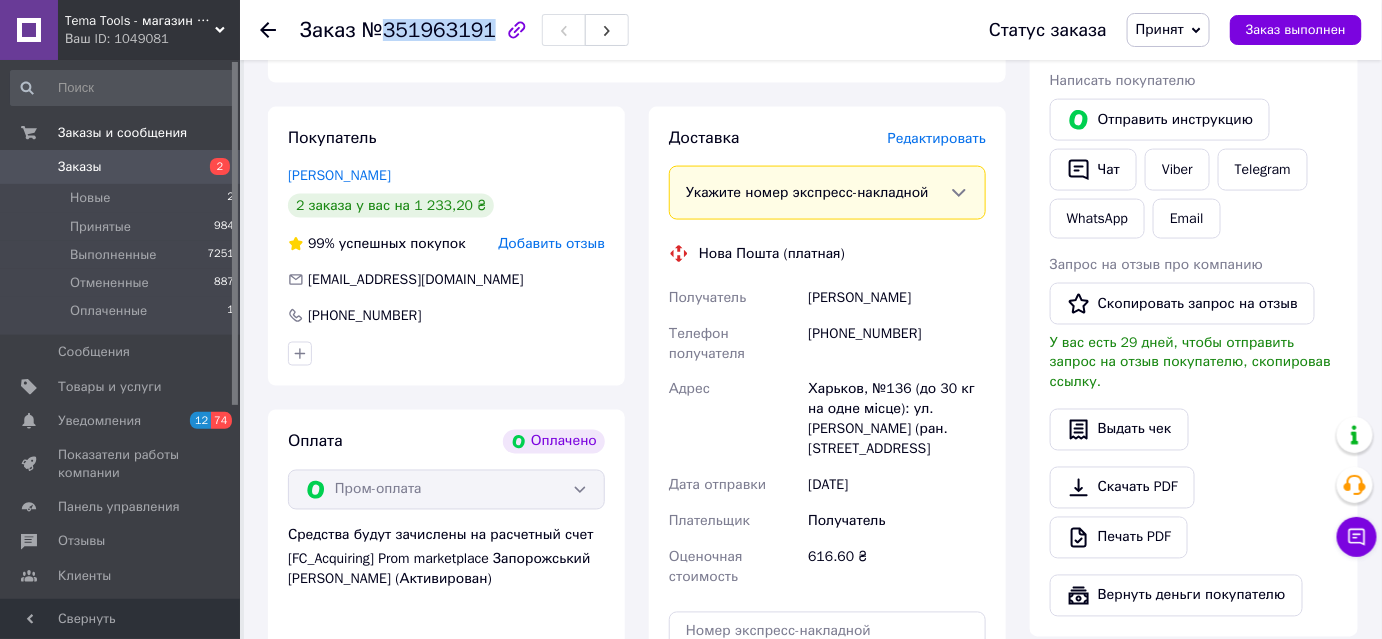 drag, startPoint x: 808, startPoint y: 297, endPoint x: 936, endPoint y: 450, distance: 199.48183 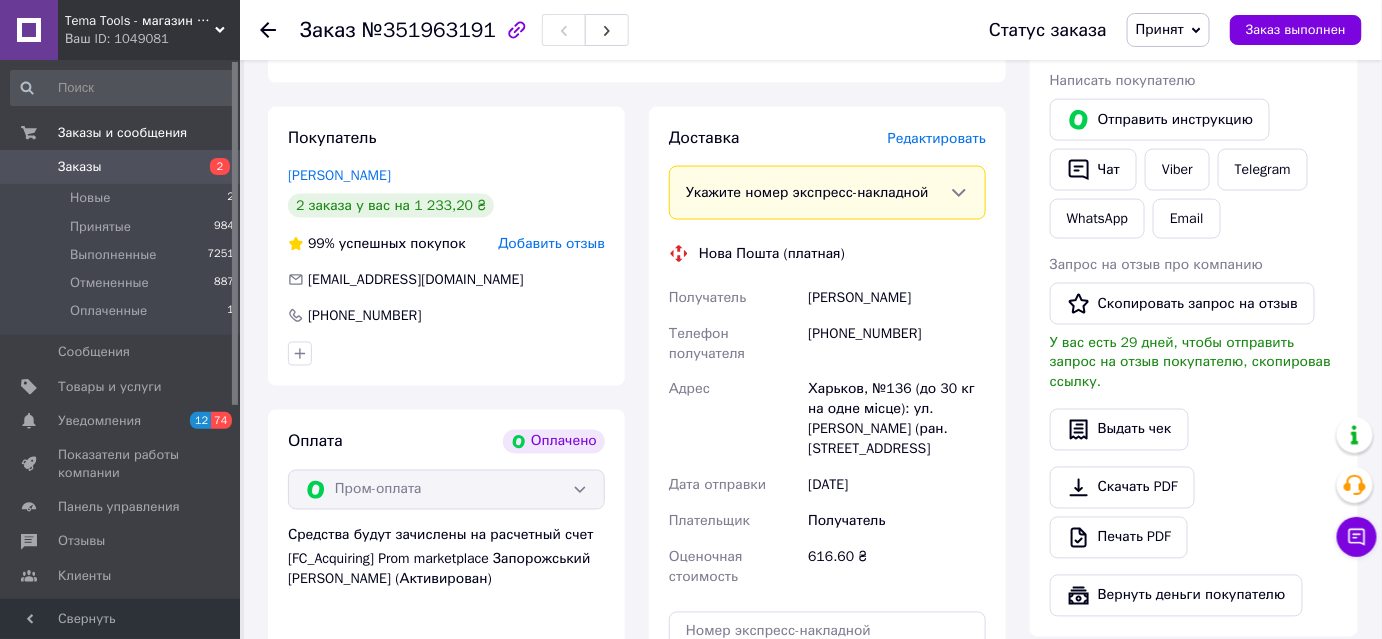 click on "Получатель" at bounding box center (734, 298) 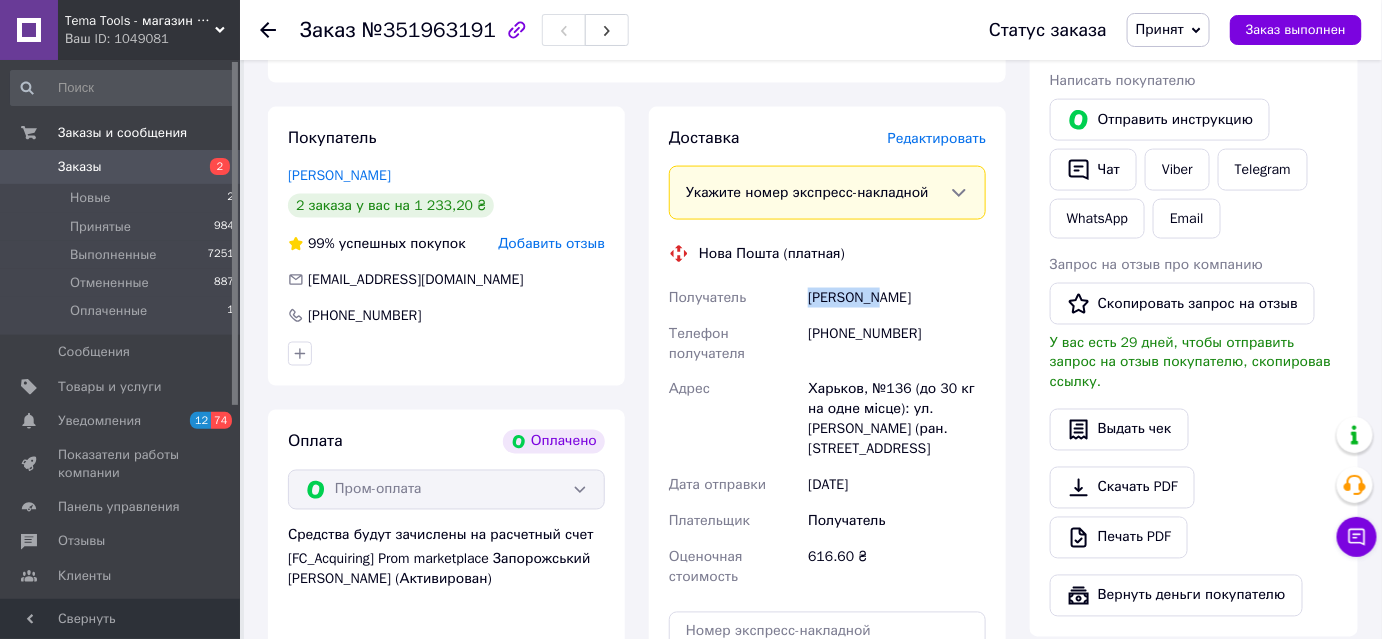 drag, startPoint x: 806, startPoint y: 293, endPoint x: 882, endPoint y: 314, distance: 78.84795 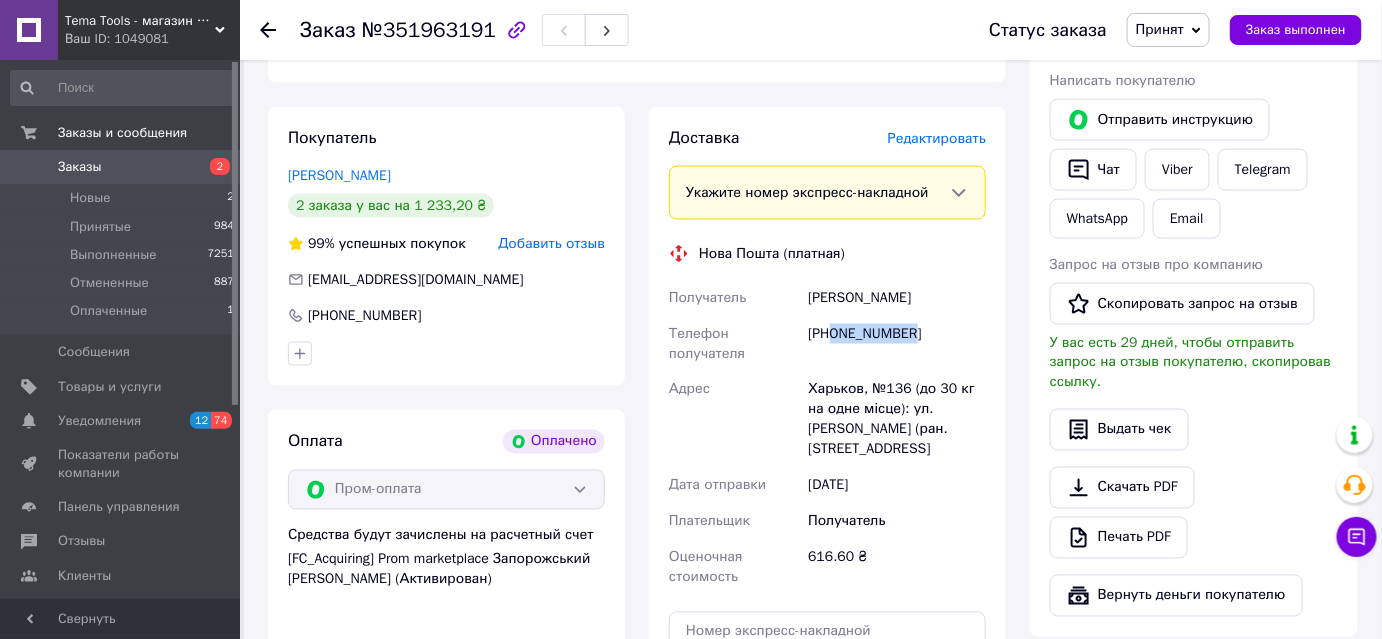 drag, startPoint x: 833, startPoint y: 332, endPoint x: 936, endPoint y: 349, distance: 104.393486 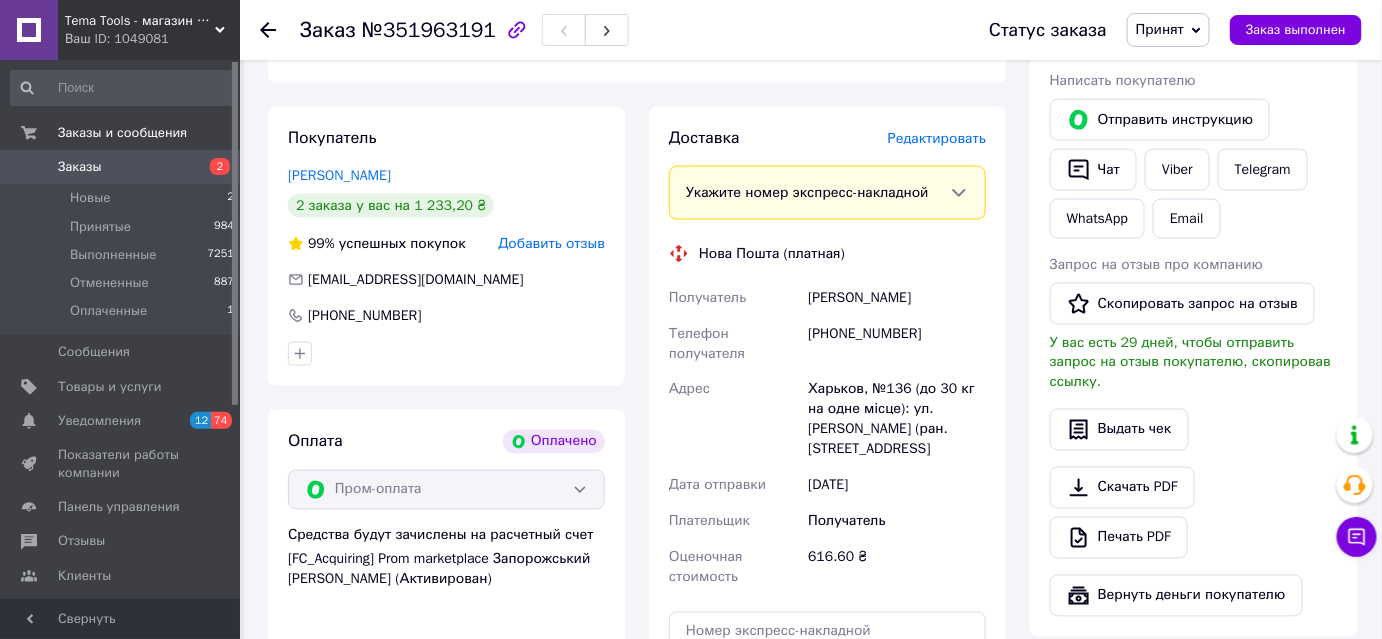click 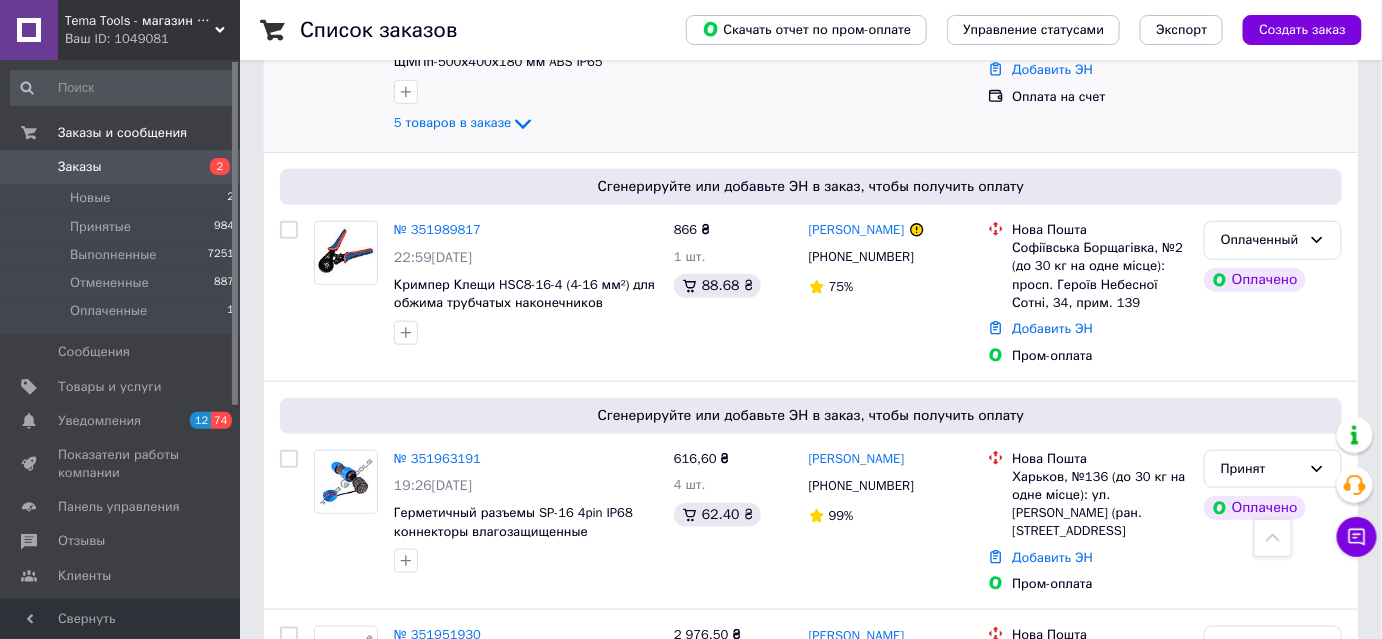 scroll, scrollTop: 454, scrollLeft: 0, axis: vertical 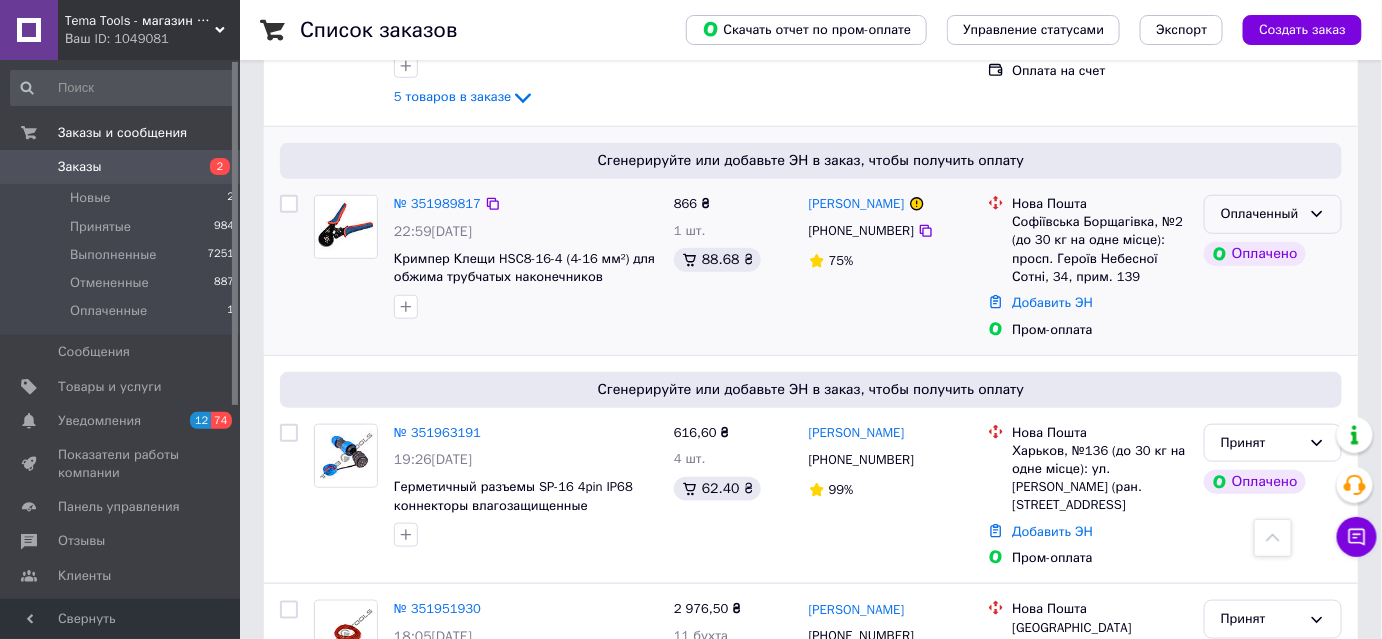 click on "Оплаченный" at bounding box center [1261, 214] 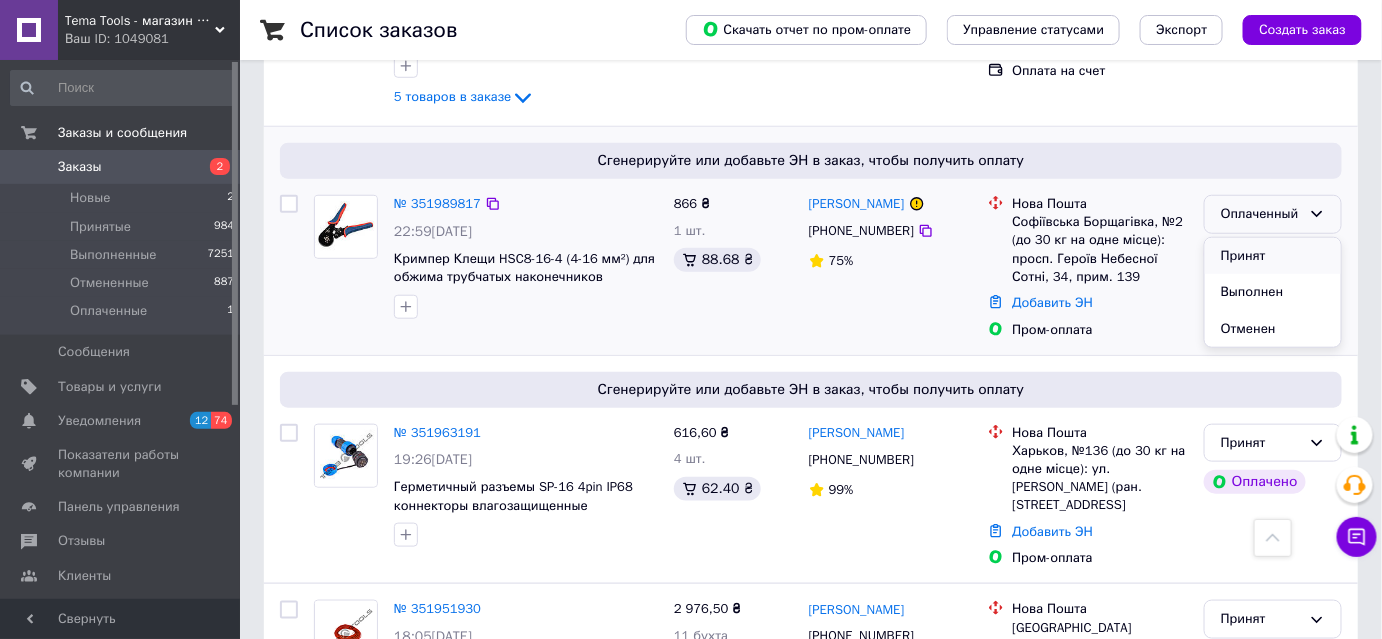 click on "Принят" at bounding box center (1273, 256) 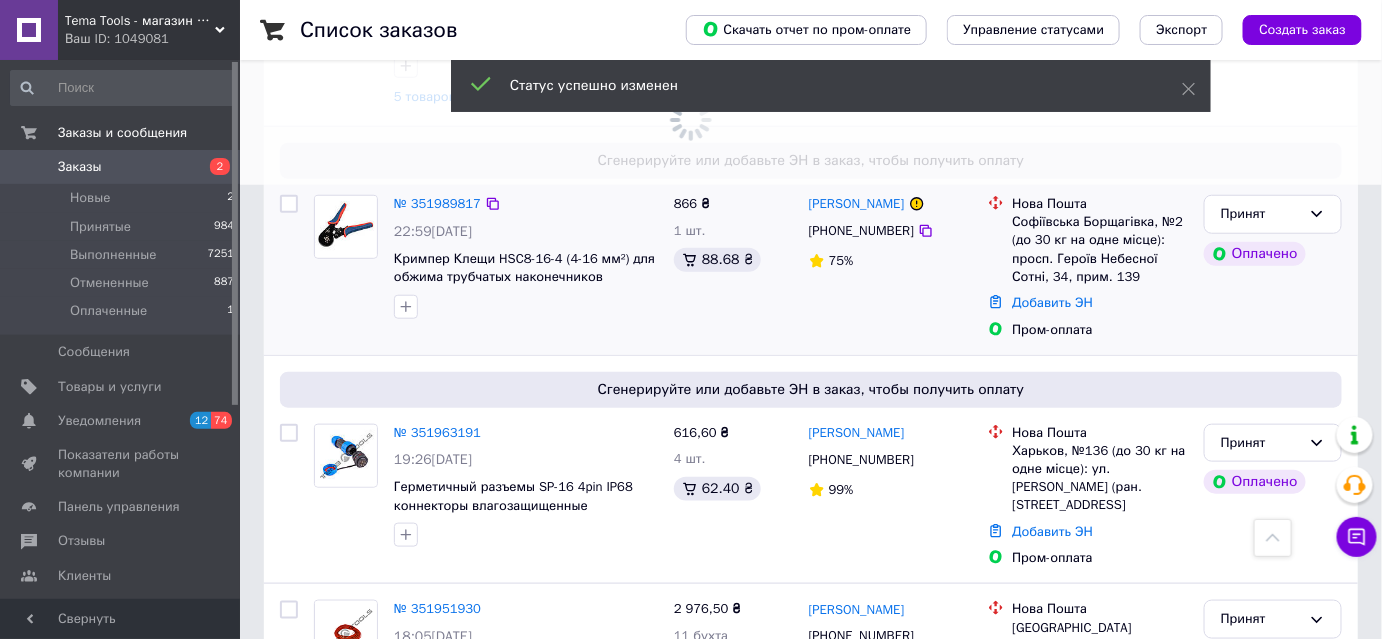 click at bounding box center [691, -135] 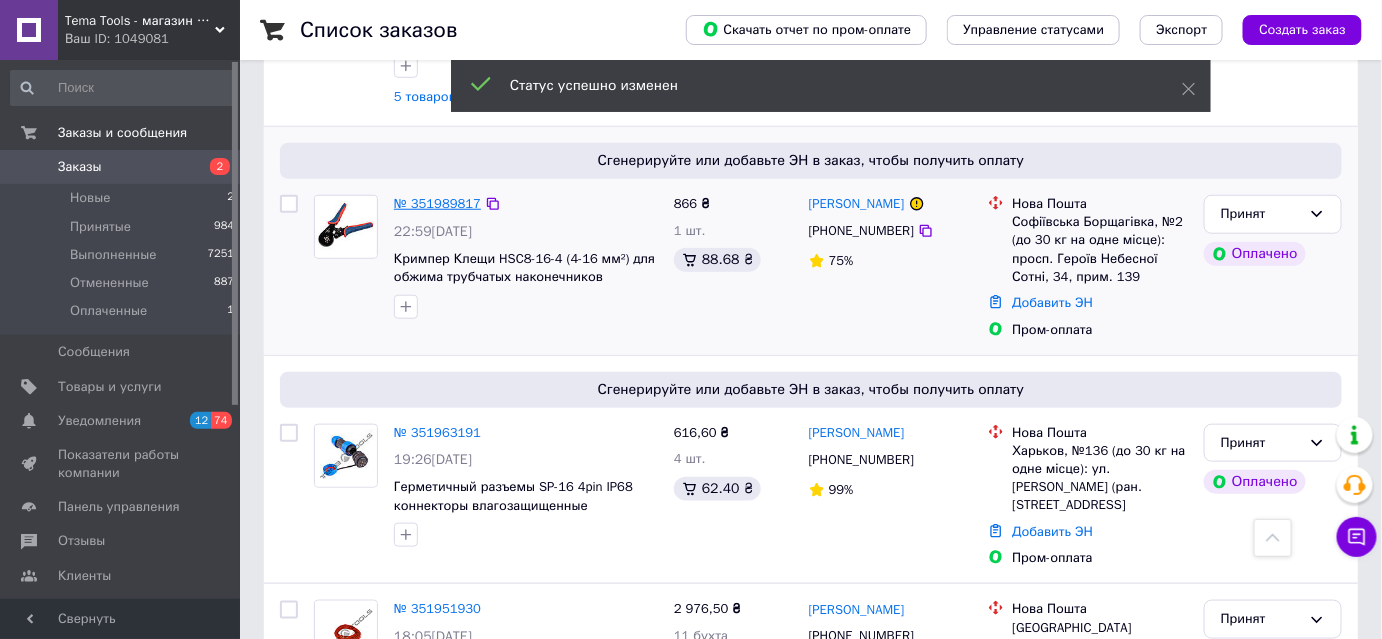 click on "№ 351989817" at bounding box center [437, 203] 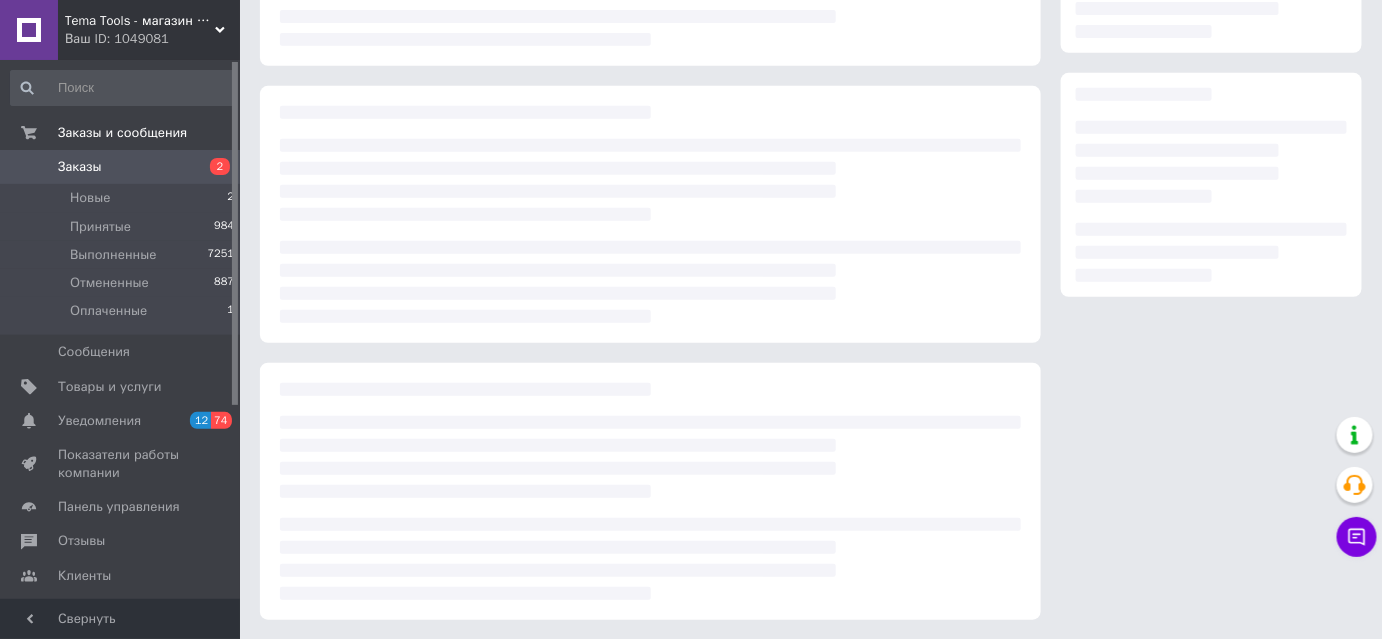 scroll, scrollTop: 454, scrollLeft: 0, axis: vertical 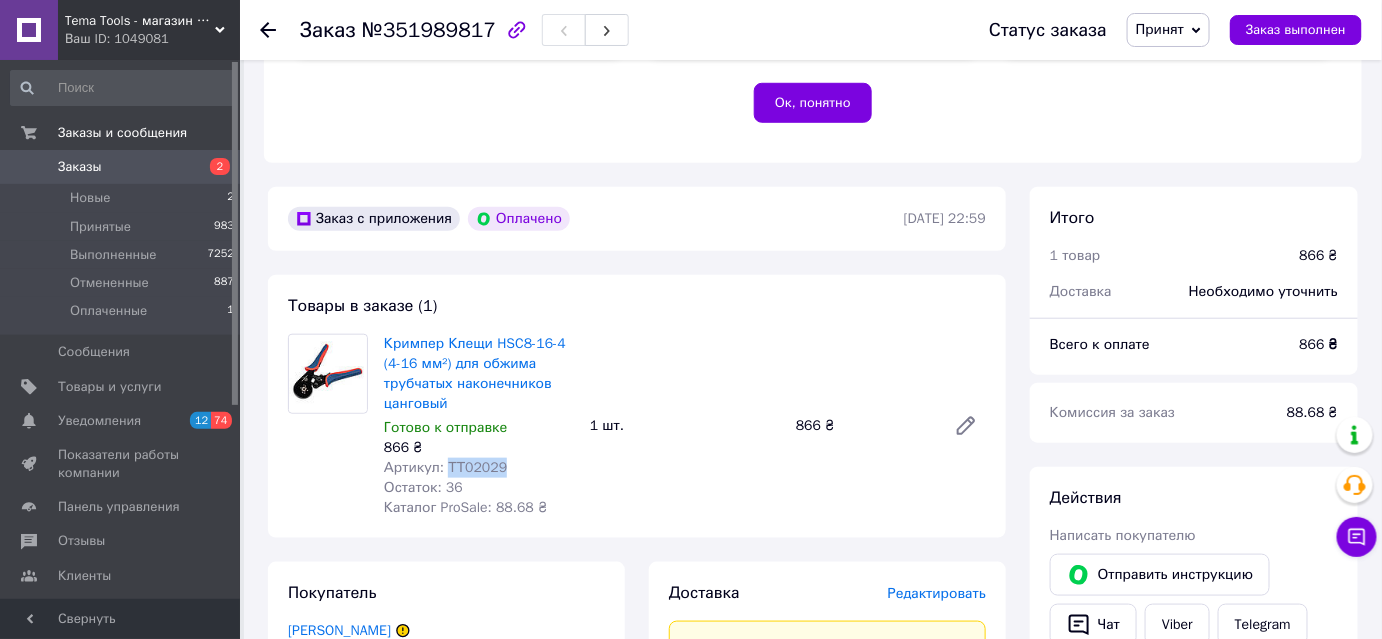 drag, startPoint x: 446, startPoint y: 468, endPoint x: 496, endPoint y: 476, distance: 50.635956 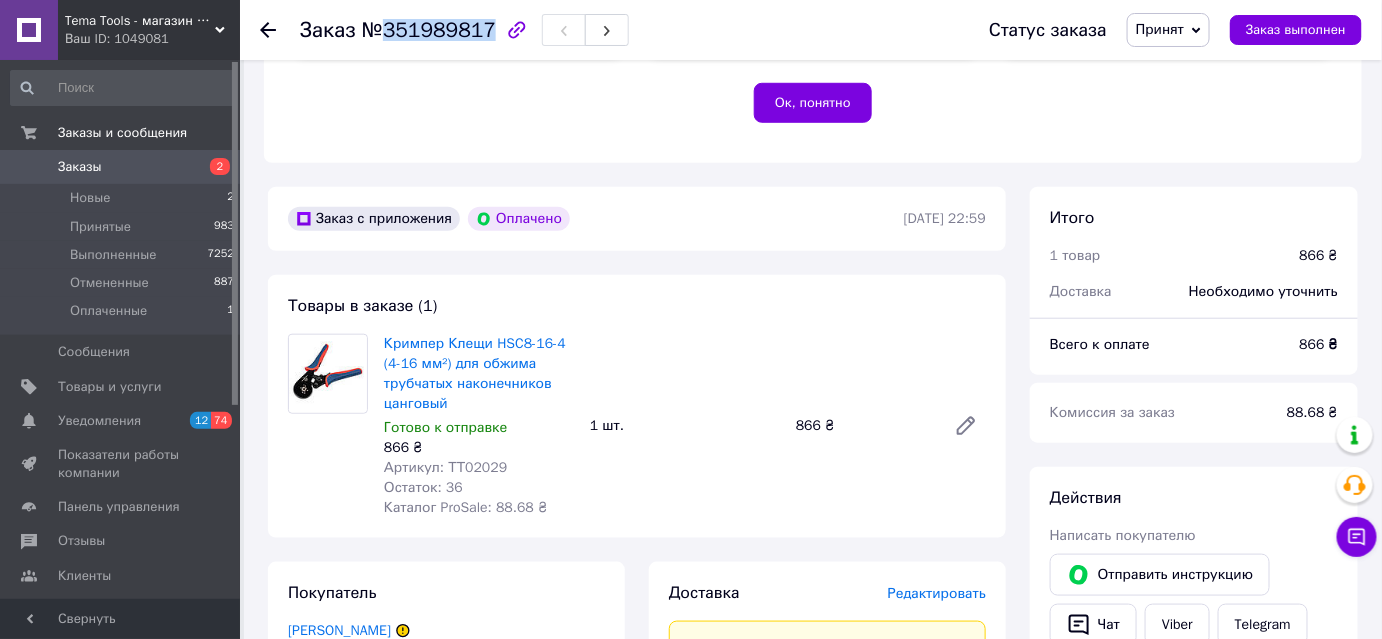 drag, startPoint x: 384, startPoint y: 33, endPoint x: 480, endPoint y: 39, distance: 96.18732 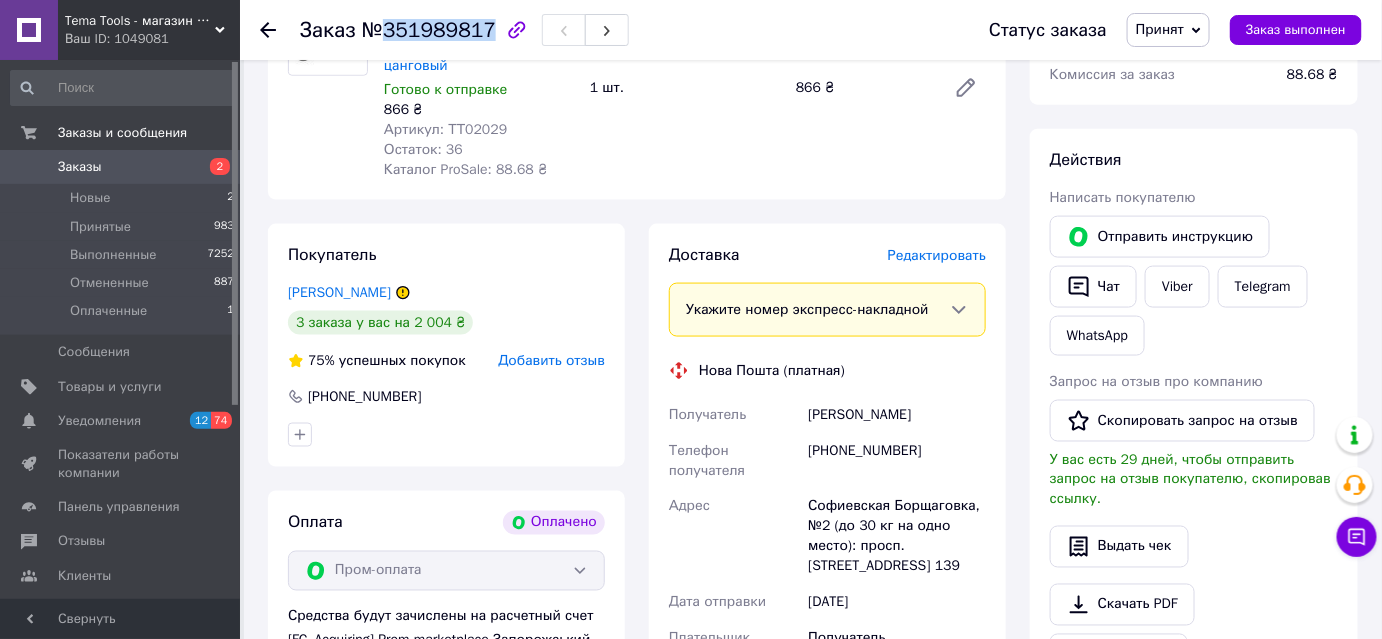 scroll, scrollTop: 909, scrollLeft: 0, axis: vertical 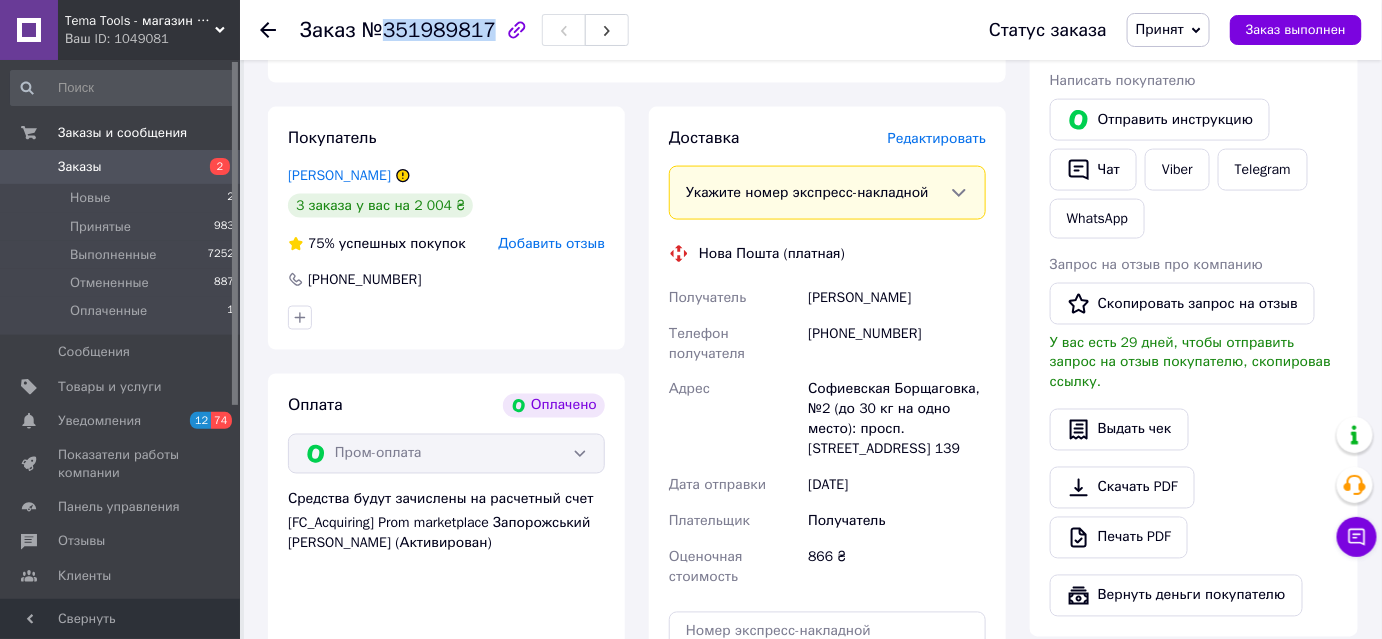 drag, startPoint x: 808, startPoint y: 294, endPoint x: 895, endPoint y: 476, distance: 201.72507 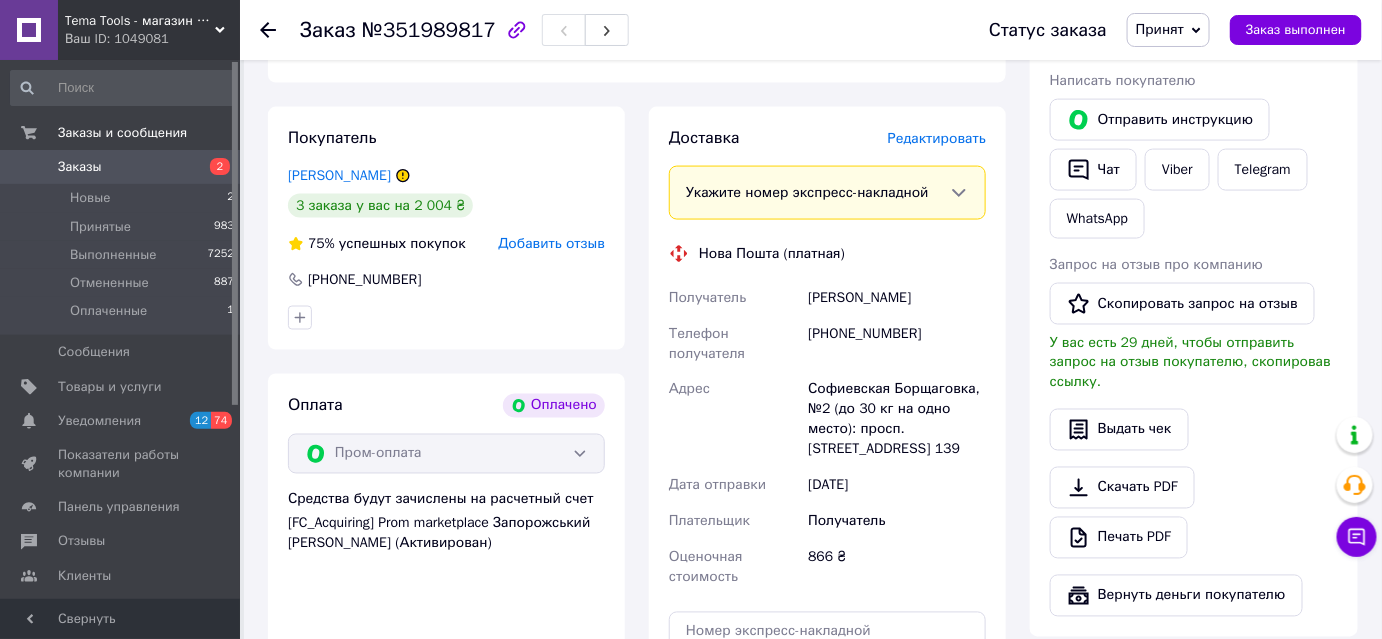 click on "Получатель" at bounding box center [734, 298] 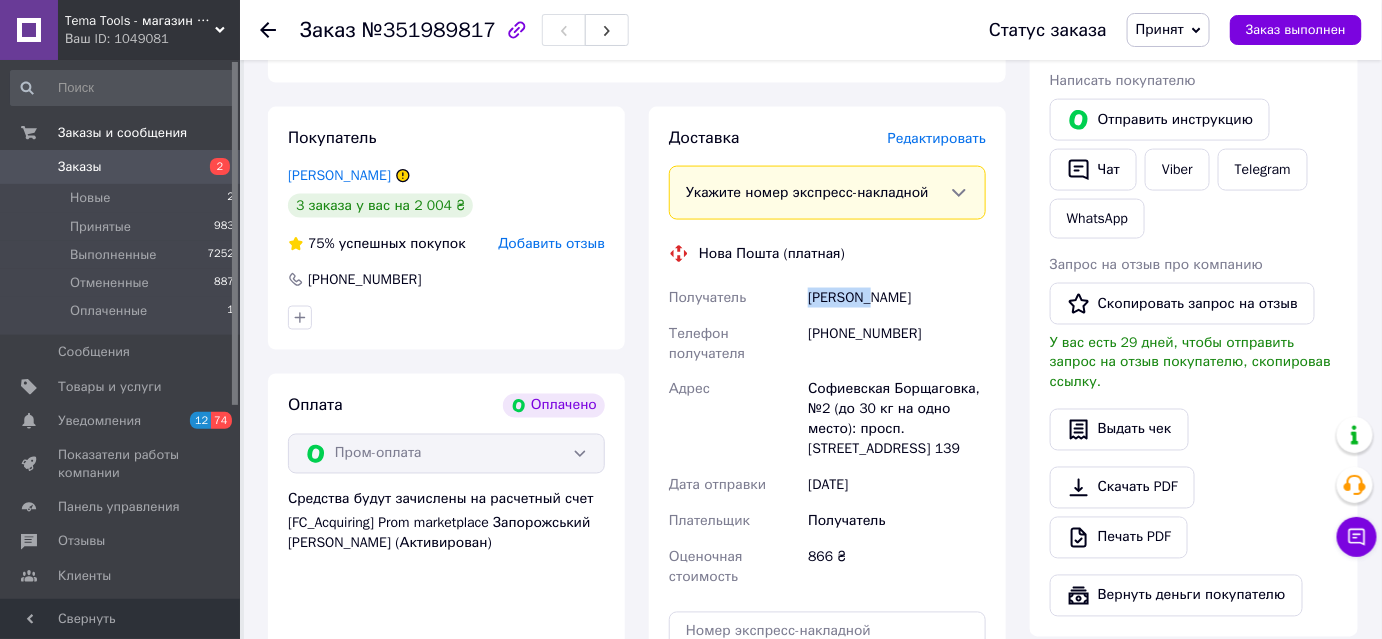 drag, startPoint x: 804, startPoint y: 292, endPoint x: 870, endPoint y: 295, distance: 66.068146 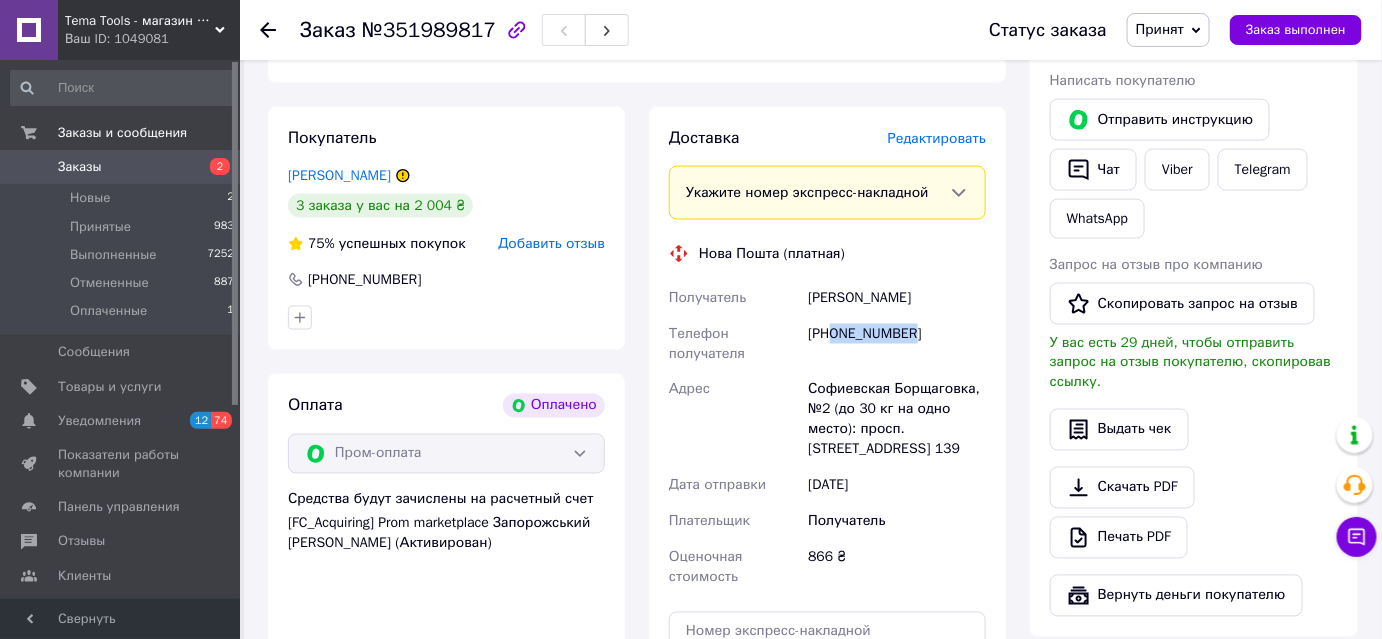 drag, startPoint x: 834, startPoint y: 330, endPoint x: 914, endPoint y: 336, distance: 80.224686 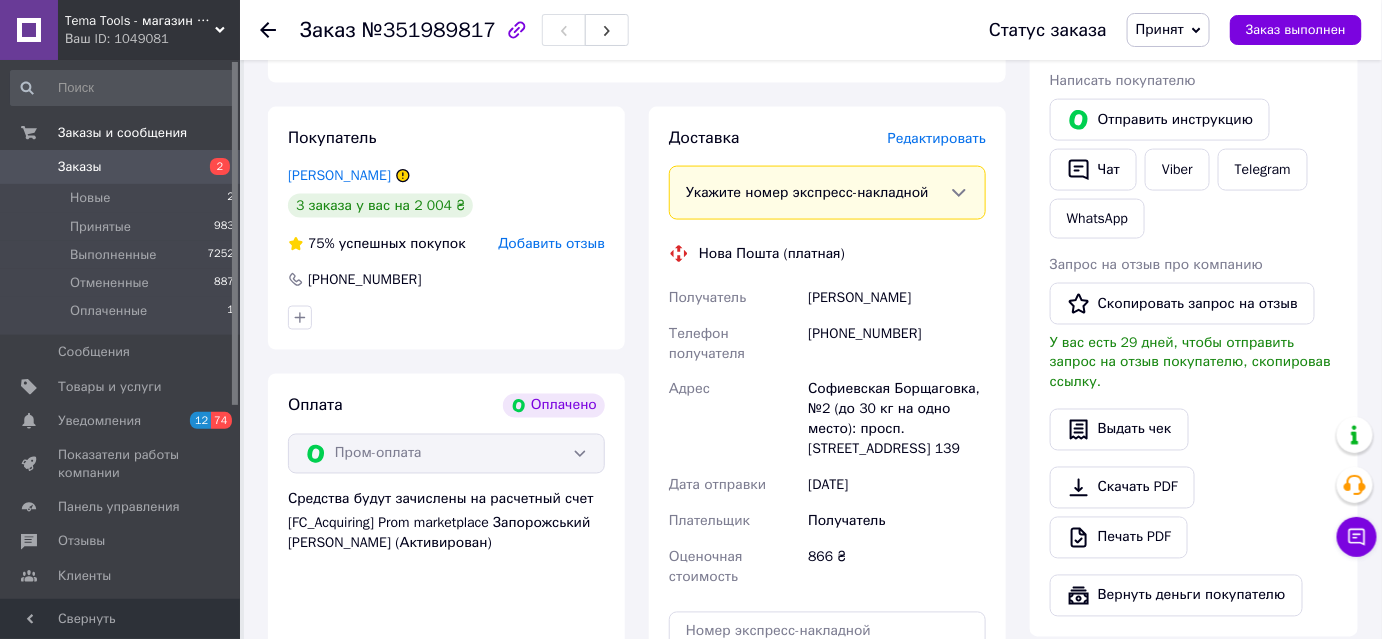 click 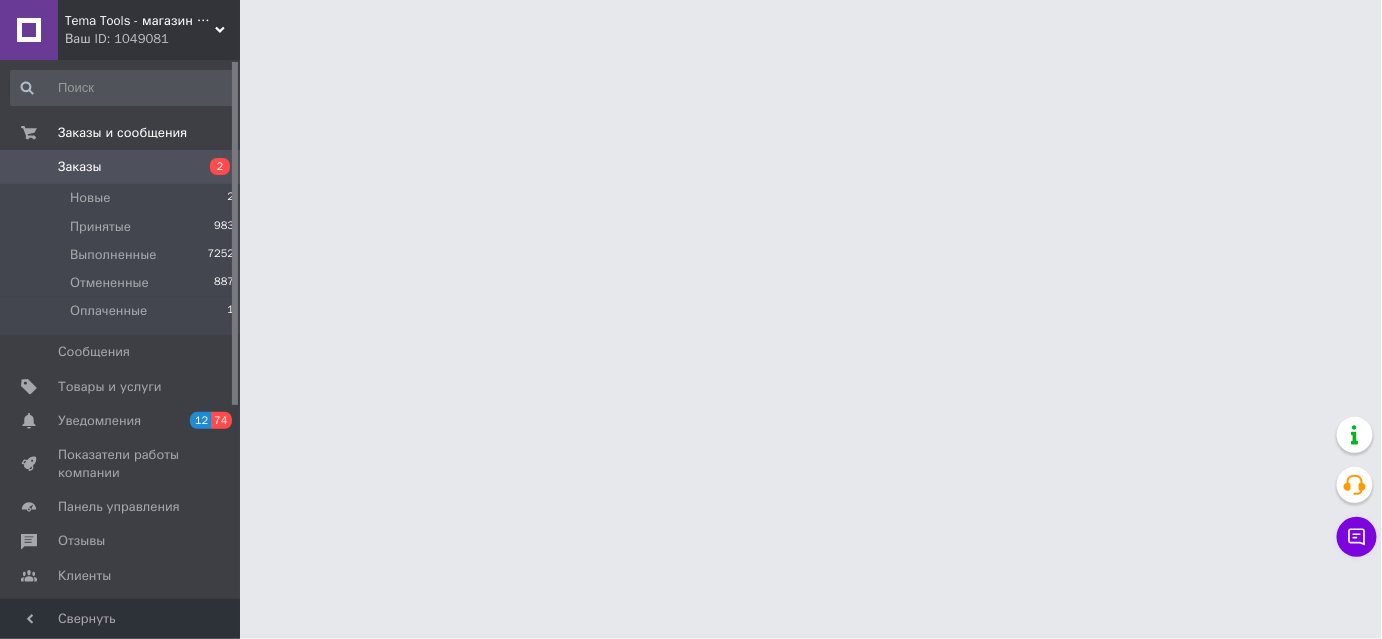 scroll, scrollTop: 0, scrollLeft: 0, axis: both 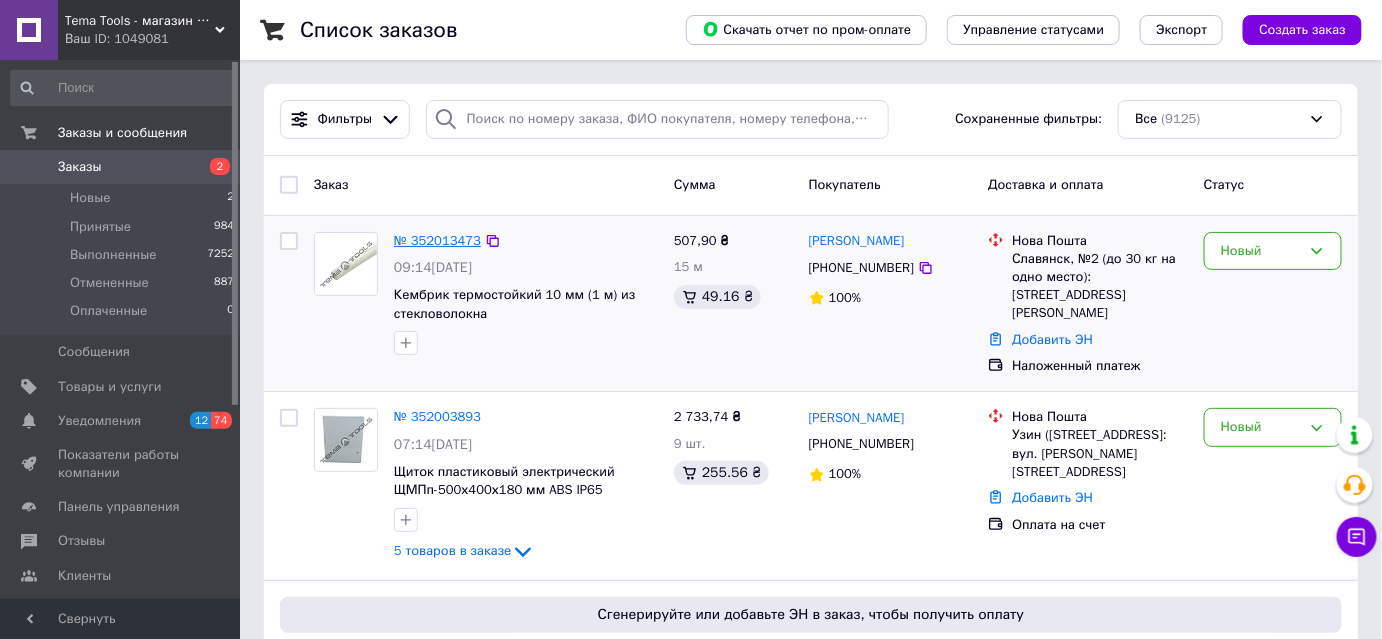 click on "№ 352013473" at bounding box center (437, 240) 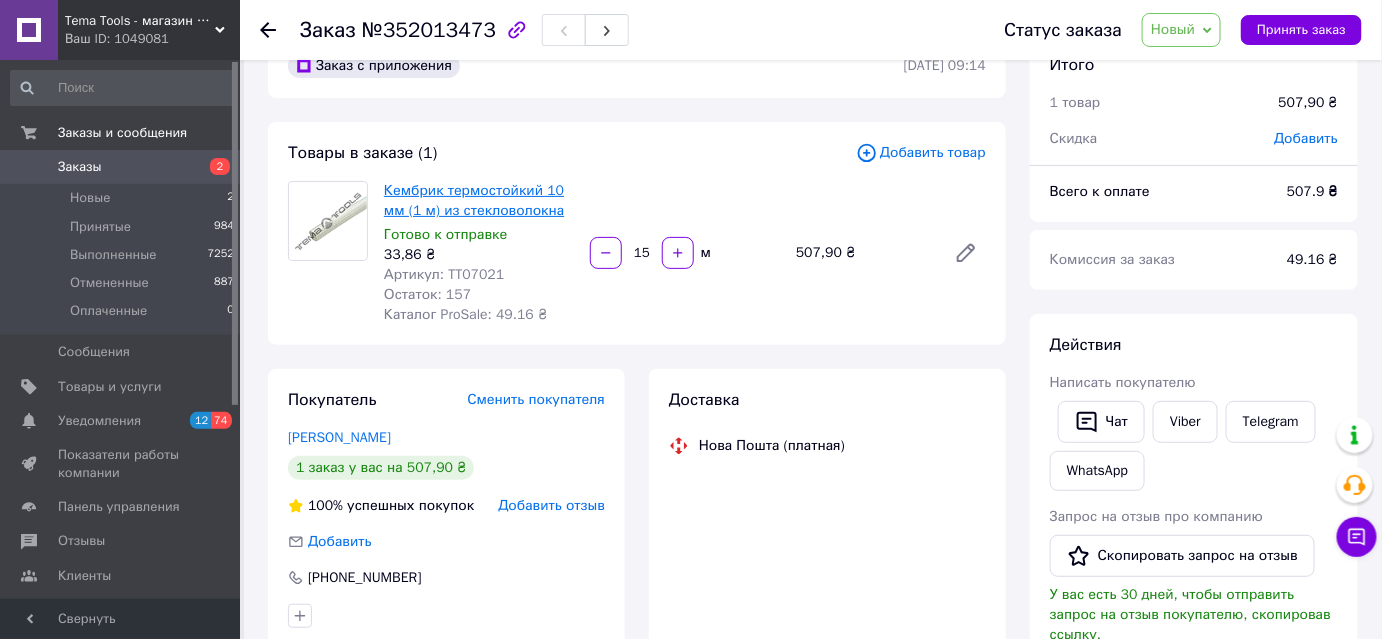 scroll, scrollTop: 90, scrollLeft: 0, axis: vertical 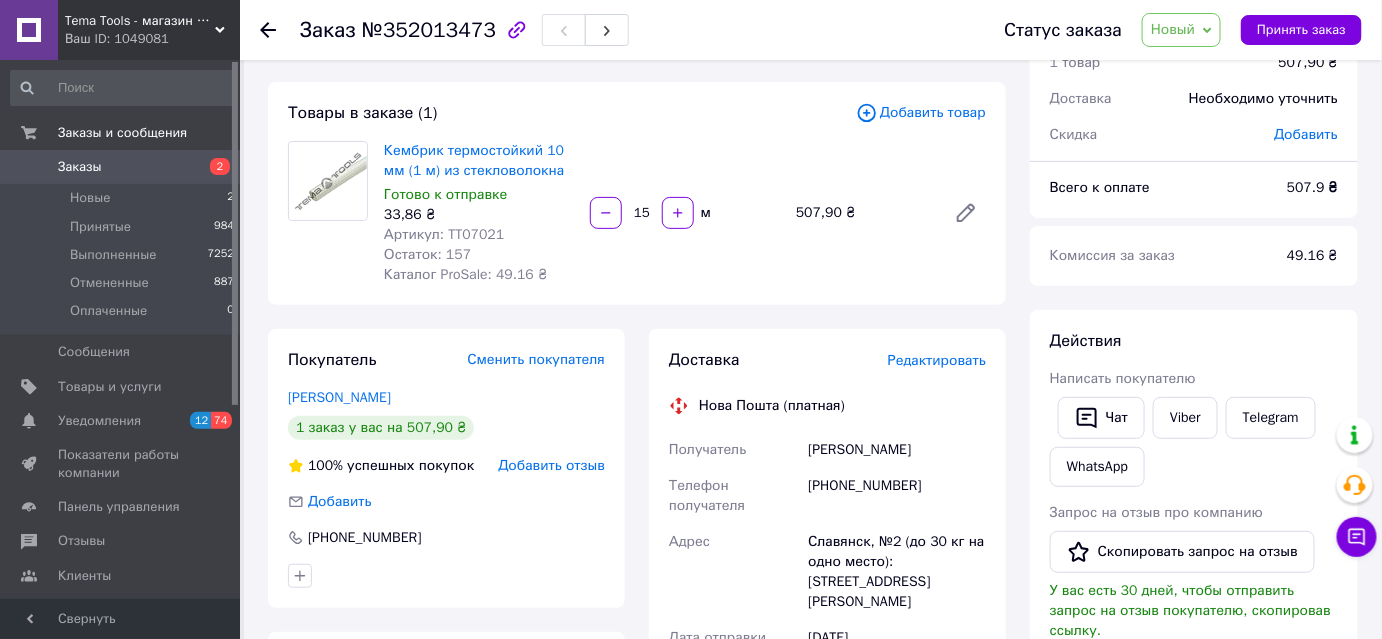 click on "Новый" at bounding box center [1173, 29] 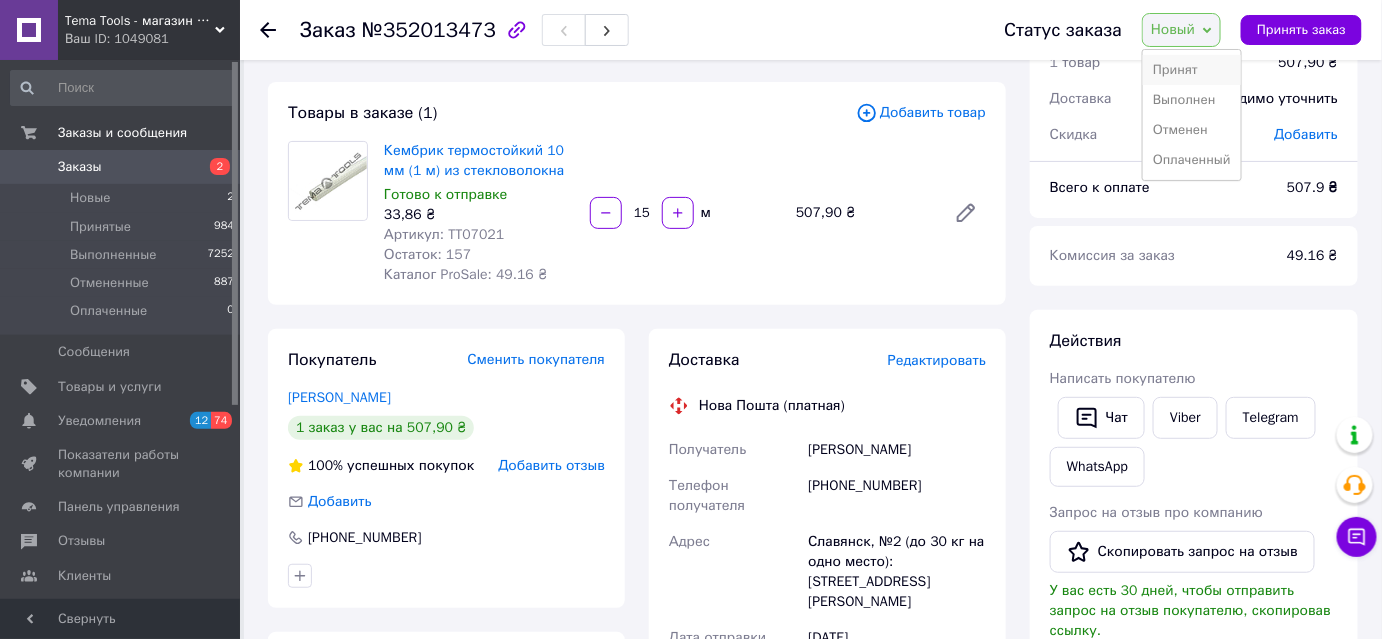click on "Принят" at bounding box center (1192, 70) 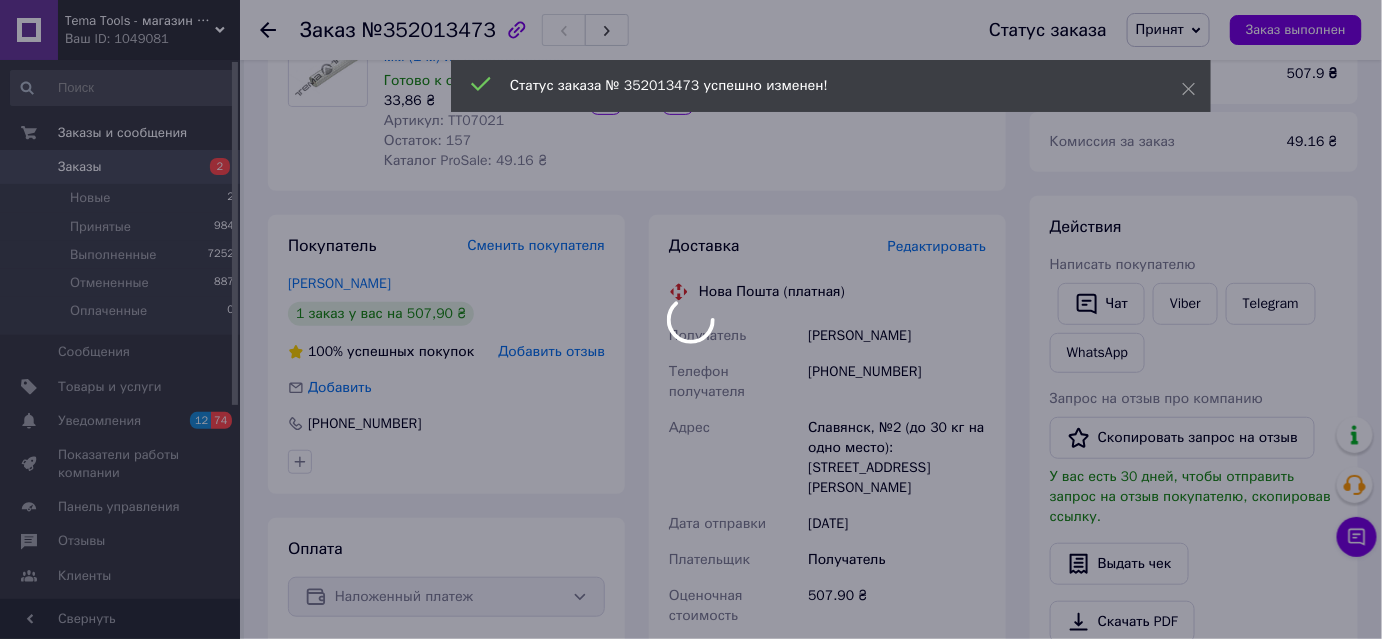 scroll, scrollTop: 272, scrollLeft: 0, axis: vertical 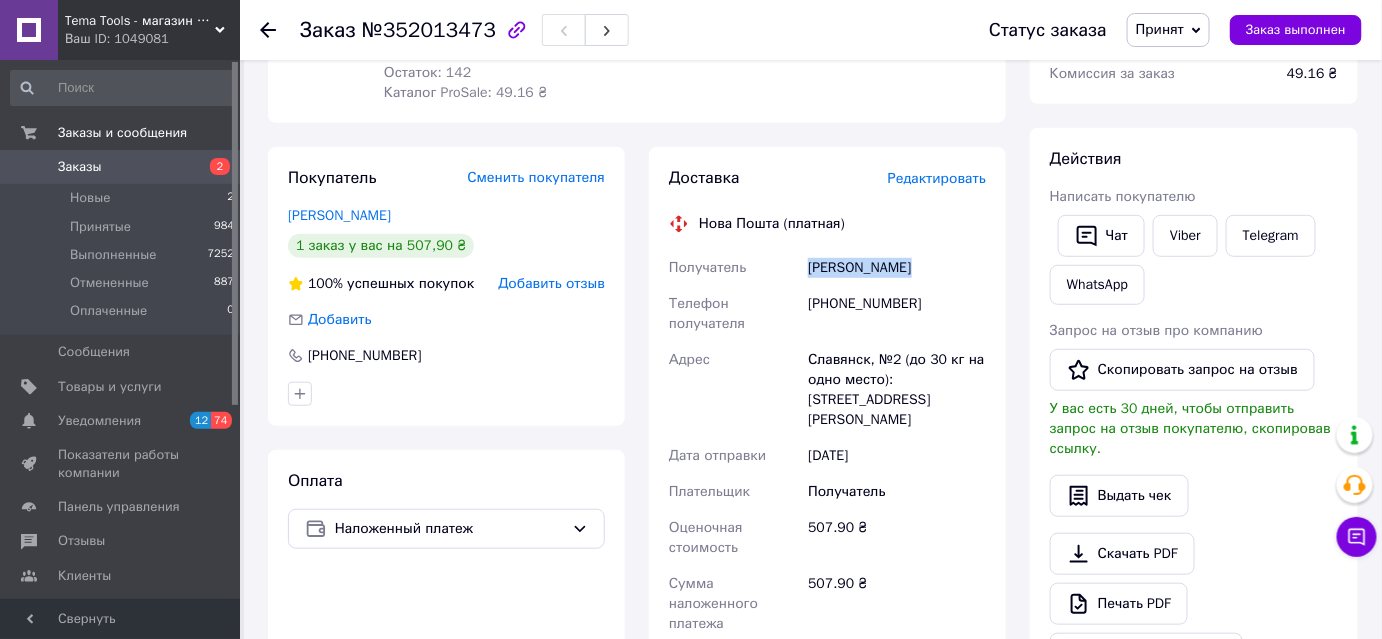 drag, startPoint x: 805, startPoint y: 264, endPoint x: 913, endPoint y: 274, distance: 108.461975 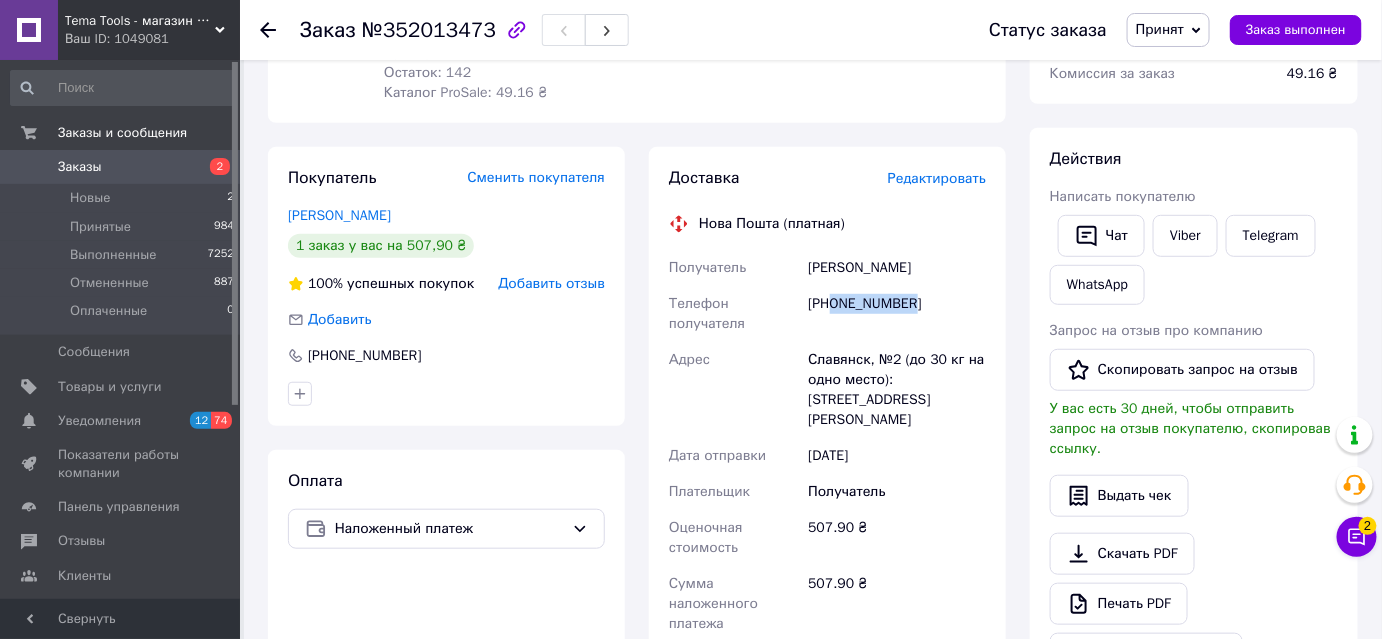 drag, startPoint x: 834, startPoint y: 305, endPoint x: 960, endPoint y: 297, distance: 126.253716 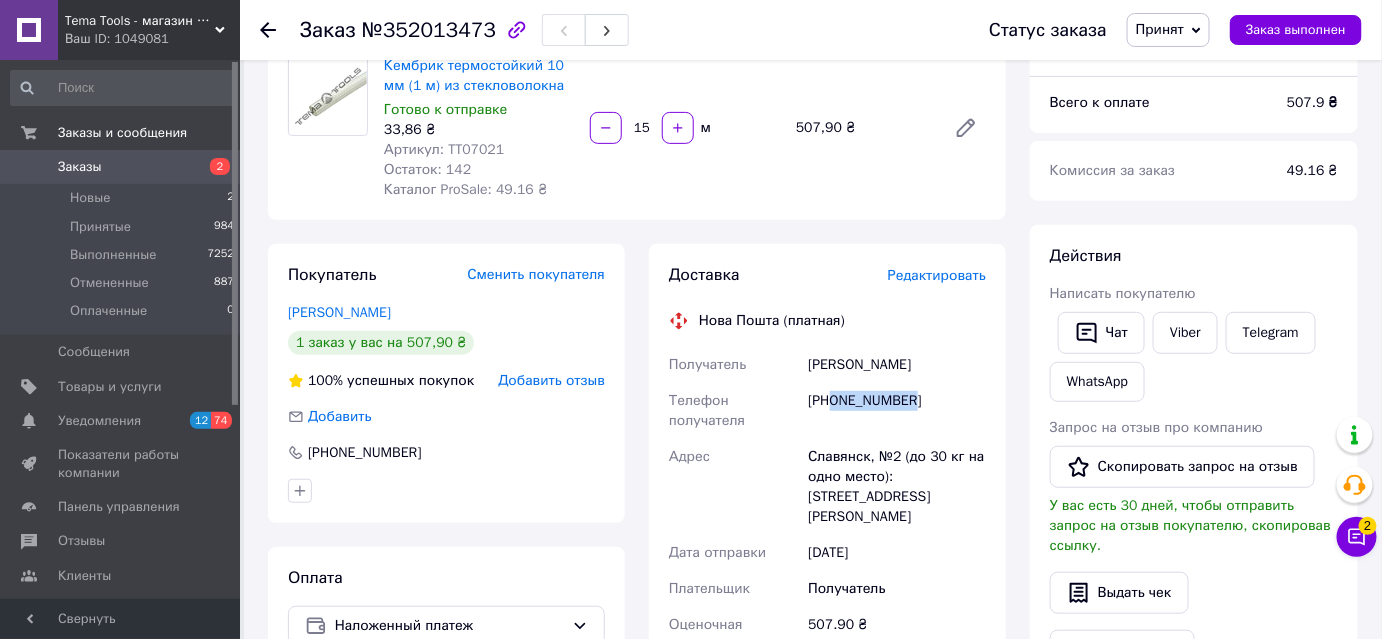scroll, scrollTop: 0, scrollLeft: 0, axis: both 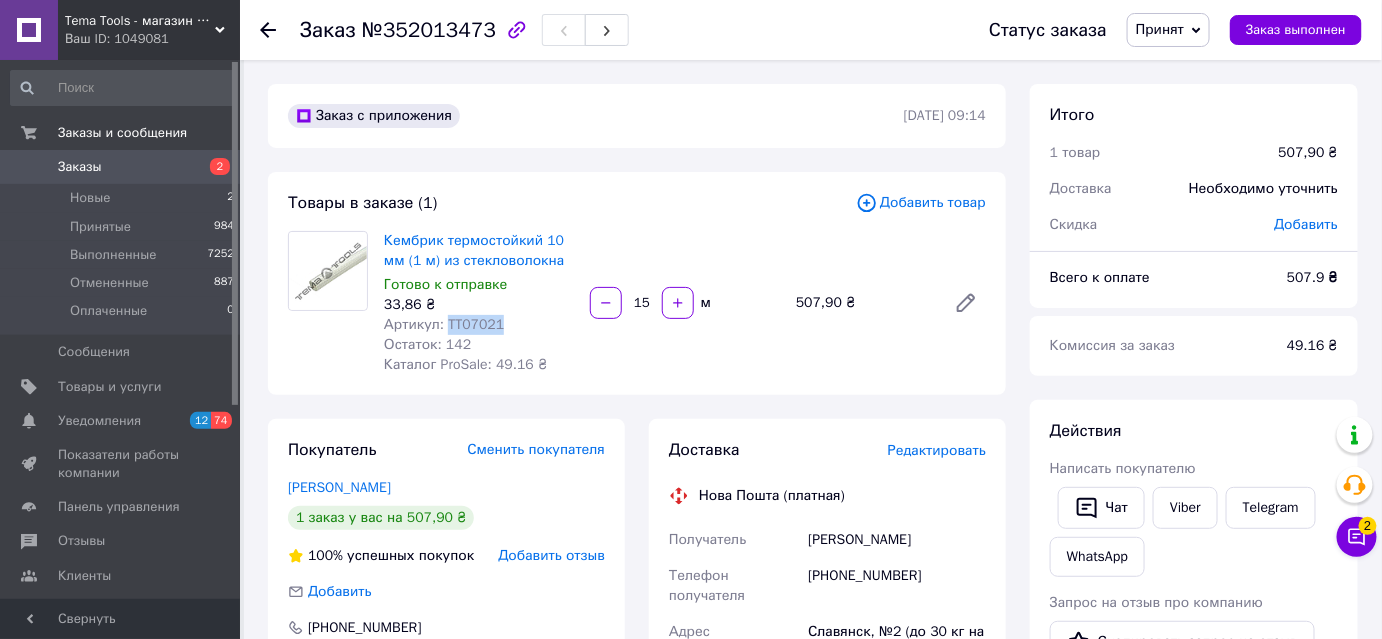 drag, startPoint x: 443, startPoint y: 324, endPoint x: 510, endPoint y: 324, distance: 67 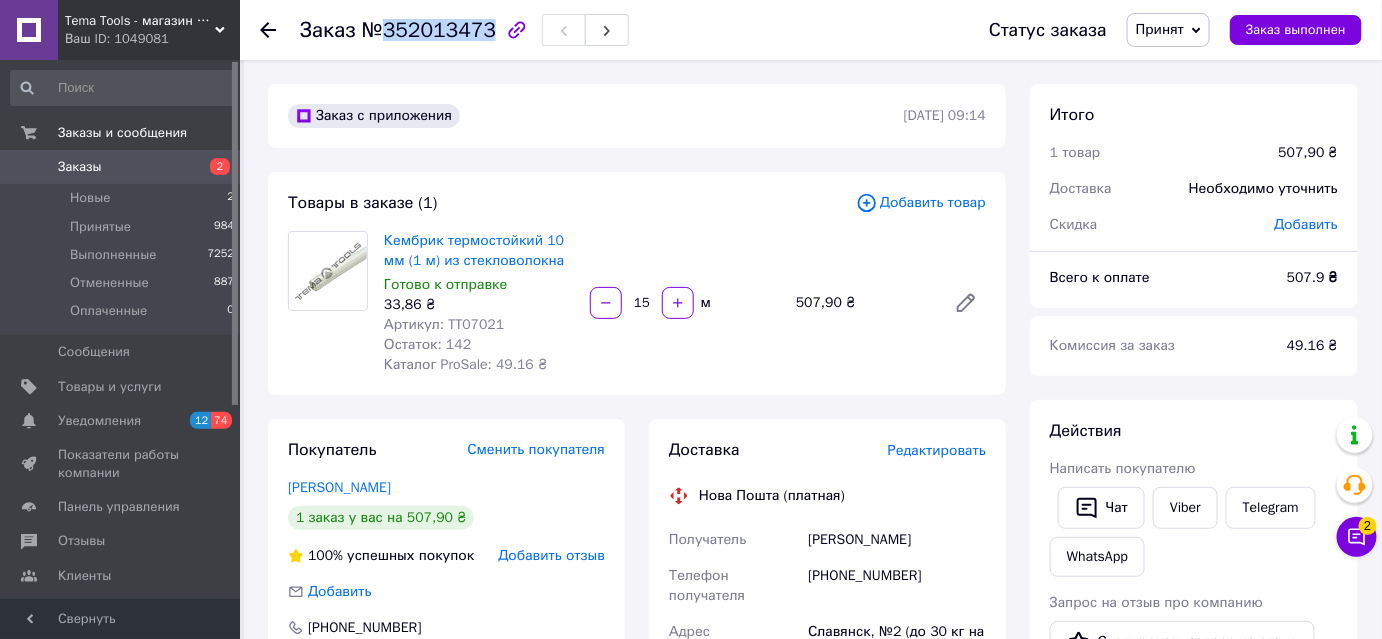drag, startPoint x: 381, startPoint y: 32, endPoint x: 479, endPoint y: 37, distance: 98.12747 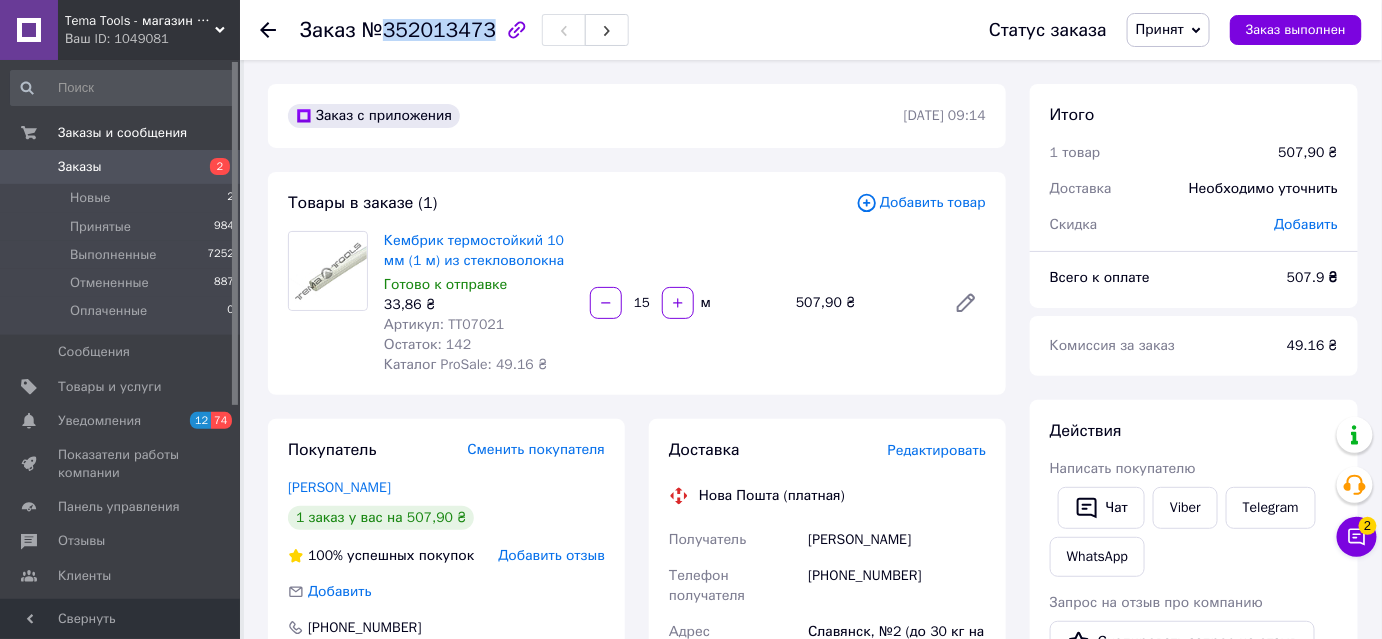 click on "№352013473" at bounding box center (429, 30) 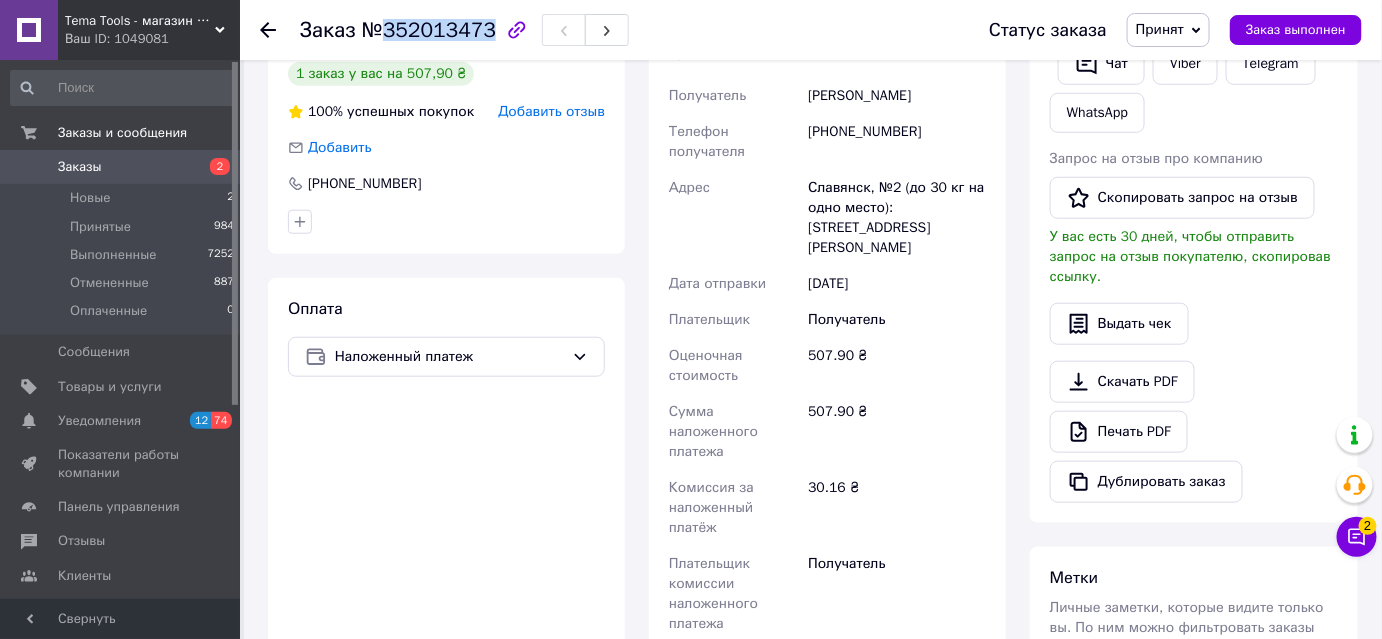 scroll, scrollTop: 454, scrollLeft: 0, axis: vertical 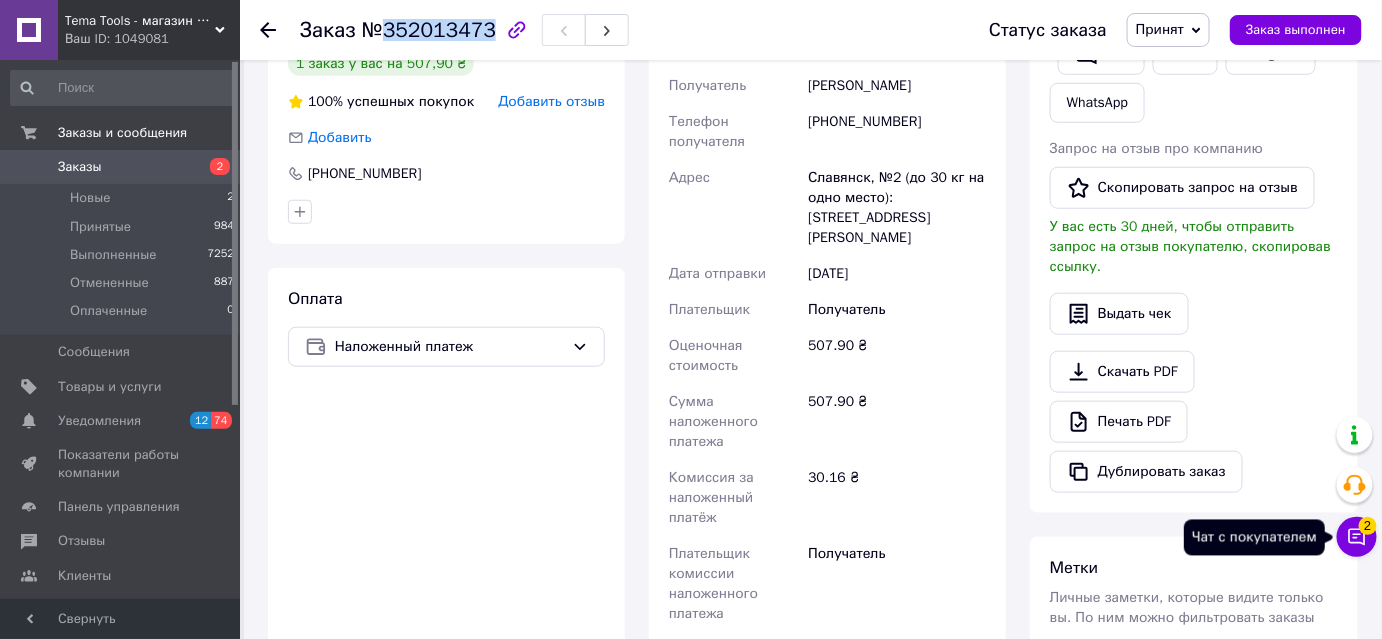 click 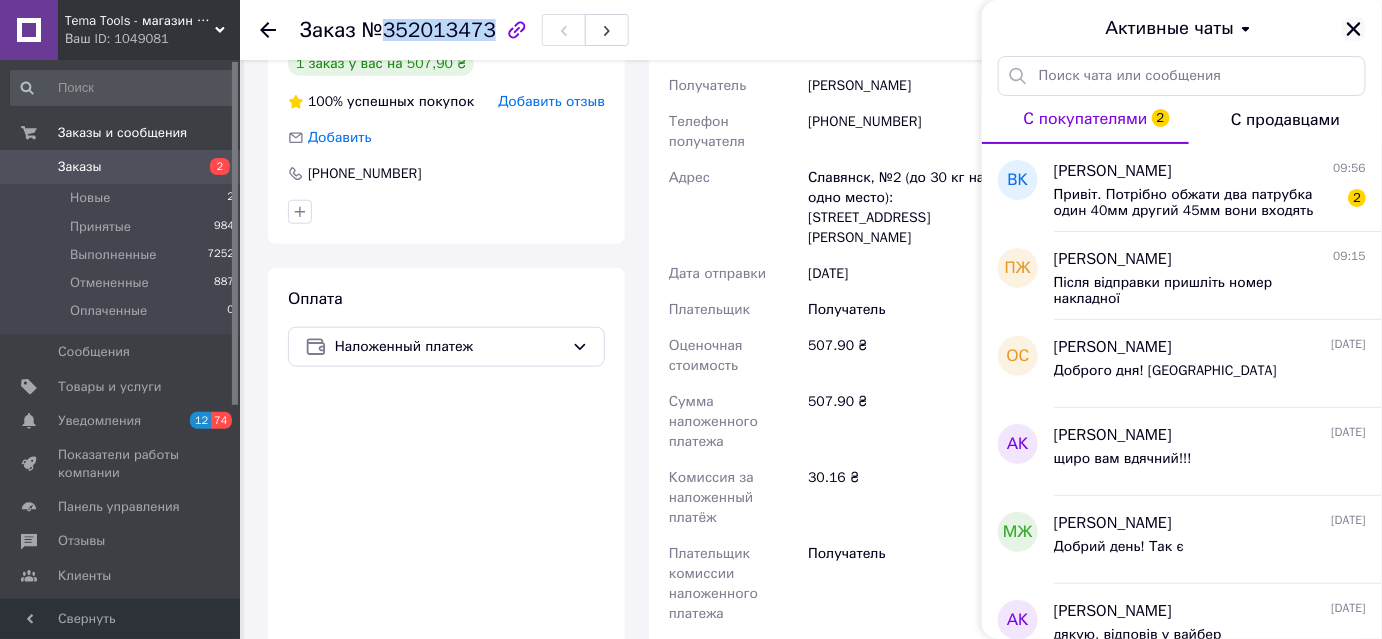 click 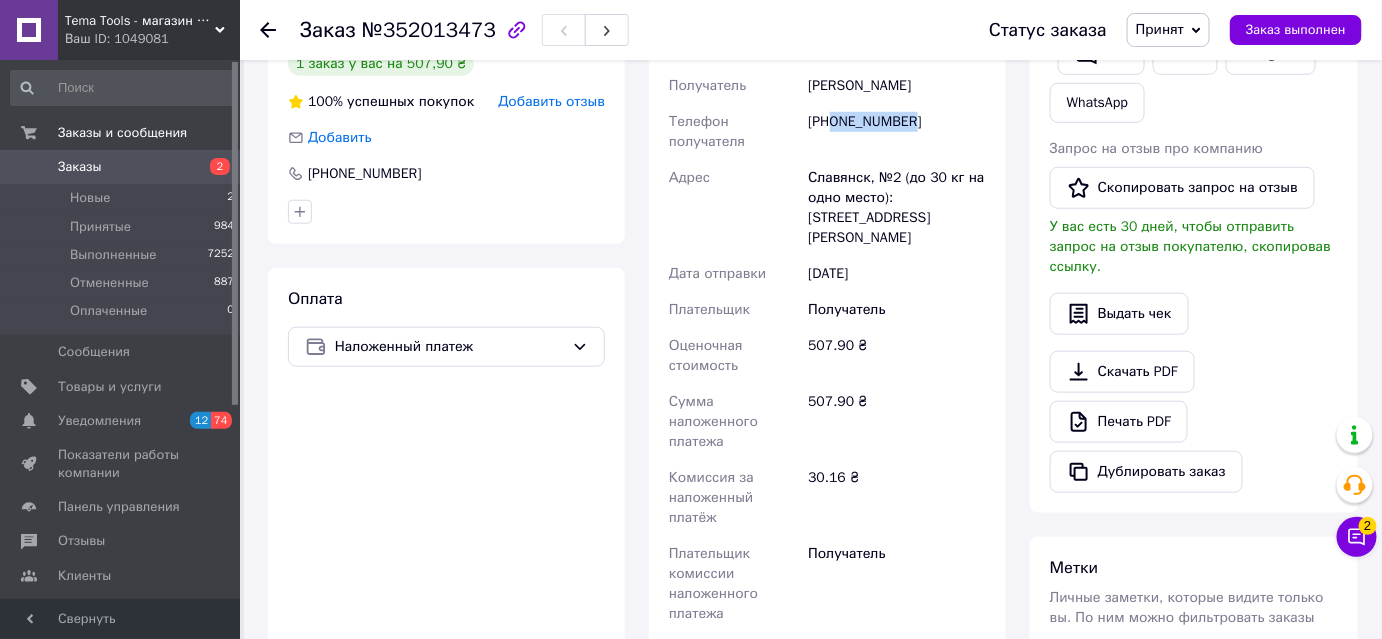 drag, startPoint x: 835, startPoint y: 120, endPoint x: 909, endPoint y: 126, distance: 74.24284 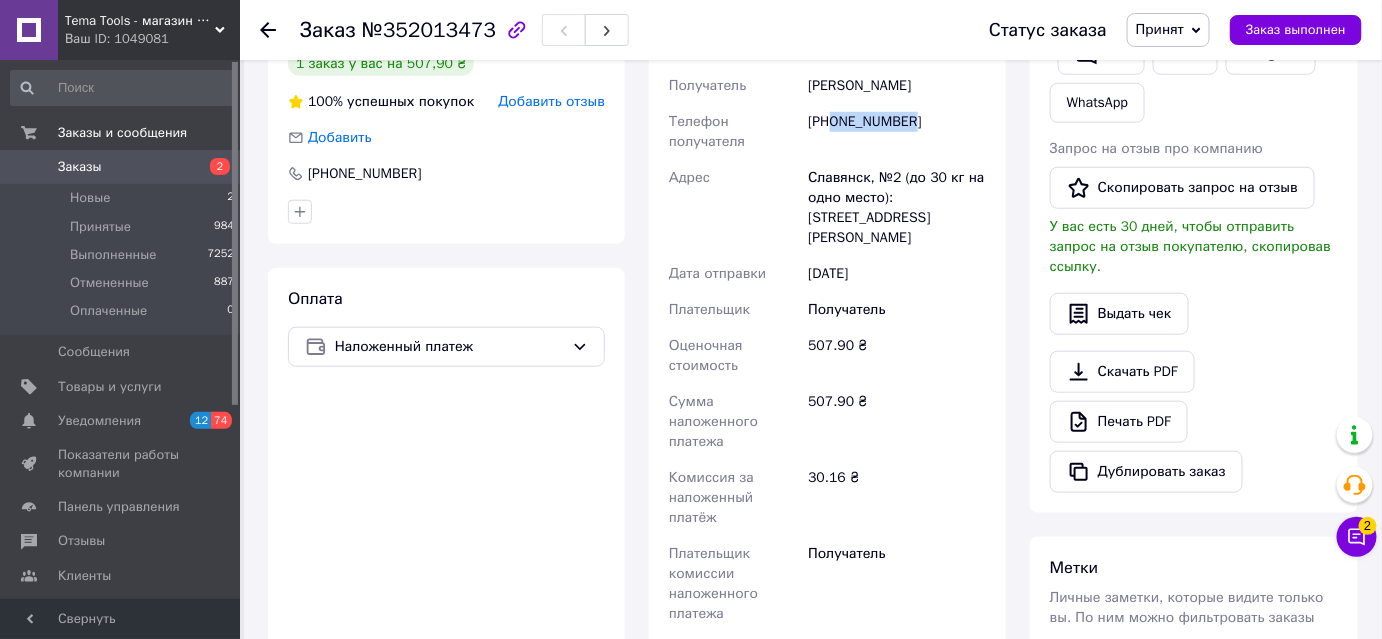 scroll, scrollTop: 272, scrollLeft: 0, axis: vertical 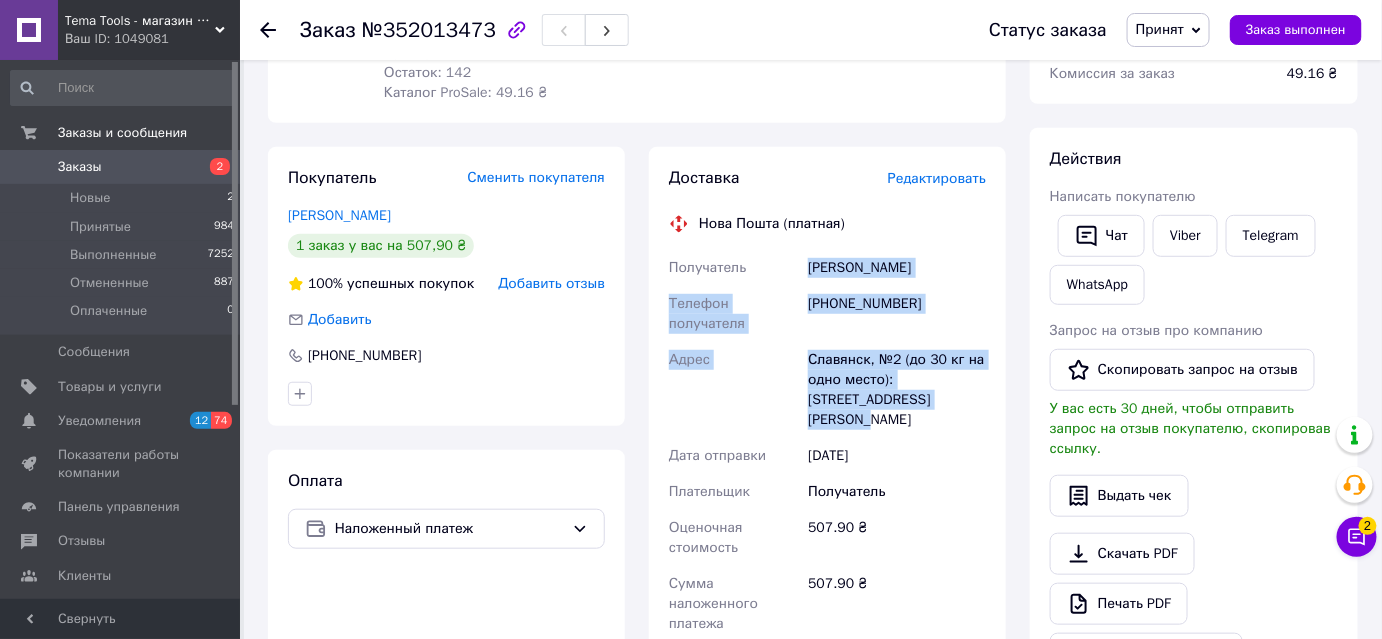 drag, startPoint x: 808, startPoint y: 261, endPoint x: 927, endPoint y: 391, distance: 176.24132 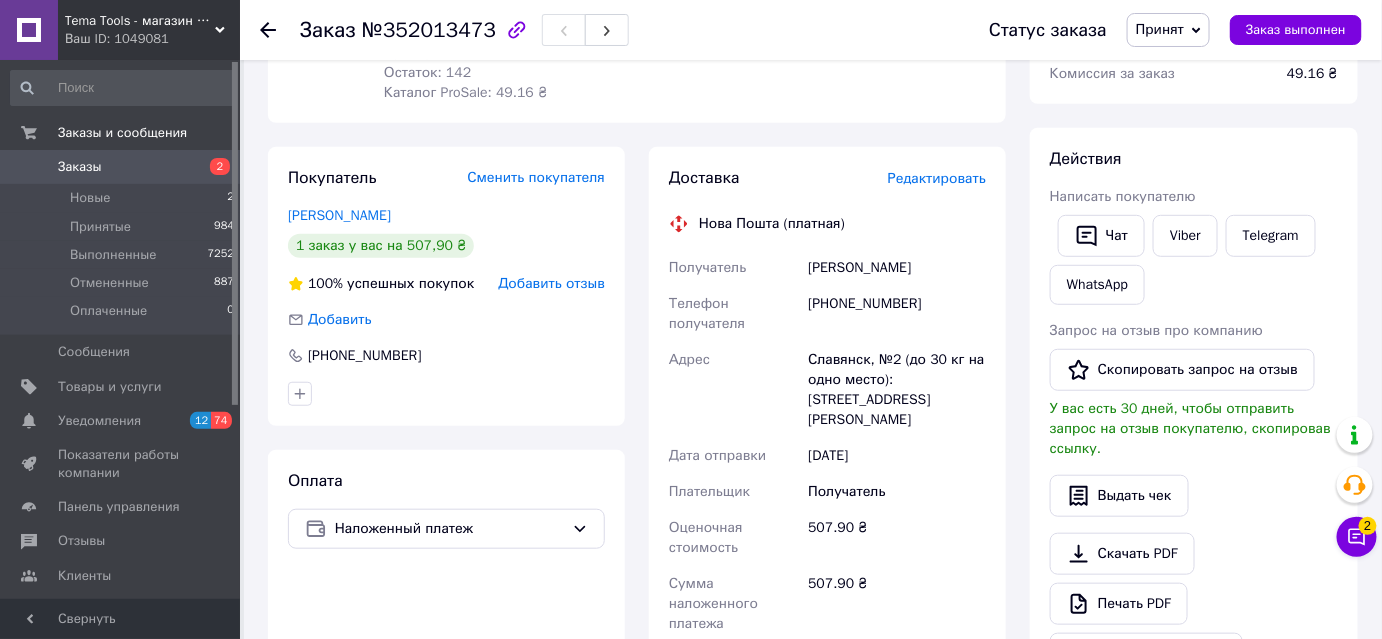 click on "Получатель" at bounding box center [734, 268] 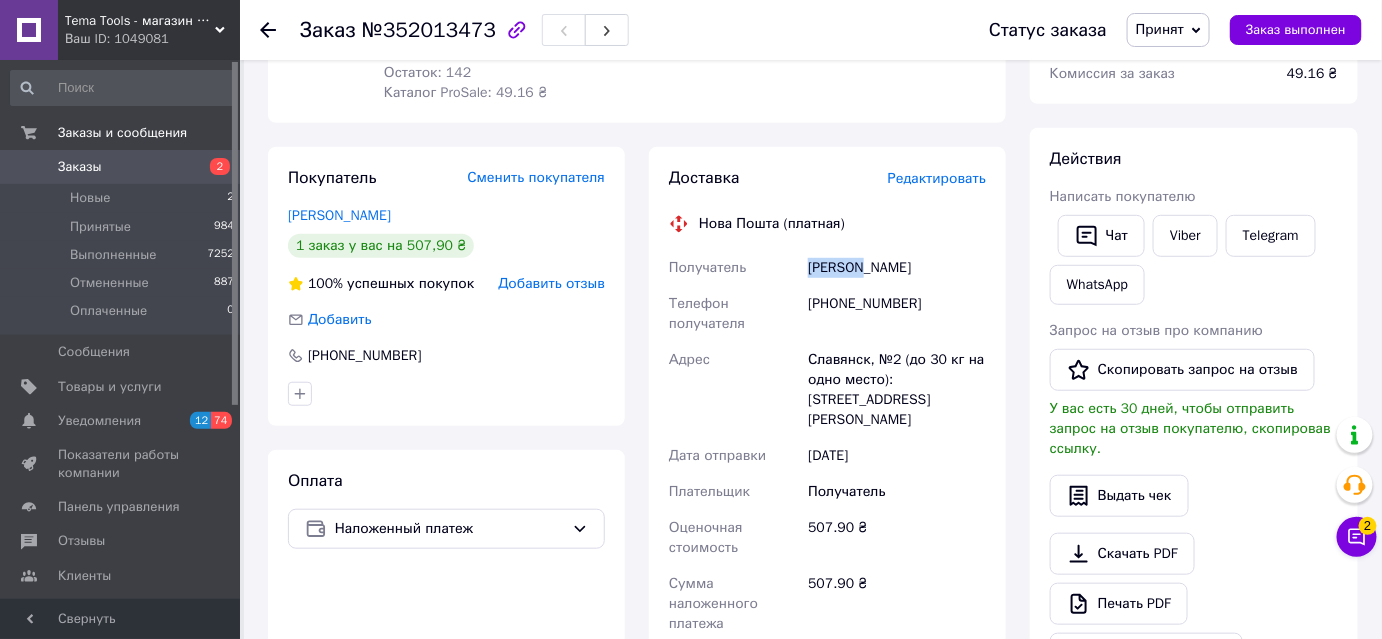 drag, startPoint x: 832, startPoint y: 269, endPoint x: 866, endPoint y: 275, distance: 34.525352 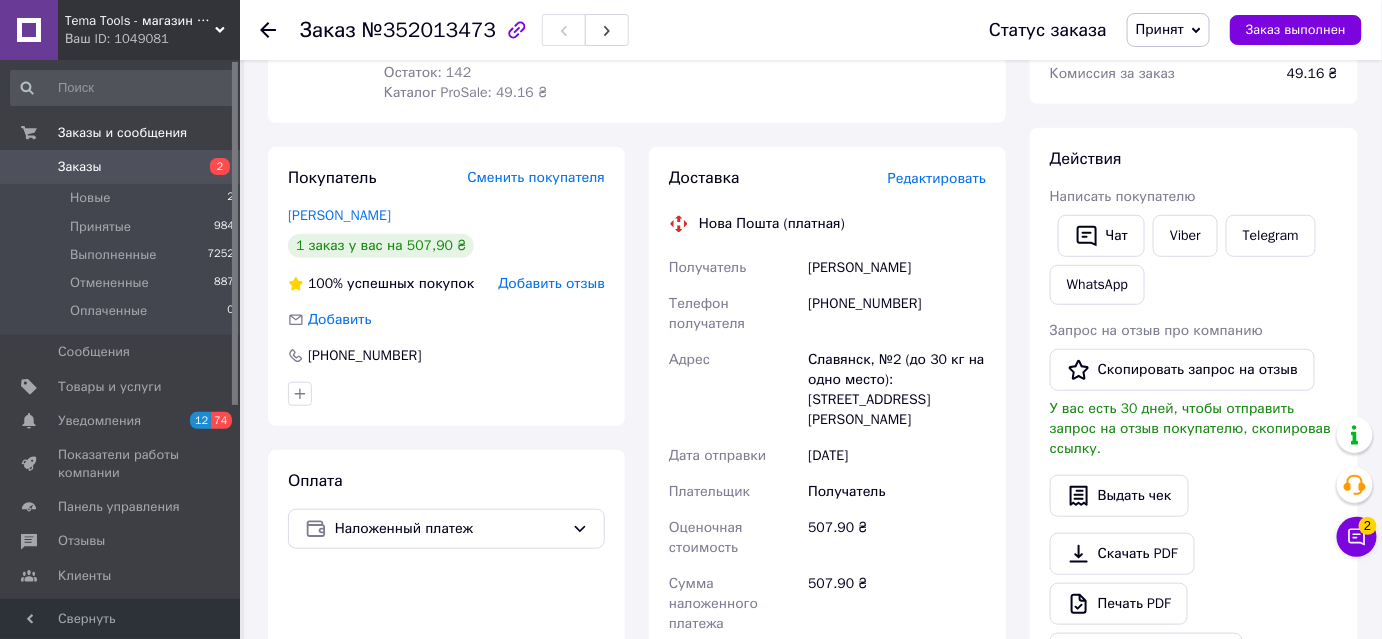 click 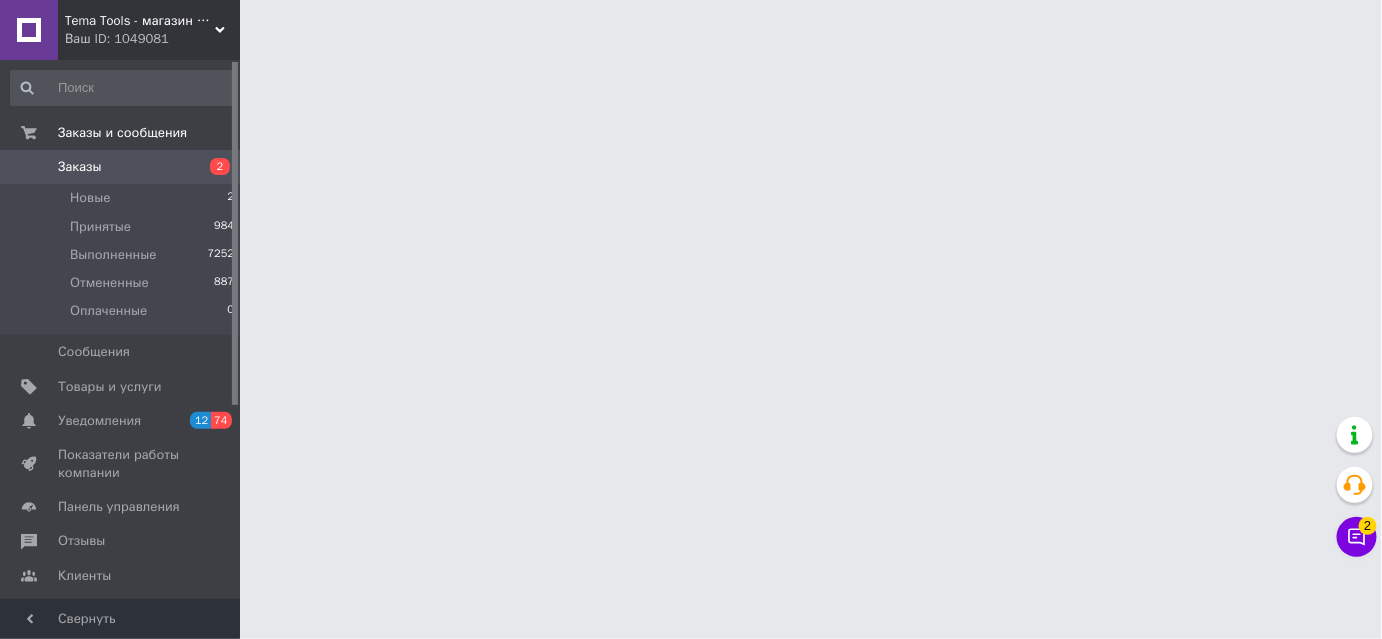 scroll, scrollTop: 0, scrollLeft: 0, axis: both 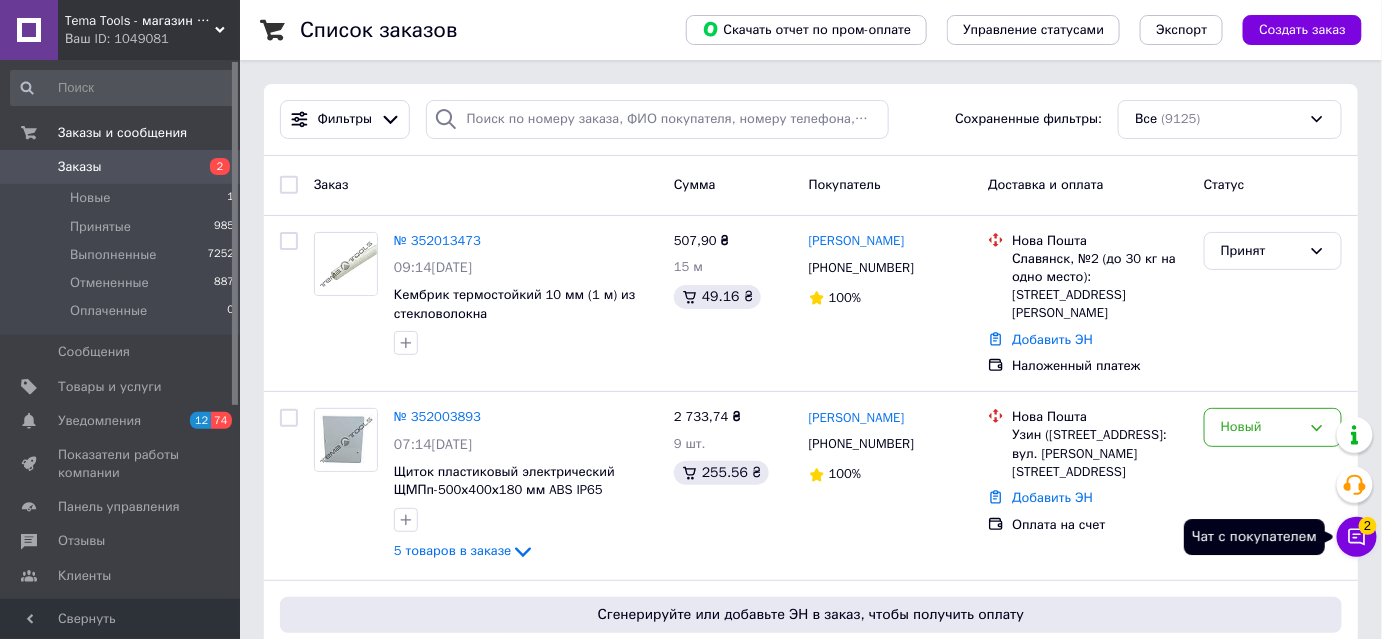 click 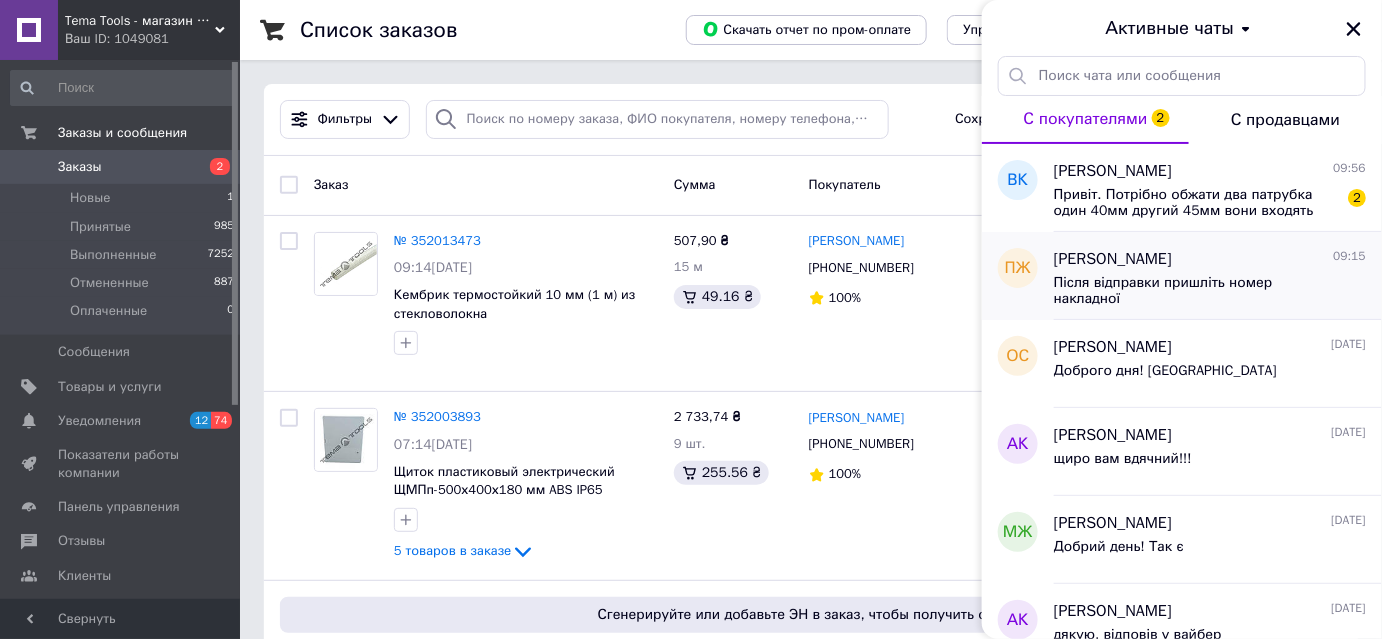 click on "Після відправки пришліть номер накладної" at bounding box center (1196, 291) 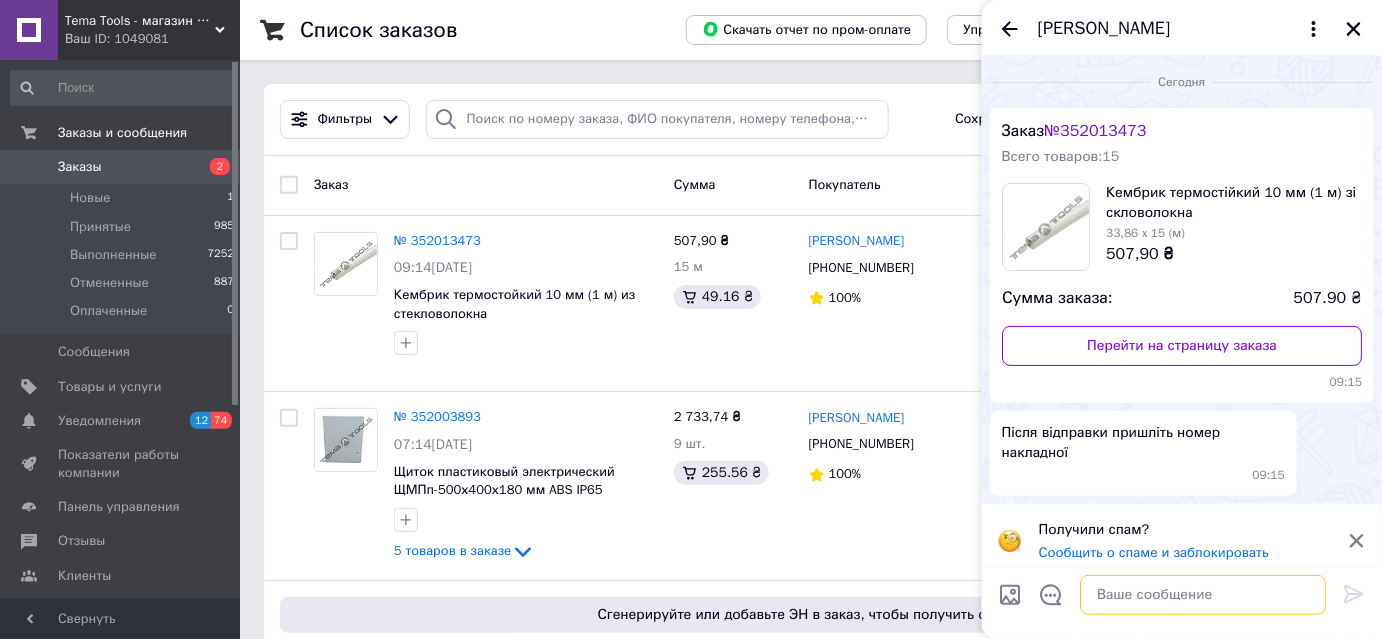 click at bounding box center (1203, 595) 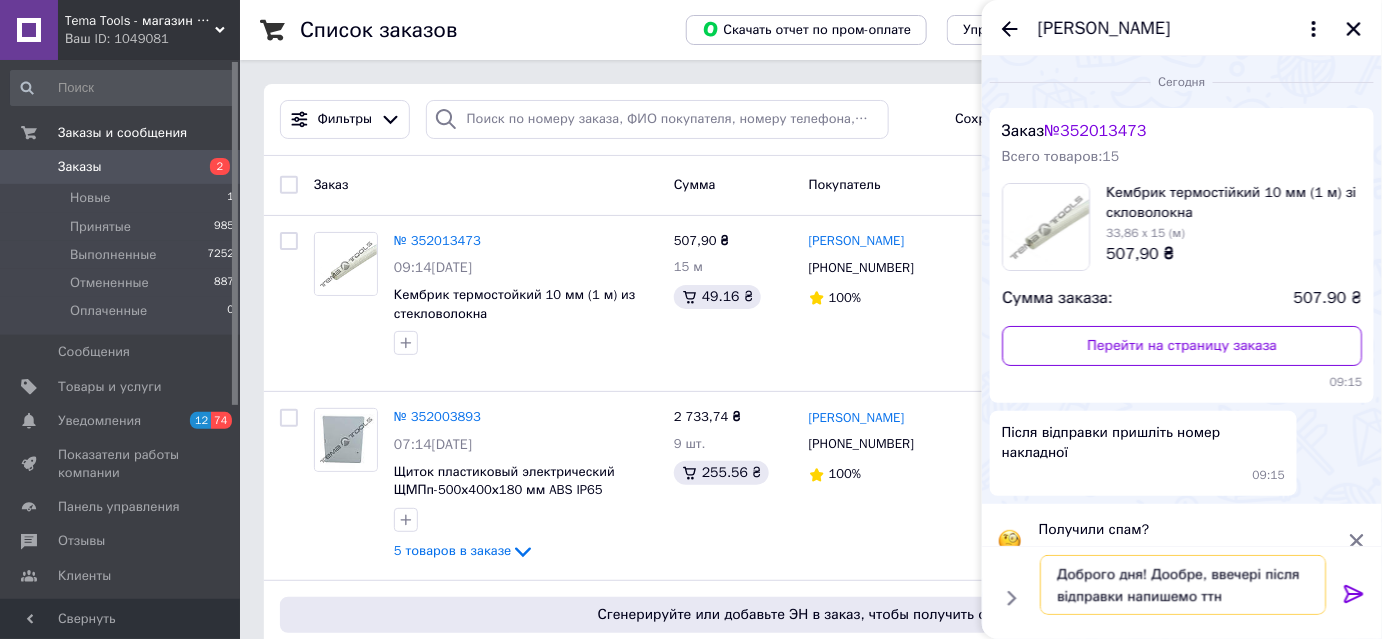 click on "Доброго дня! Дообре, ввечері після відправки напишемо ттн" at bounding box center (1183, 585) 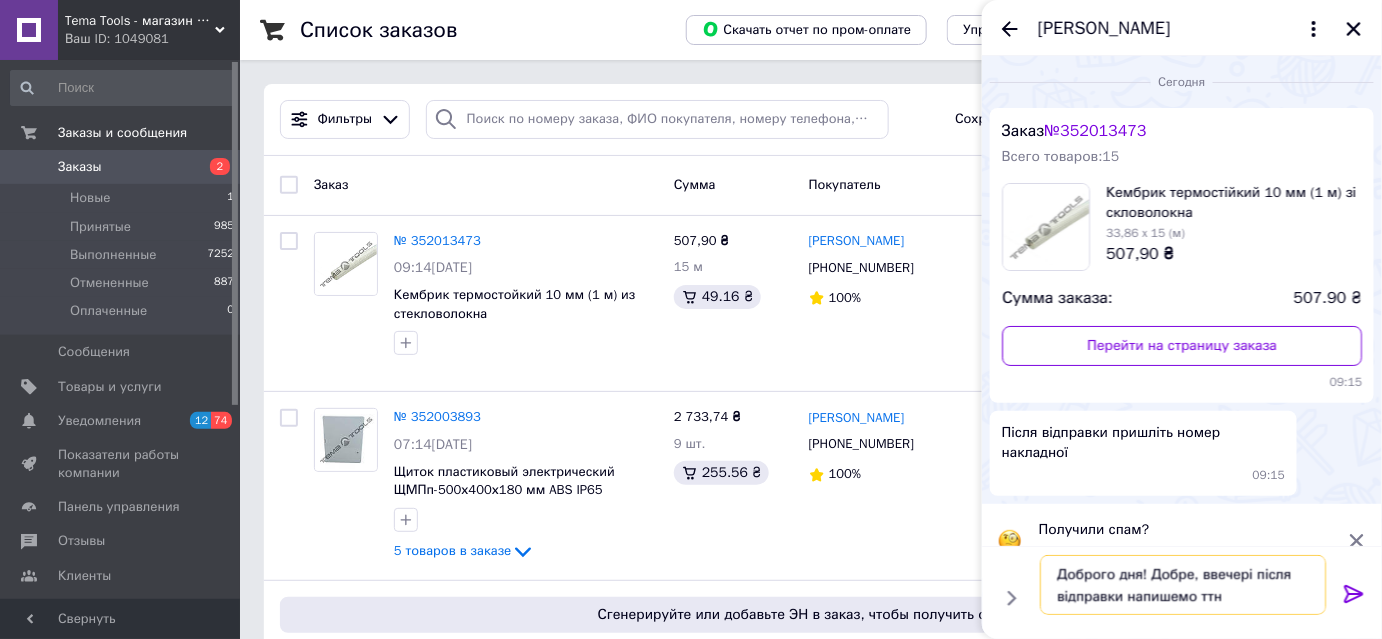 type on "Доброго дня! Добре, ввечері після відправки напишемо ттн" 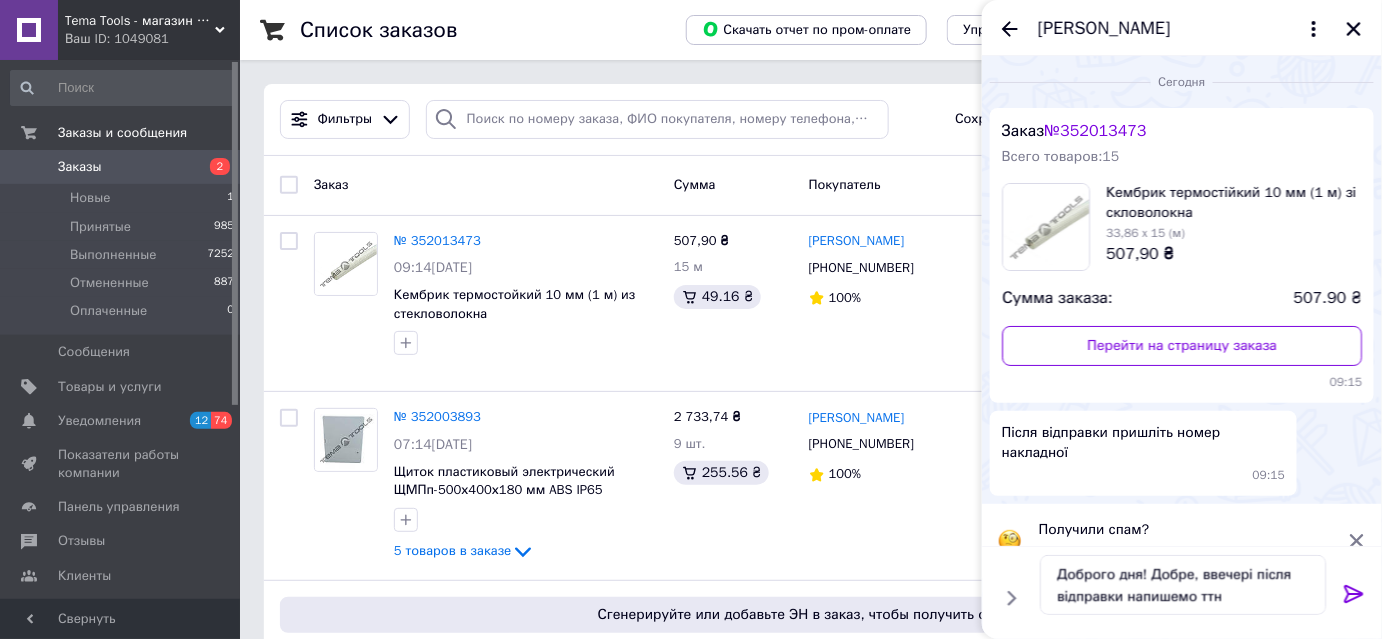 click 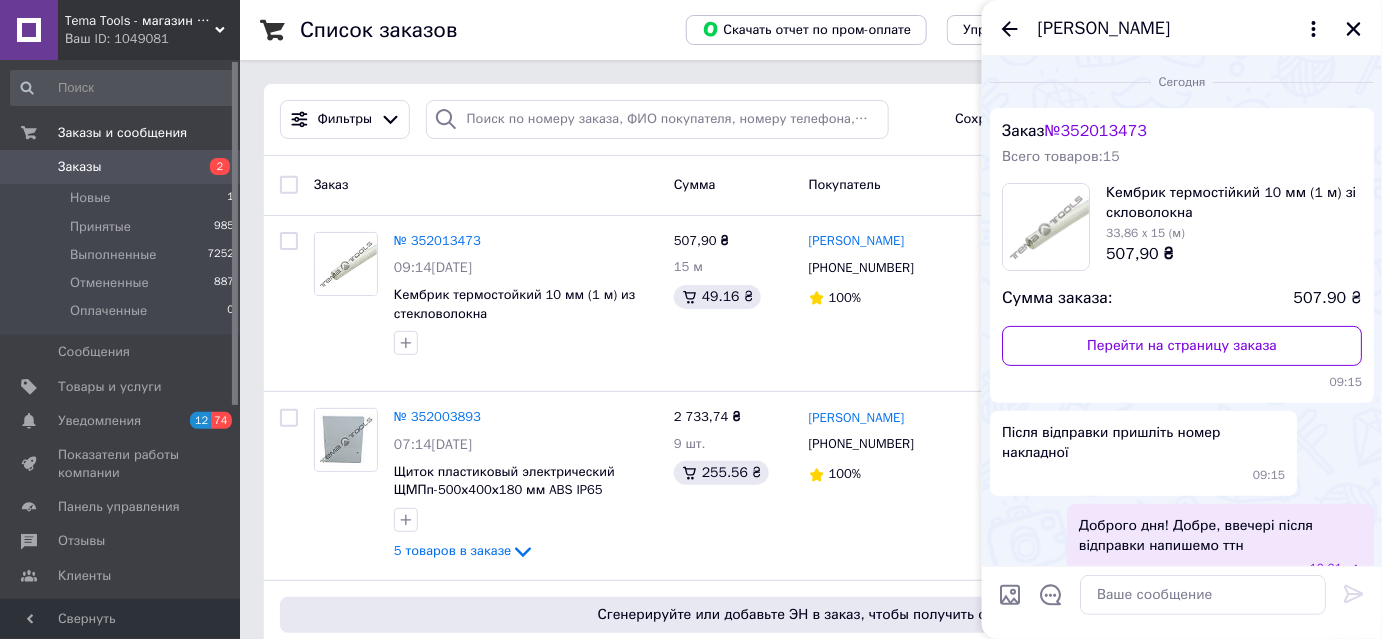 scroll, scrollTop: 10, scrollLeft: 0, axis: vertical 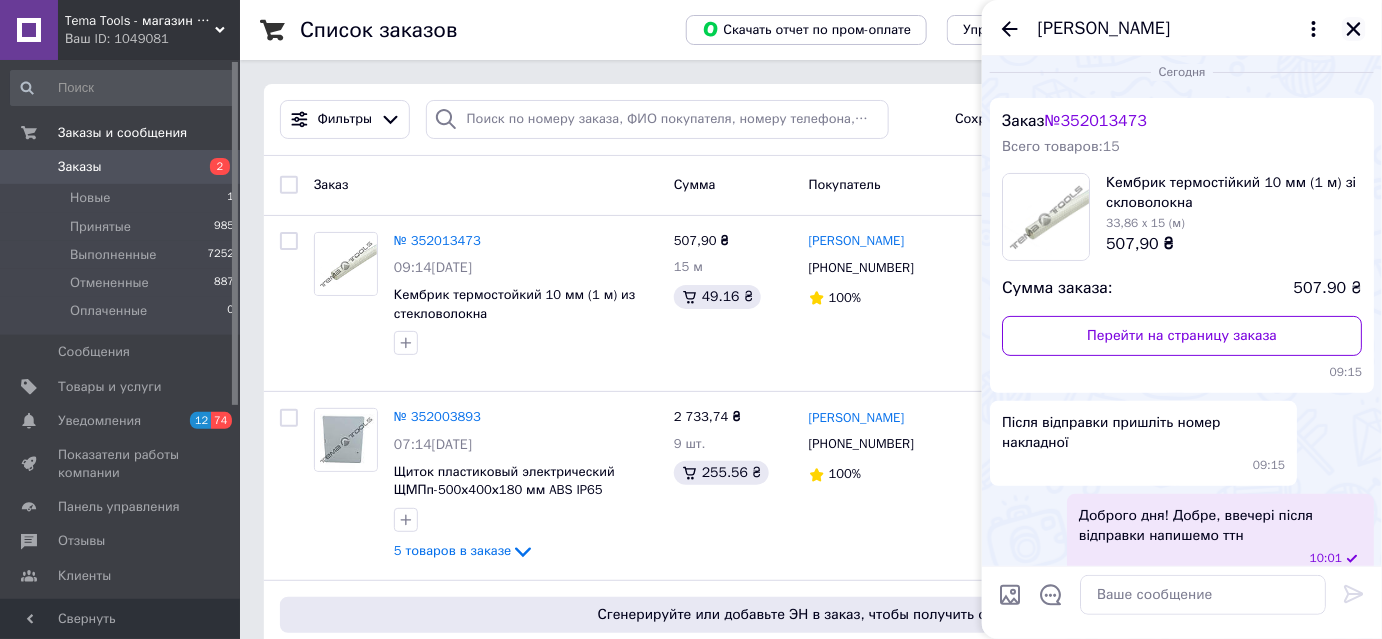 click 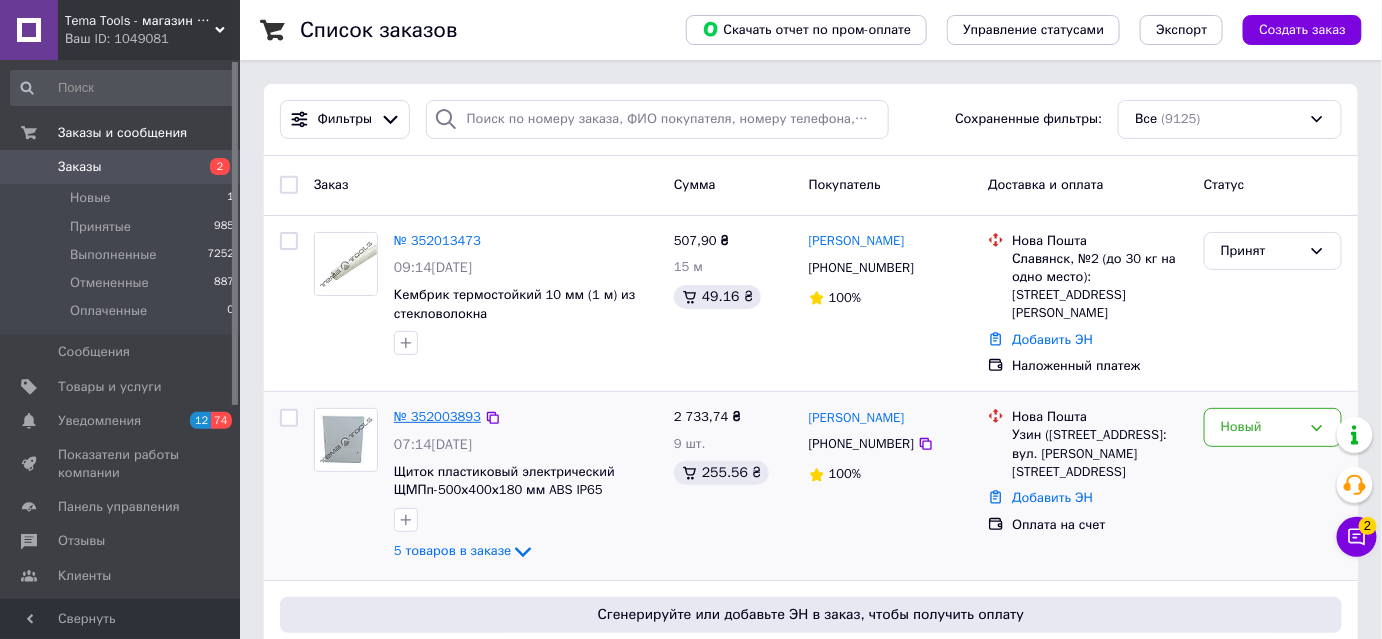 click on "№ 352003893" at bounding box center (437, 416) 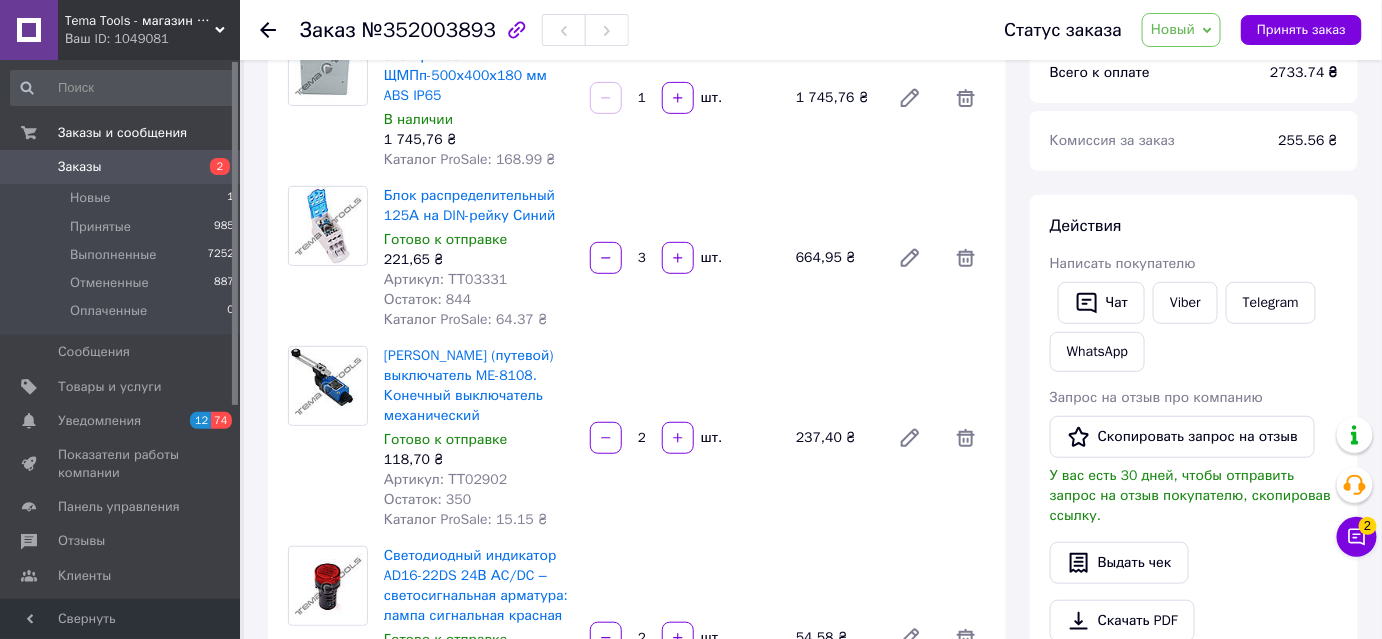 scroll, scrollTop: 90, scrollLeft: 0, axis: vertical 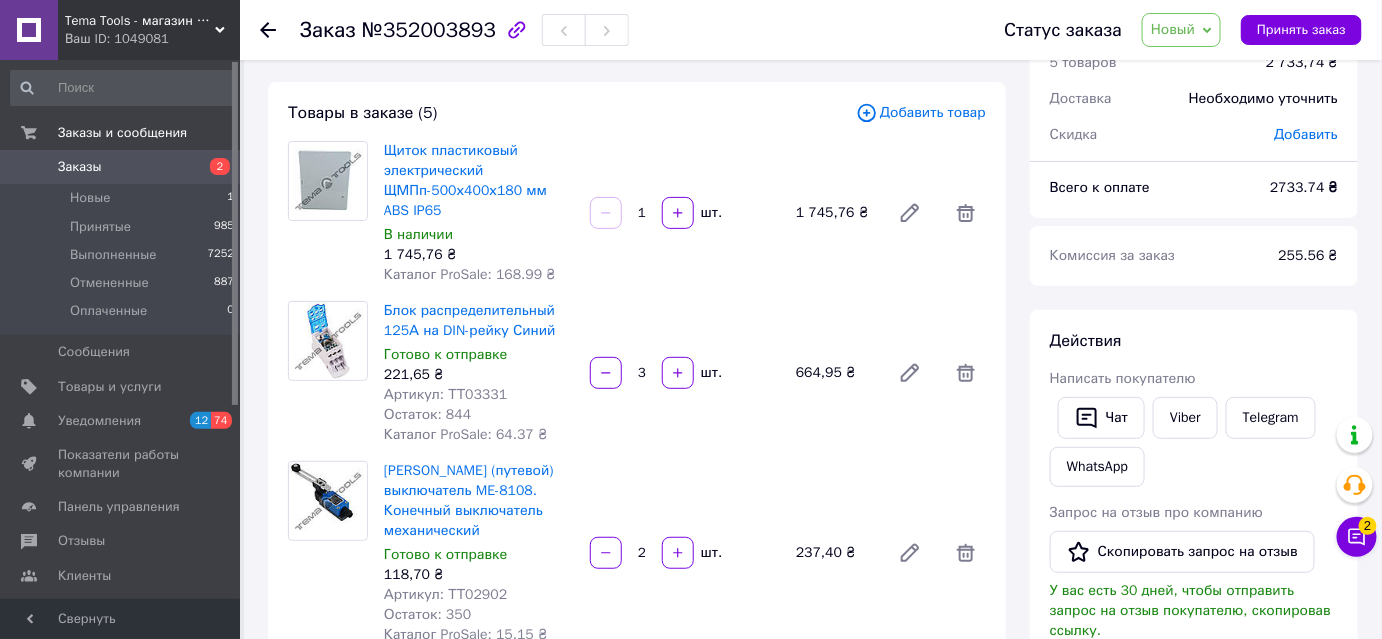 click on "Новый" at bounding box center [1173, 29] 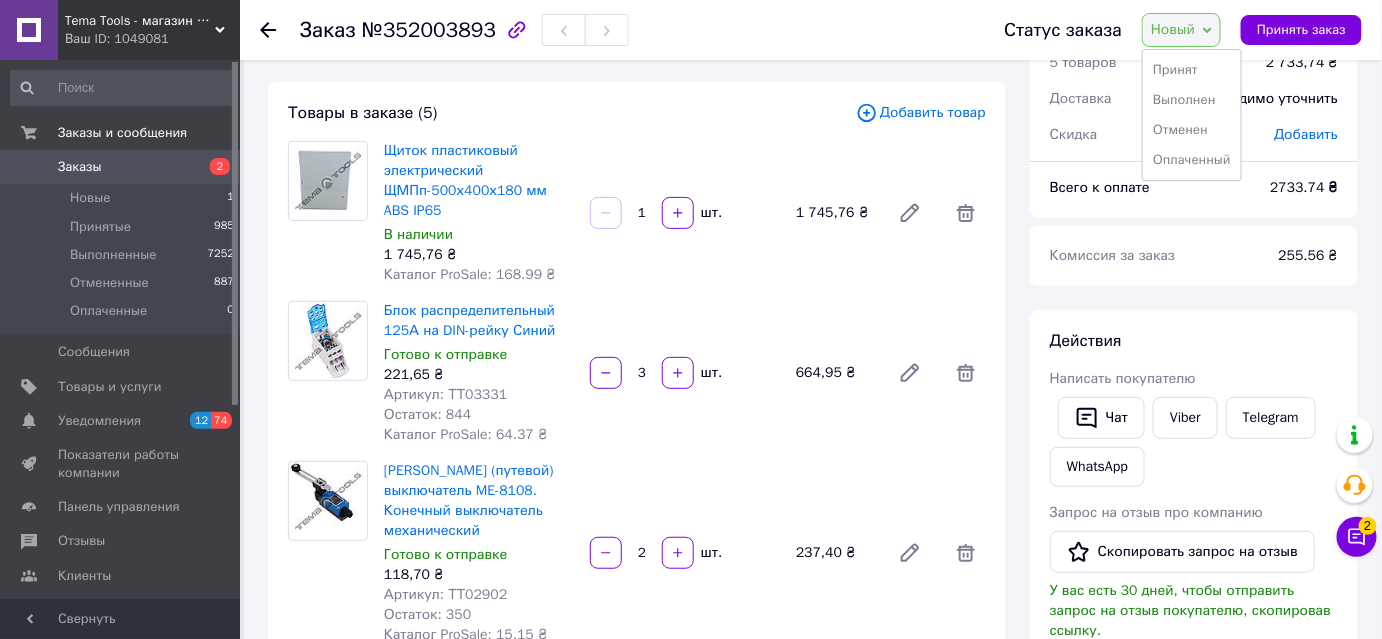 click on "Принят" at bounding box center (1192, 70) 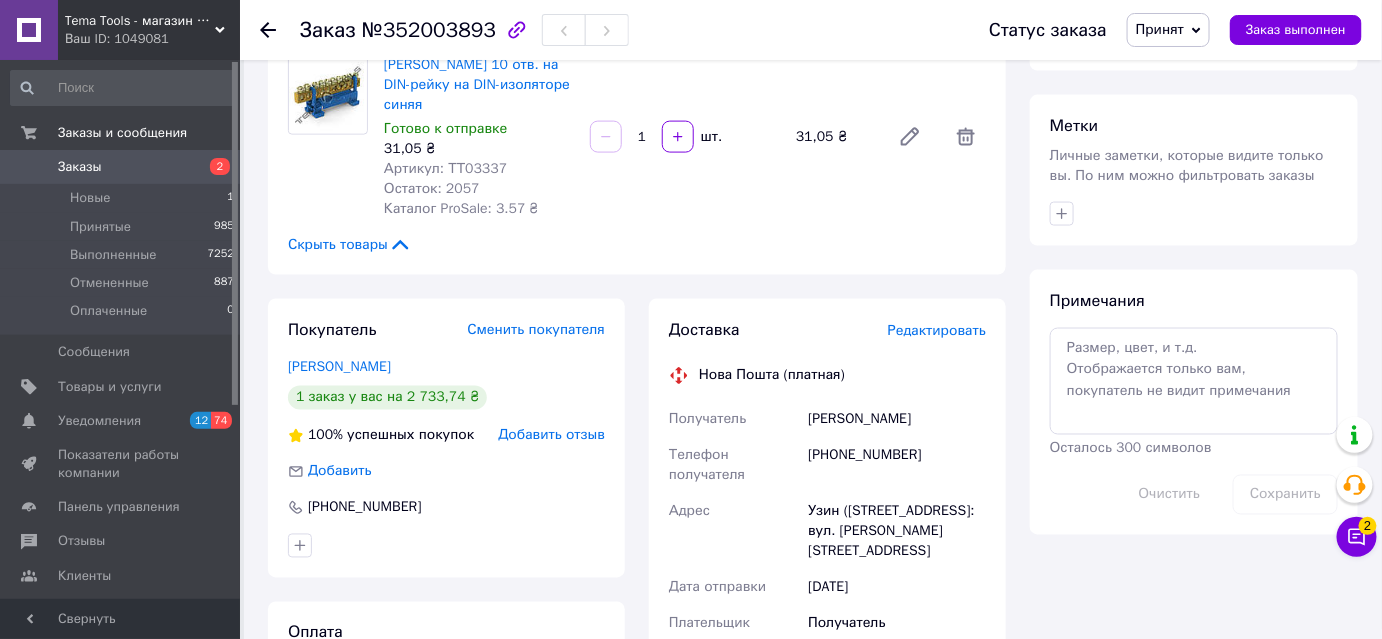 scroll, scrollTop: 909, scrollLeft: 0, axis: vertical 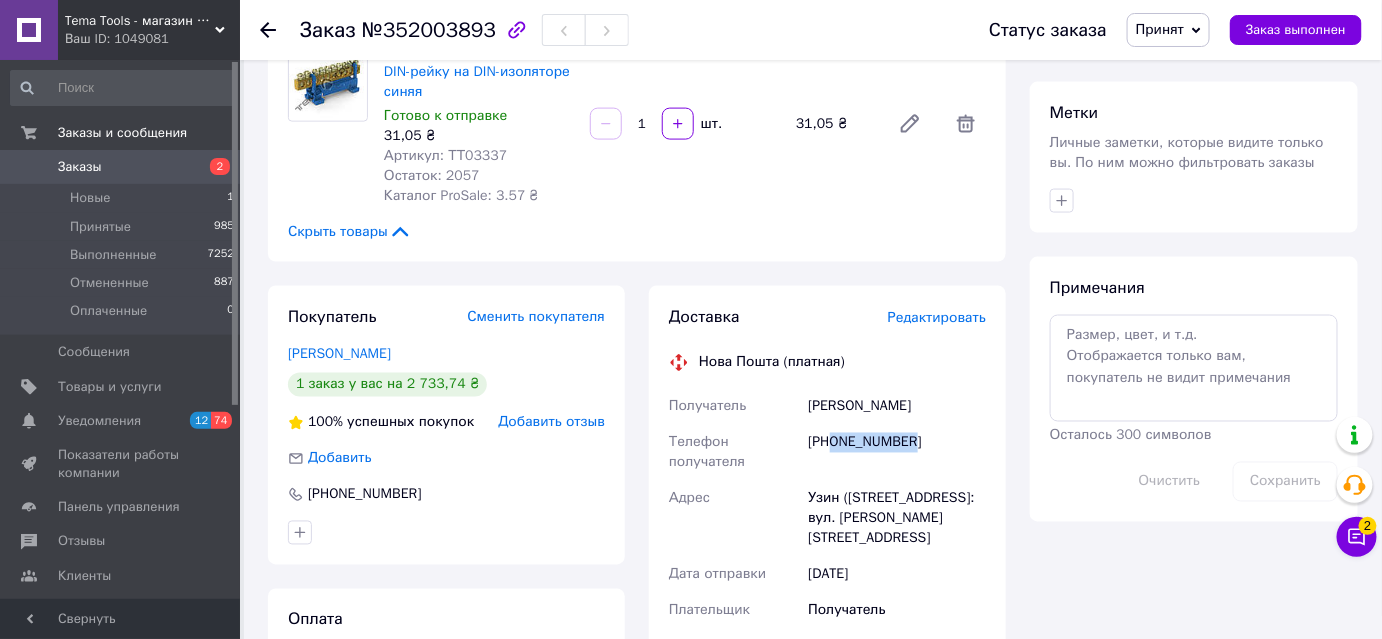 drag, startPoint x: 834, startPoint y: 438, endPoint x: 912, endPoint y: 447, distance: 78.51752 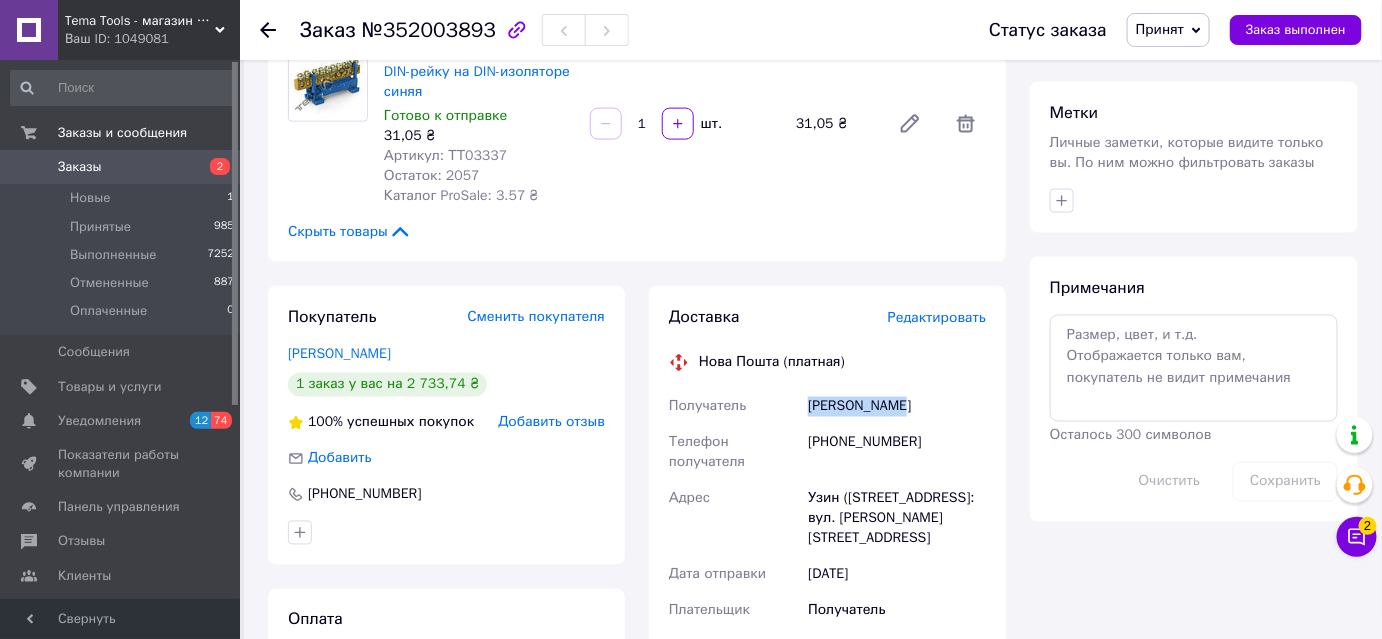 drag, startPoint x: 810, startPoint y: 401, endPoint x: 916, endPoint y: 403, distance: 106.01887 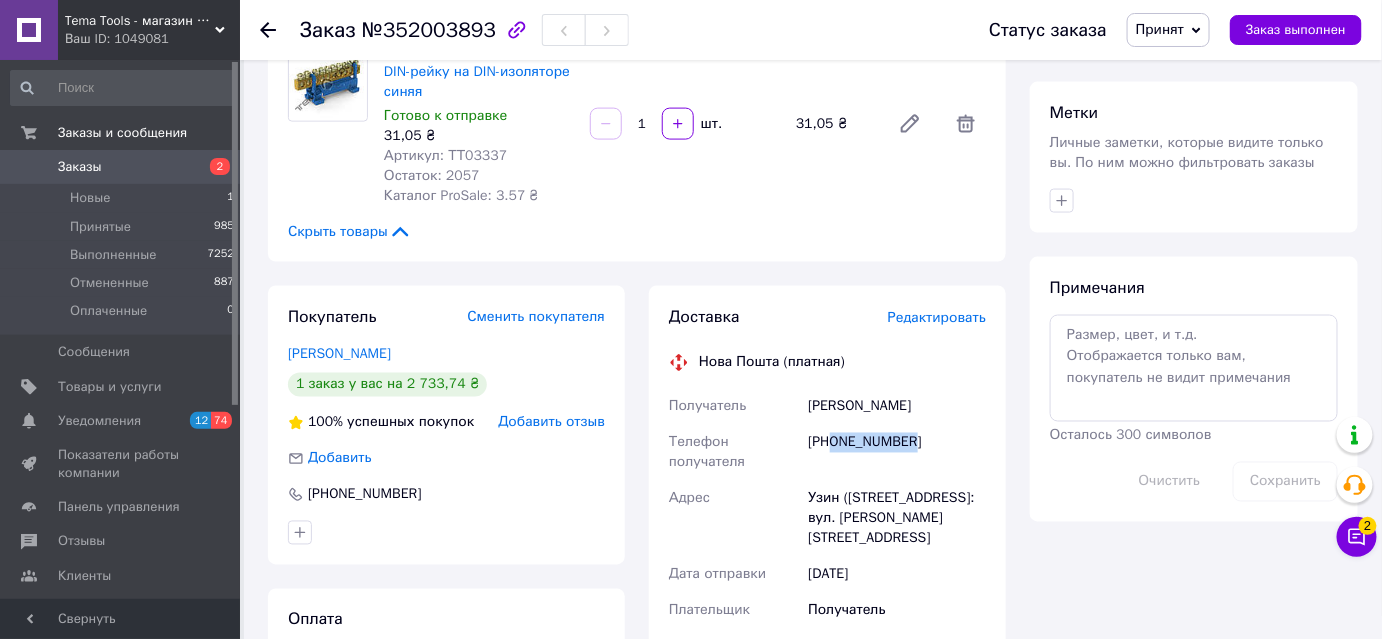 drag, startPoint x: 834, startPoint y: 444, endPoint x: 918, endPoint y: 444, distance: 84 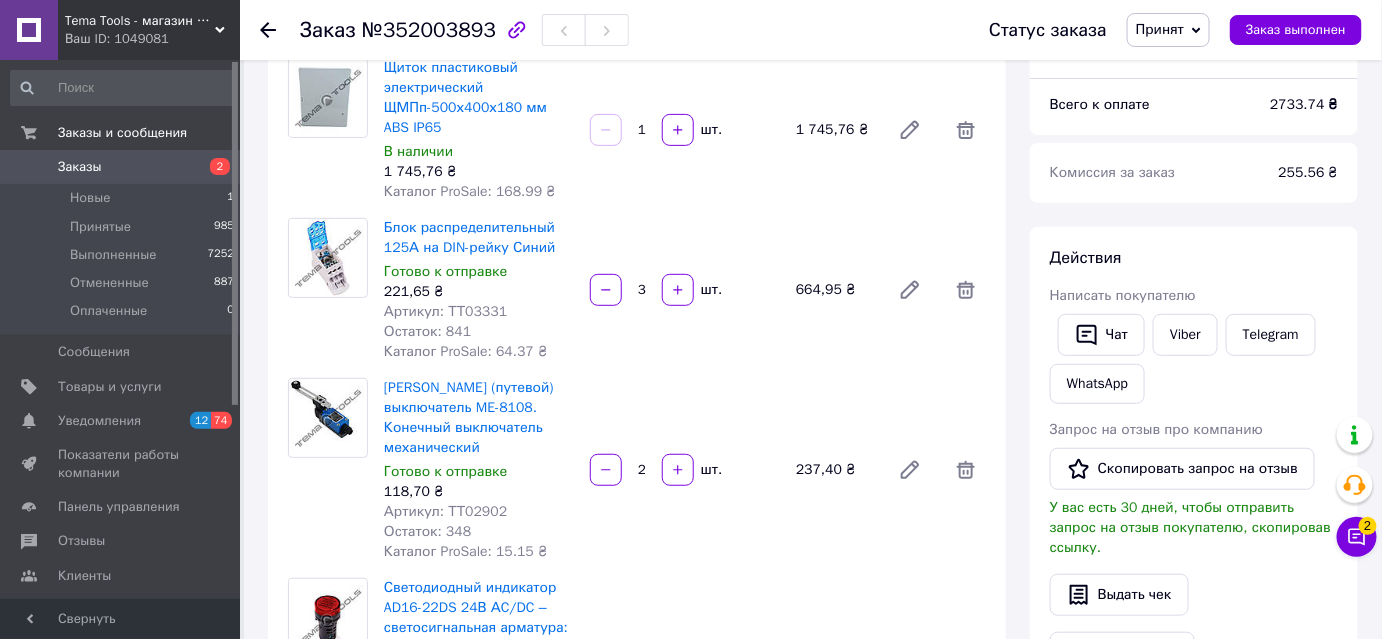 scroll, scrollTop: 181, scrollLeft: 0, axis: vertical 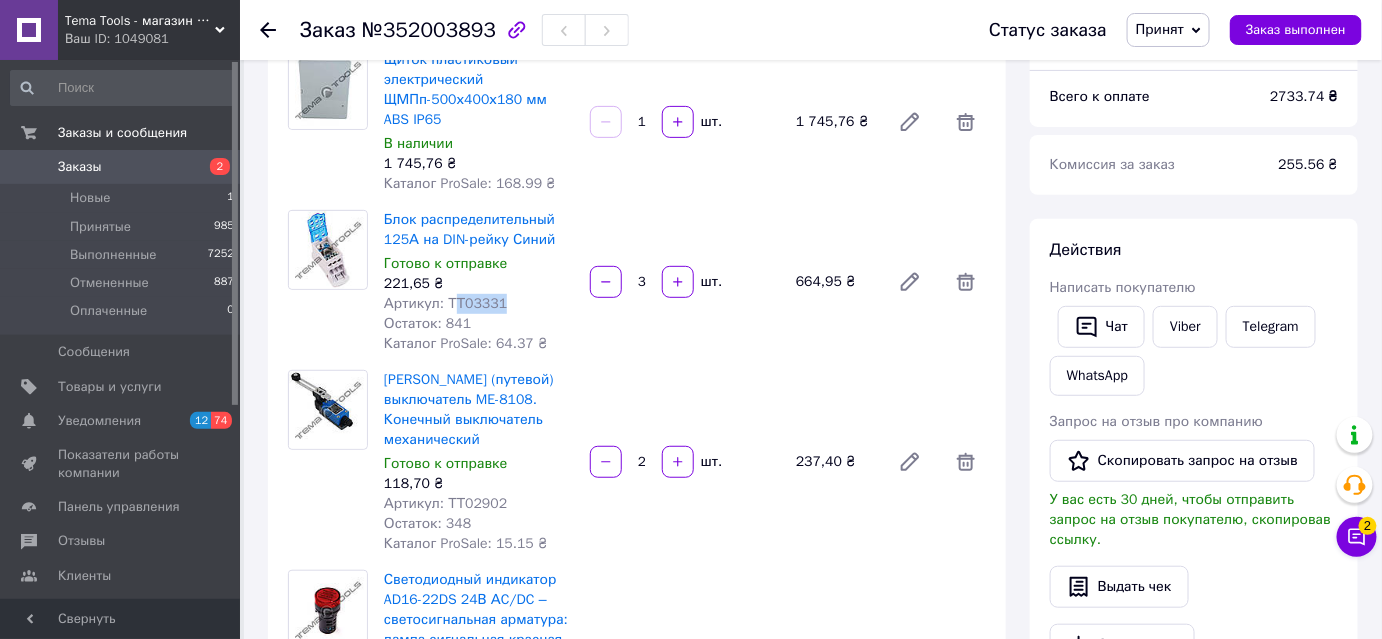 drag, startPoint x: 448, startPoint y: 300, endPoint x: 501, endPoint y: 310, distance: 53.935146 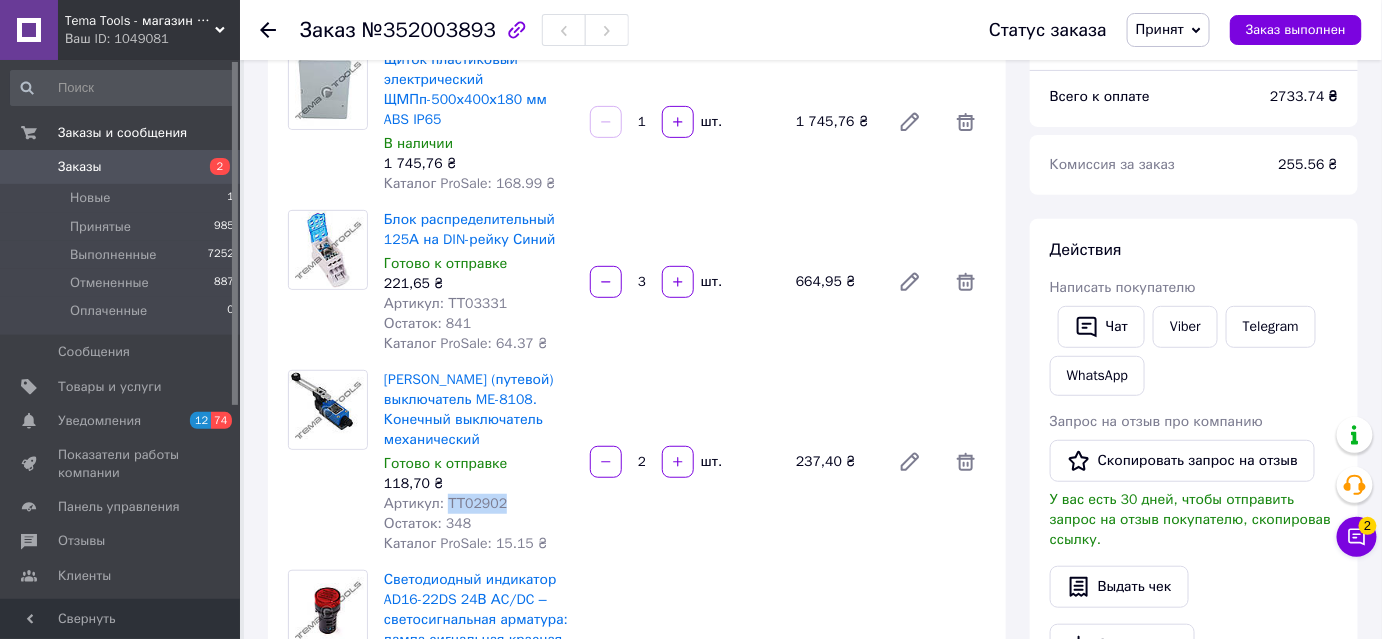 drag, startPoint x: 443, startPoint y: 502, endPoint x: 497, endPoint y: 499, distance: 54.08327 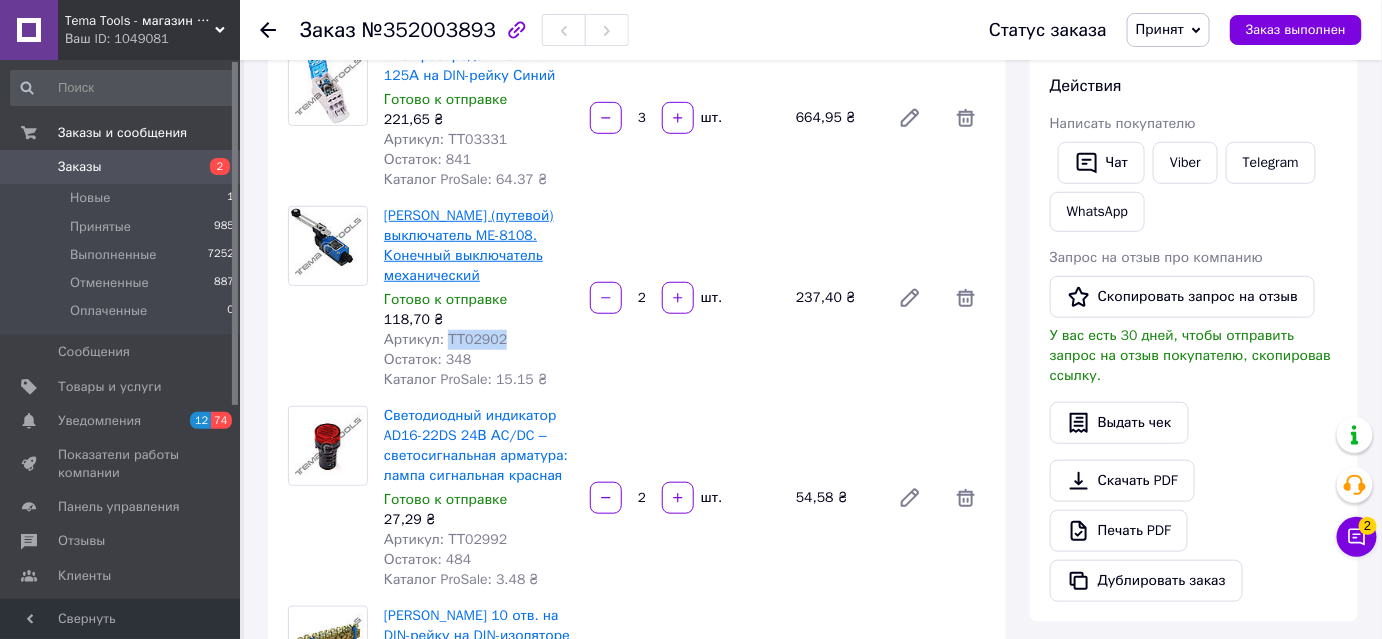 scroll, scrollTop: 454, scrollLeft: 0, axis: vertical 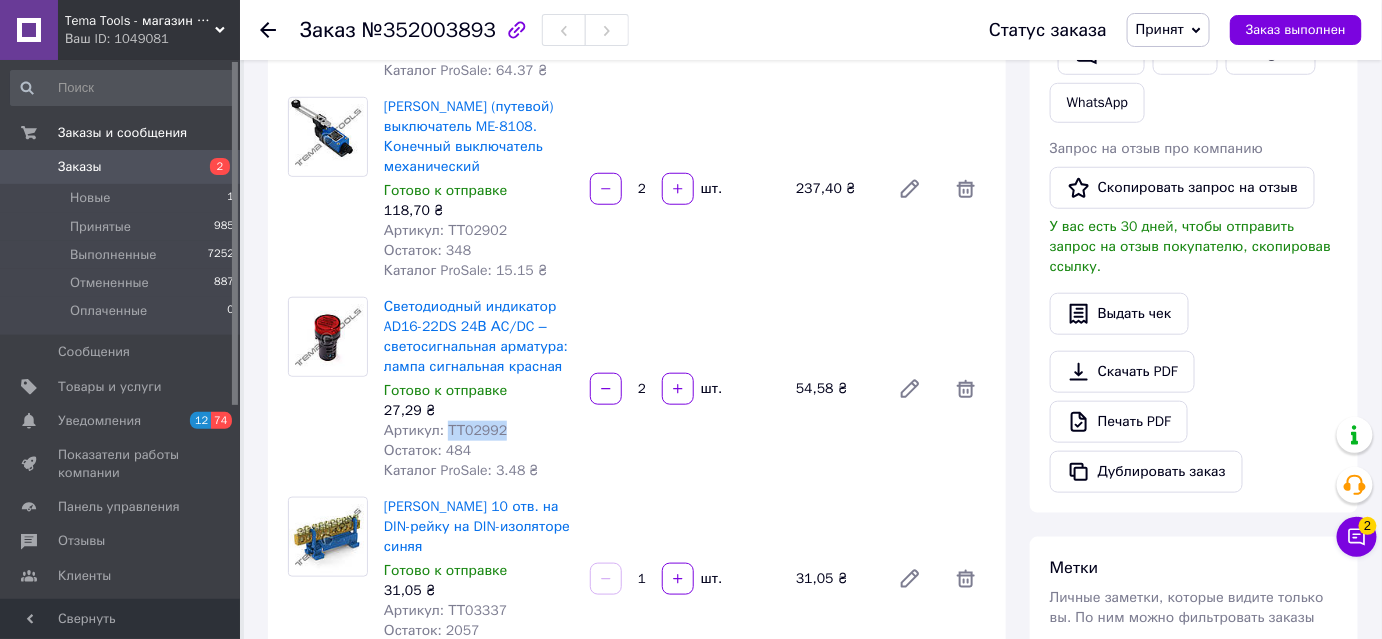 drag, startPoint x: 475, startPoint y: 428, endPoint x: 506, endPoint y: 429, distance: 31.016125 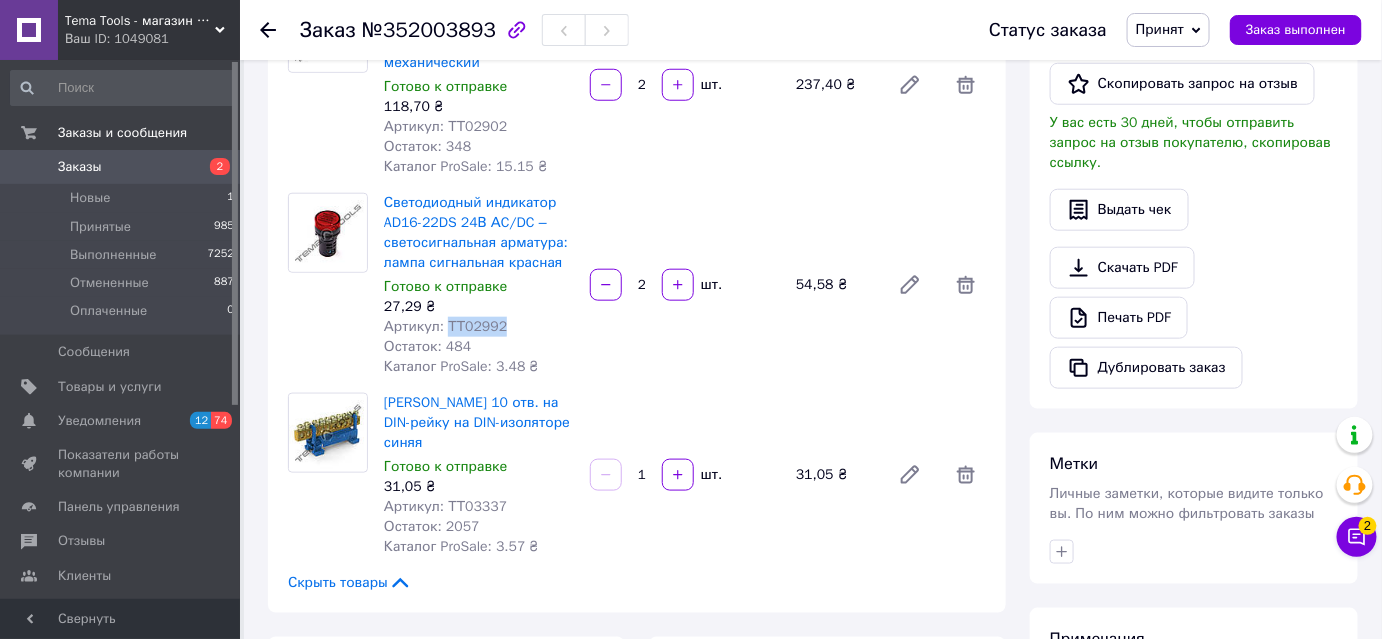 scroll, scrollTop: 727, scrollLeft: 0, axis: vertical 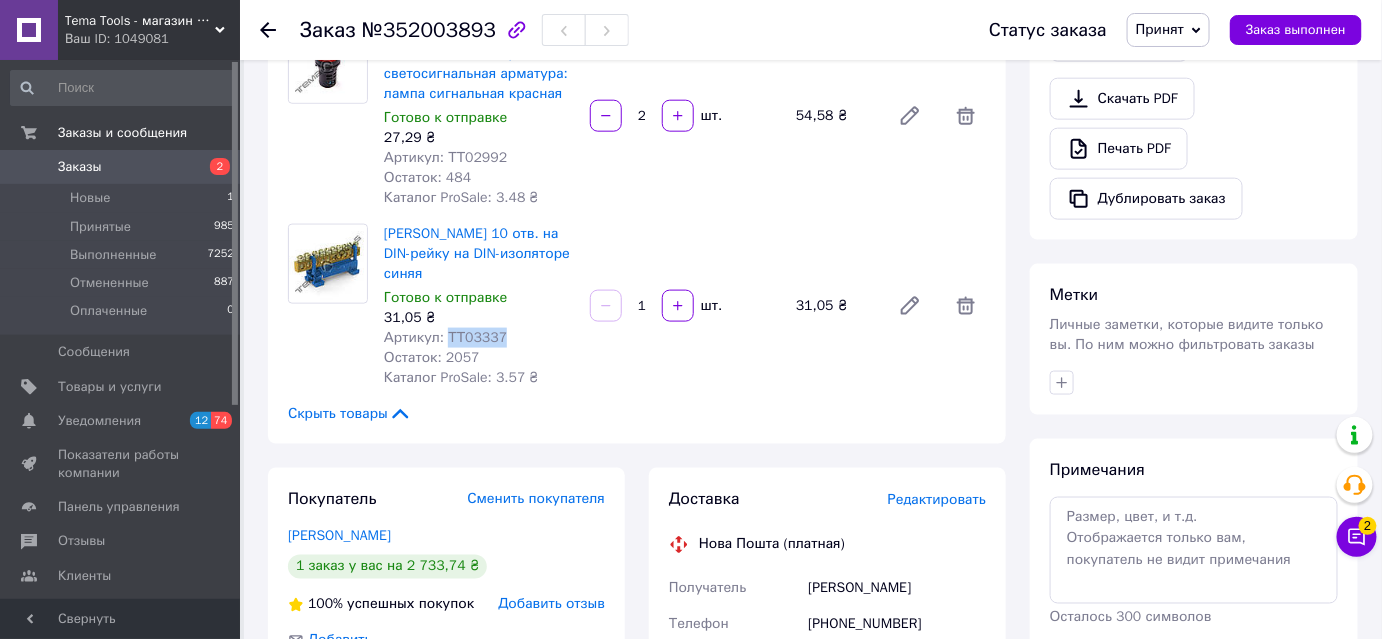 drag, startPoint x: 441, startPoint y: 332, endPoint x: 528, endPoint y: 340, distance: 87.36704 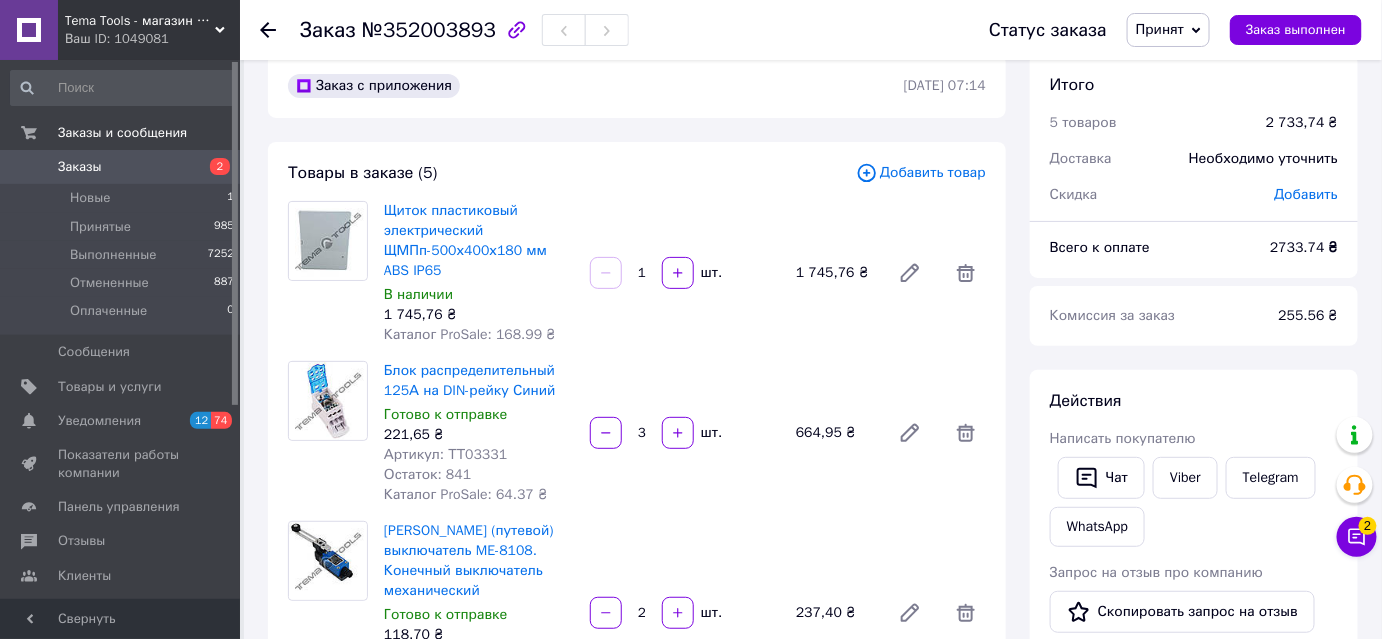scroll, scrollTop: 0, scrollLeft: 0, axis: both 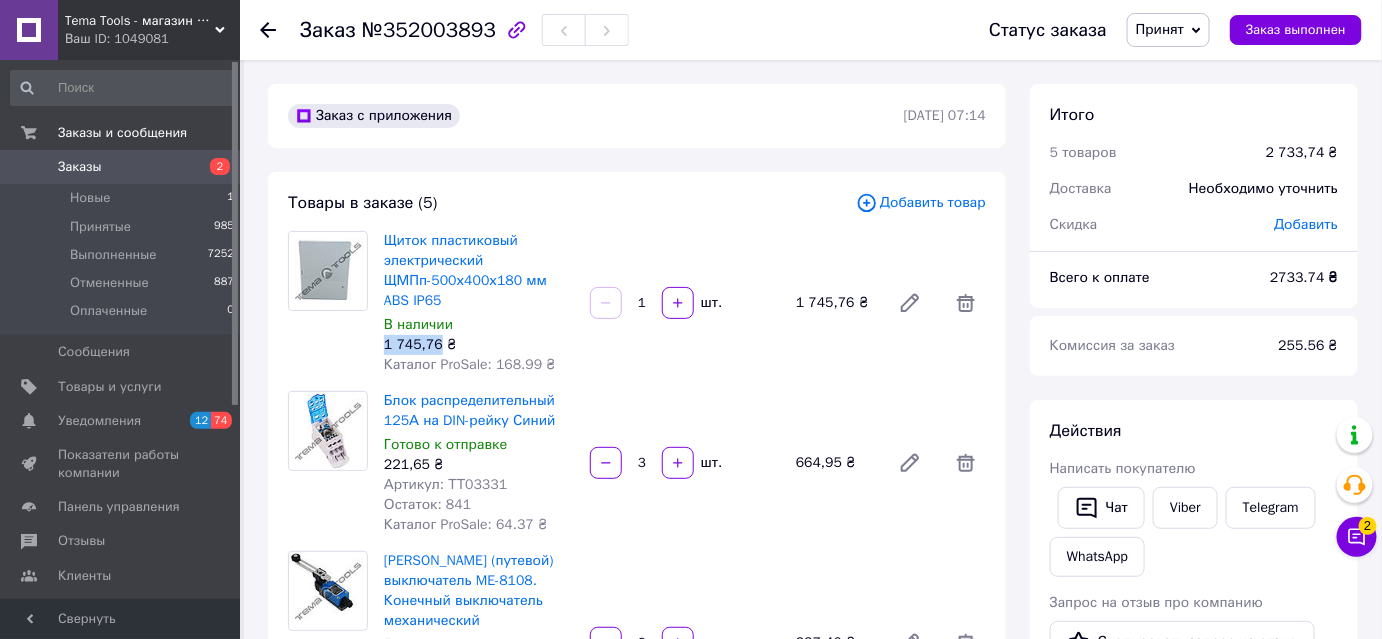 drag, startPoint x: 386, startPoint y: 346, endPoint x: 434, endPoint y: 348, distance: 48.04165 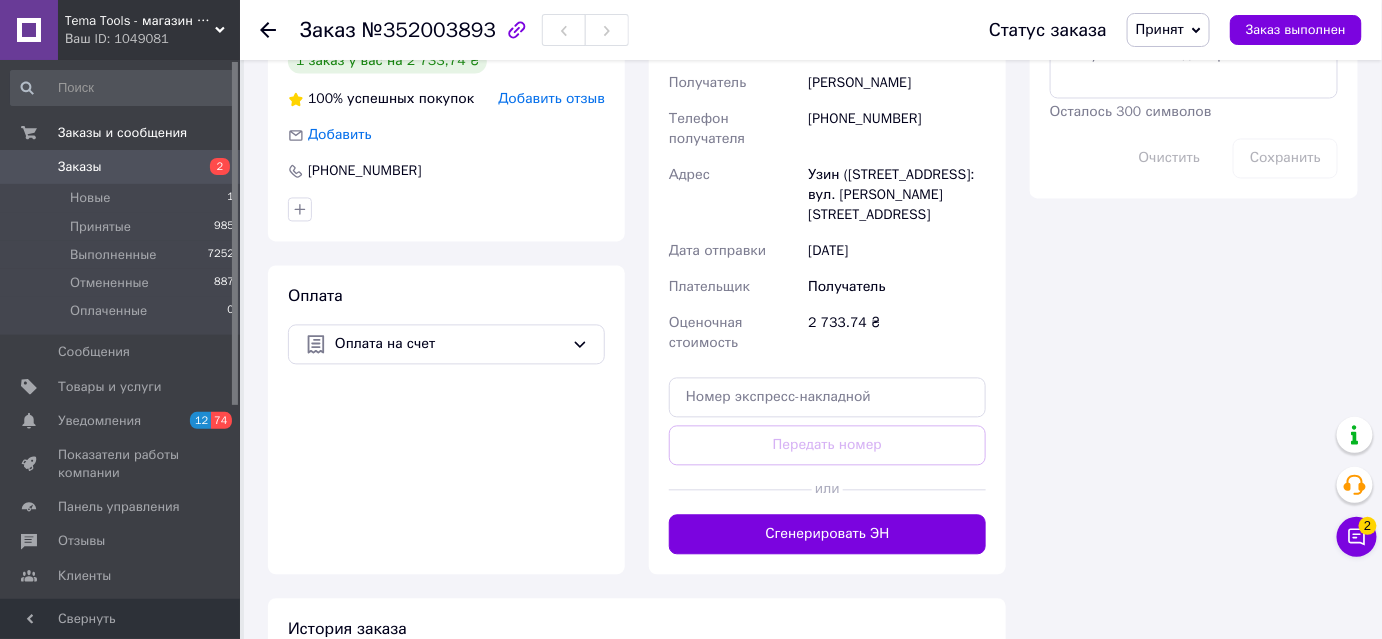 scroll, scrollTop: 1088, scrollLeft: 0, axis: vertical 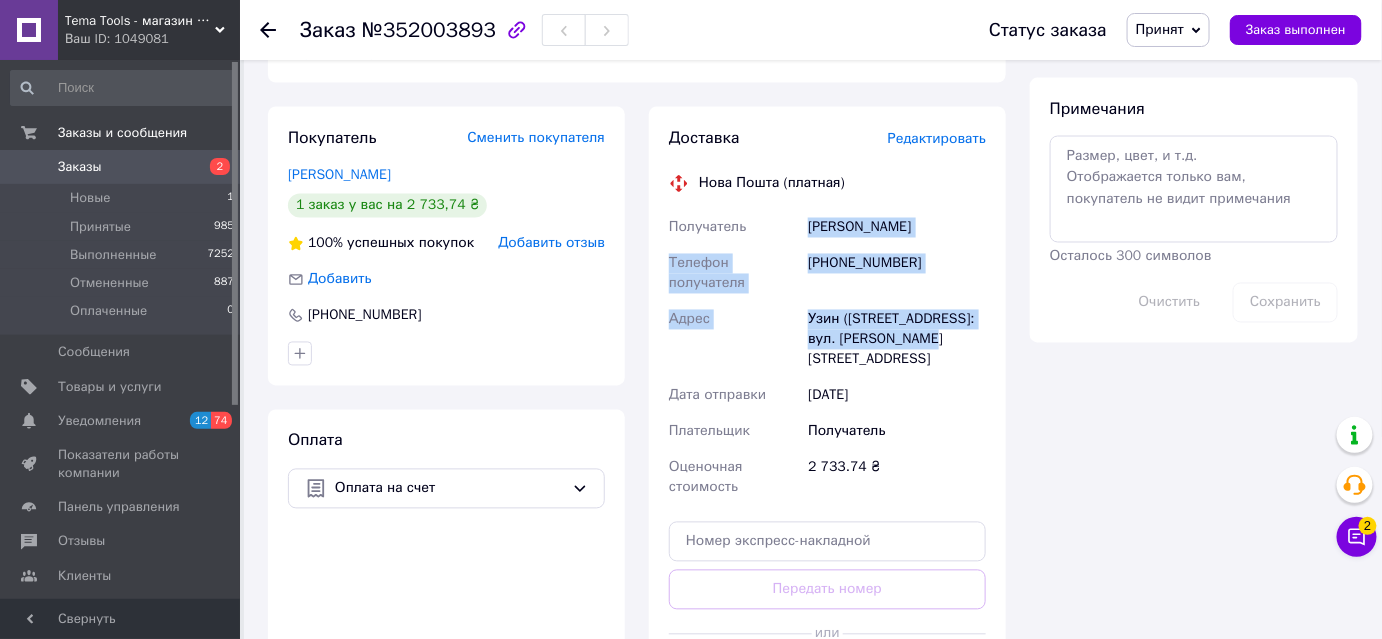 drag, startPoint x: 802, startPoint y: 227, endPoint x: 923, endPoint y: 347, distance: 170.4142 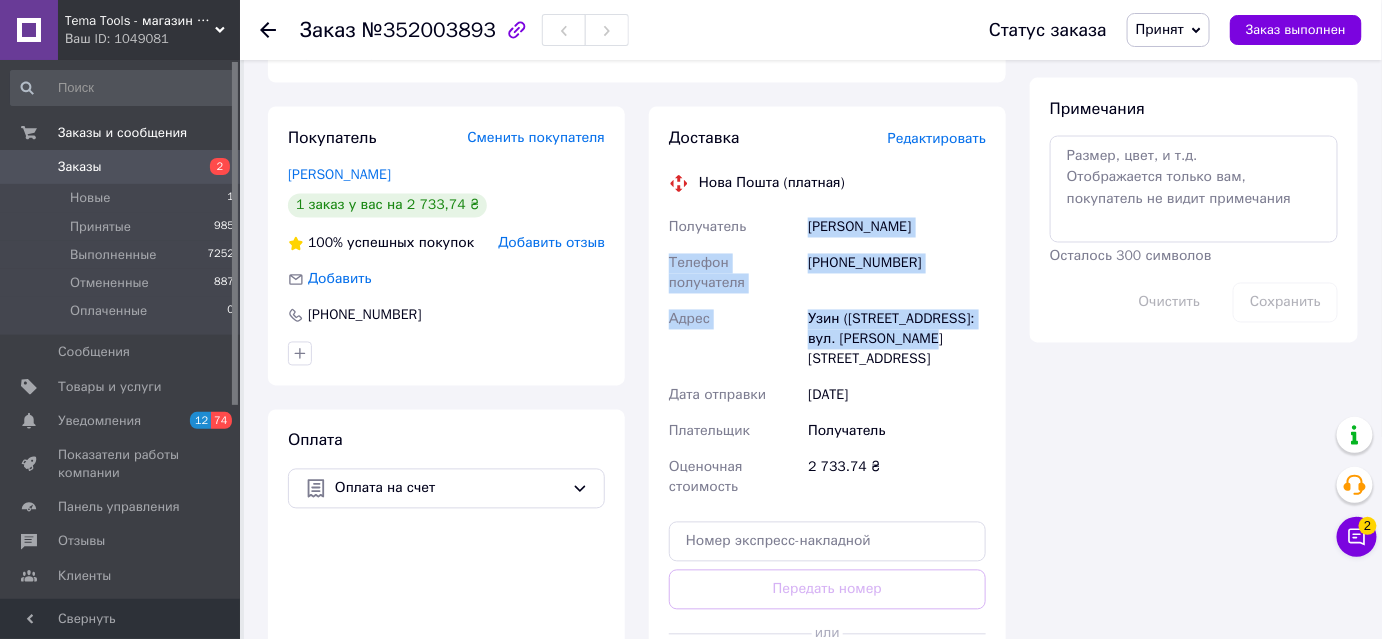 click on "Получатель [PERSON_NAME] Телефон получателя [PHONE_NUMBER] Адрес Узин ([STREET_ADDRESS]: вул. [PERSON_NAME], 4в Дата отправки [DATE] Плательщик Получатель Оценочная стоимость 2 733.74 ₴" at bounding box center [827, 358] 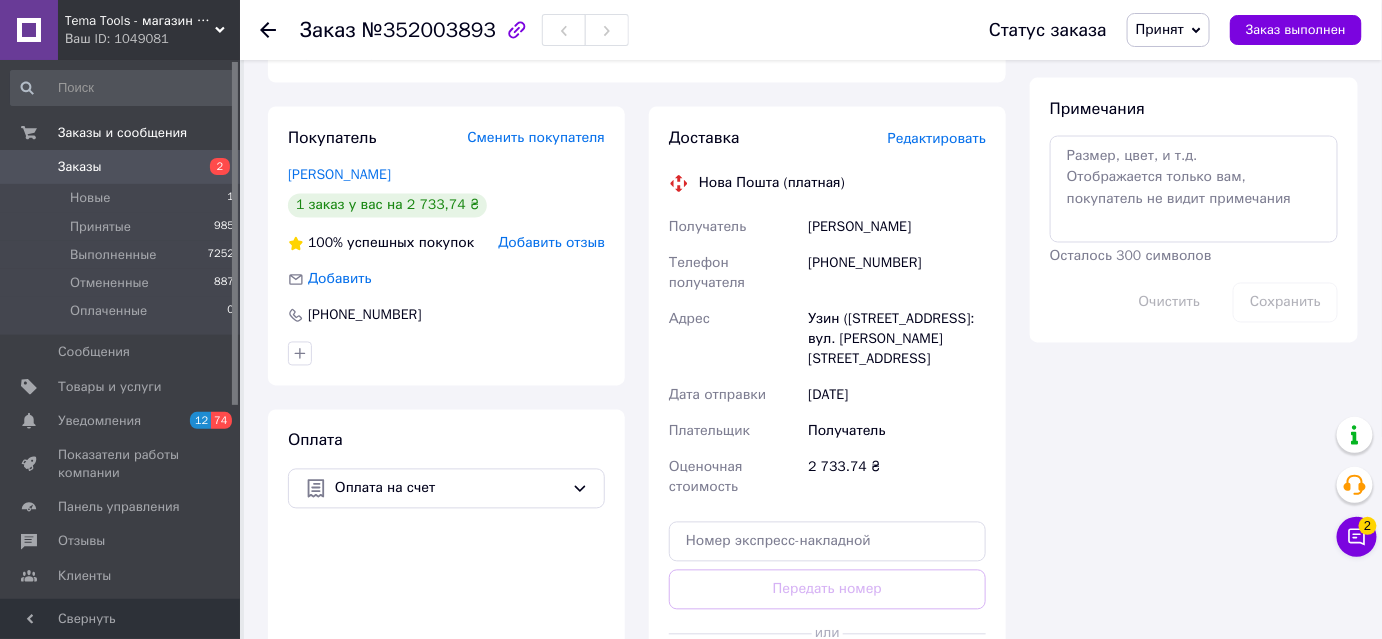 click 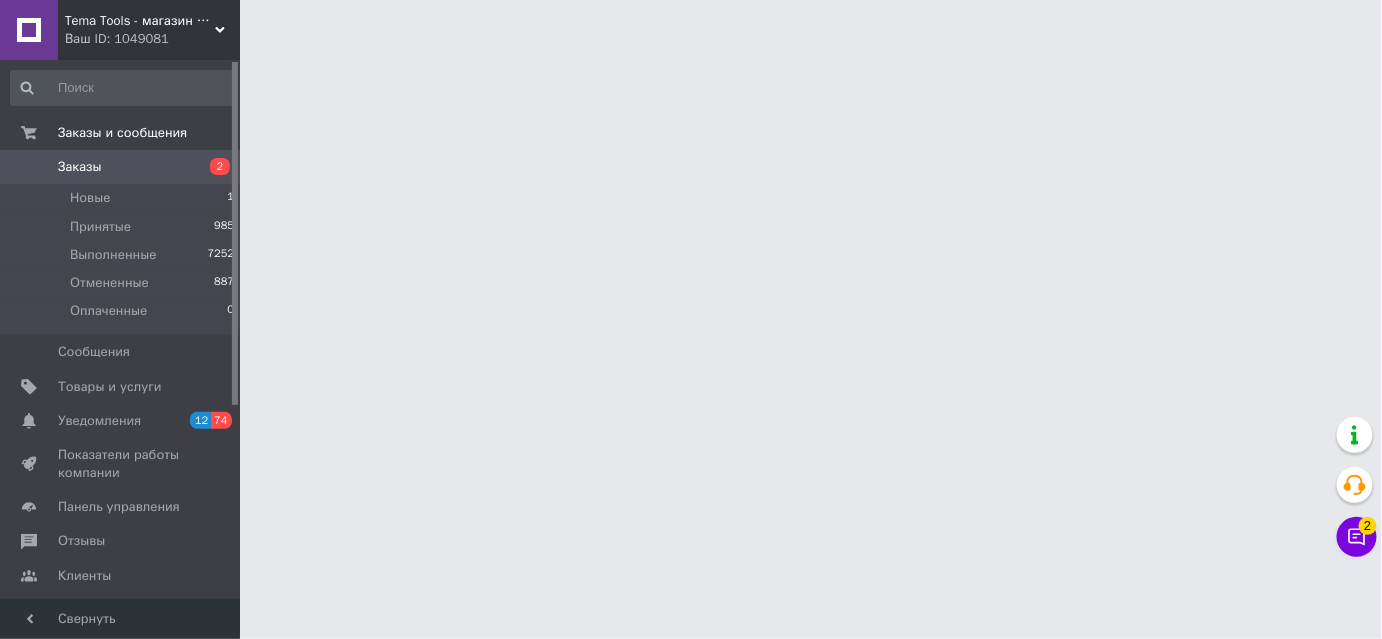 scroll, scrollTop: 0, scrollLeft: 0, axis: both 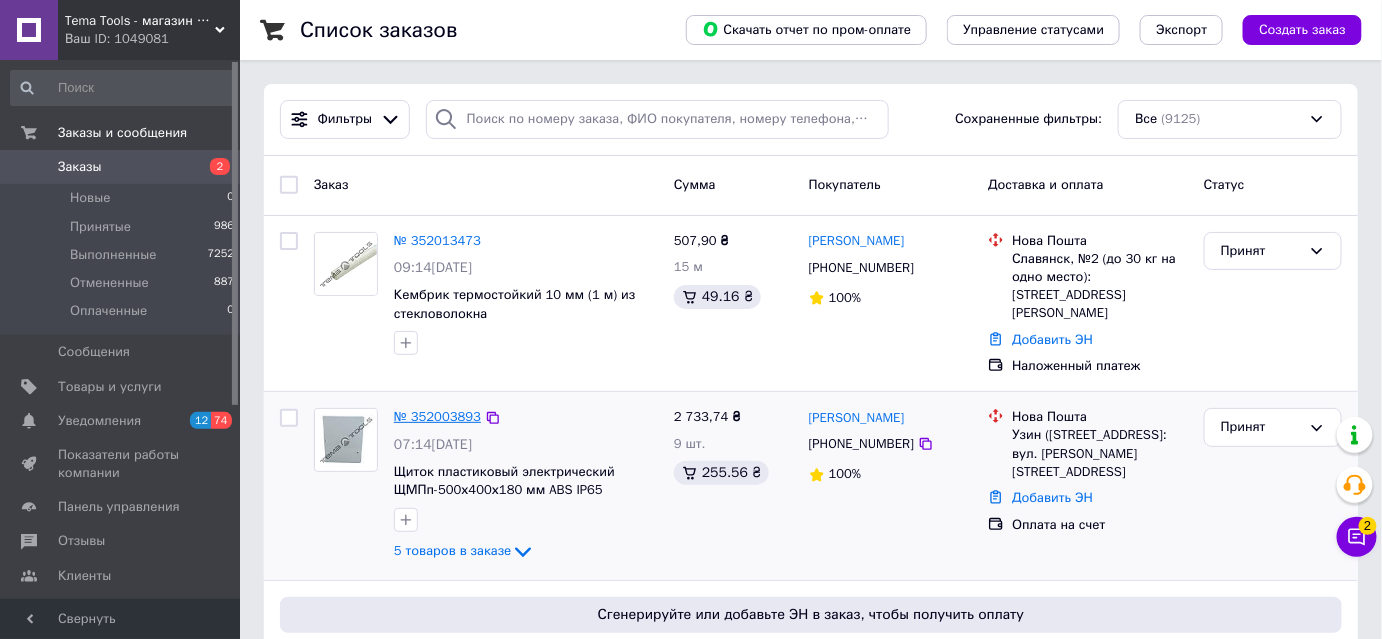click on "№ 352003893" at bounding box center (437, 416) 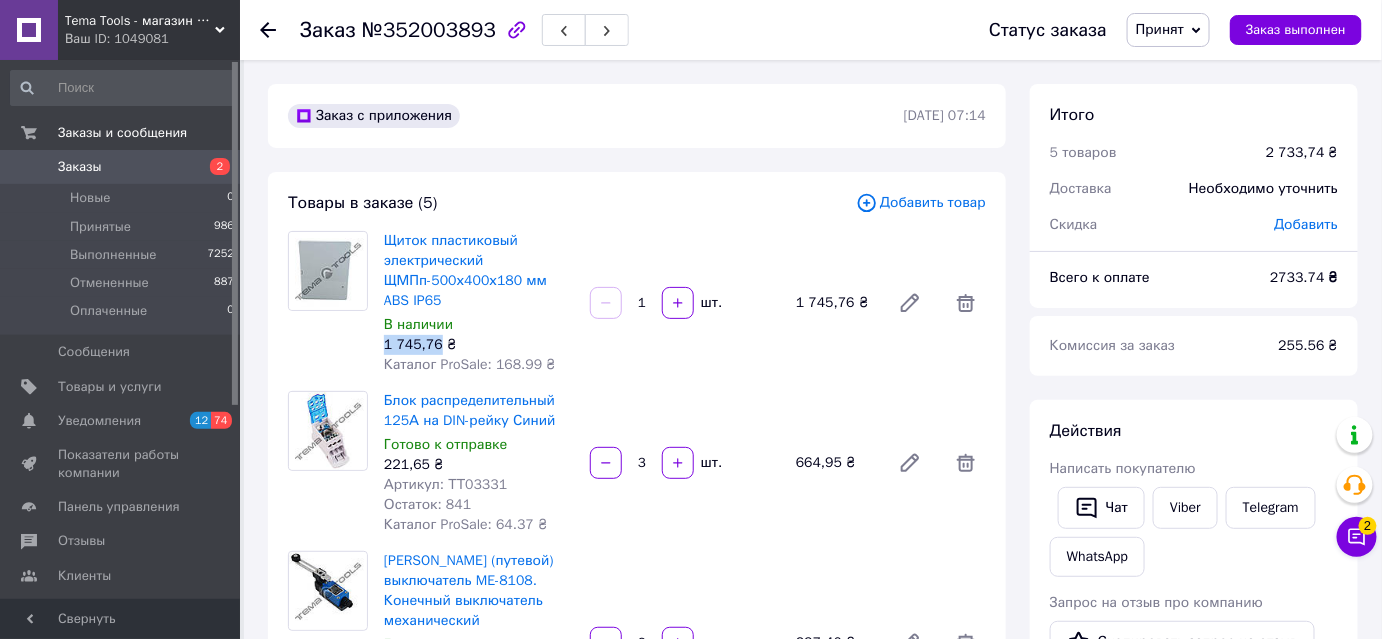 drag, startPoint x: 384, startPoint y: 345, endPoint x: 434, endPoint y: 348, distance: 50.08992 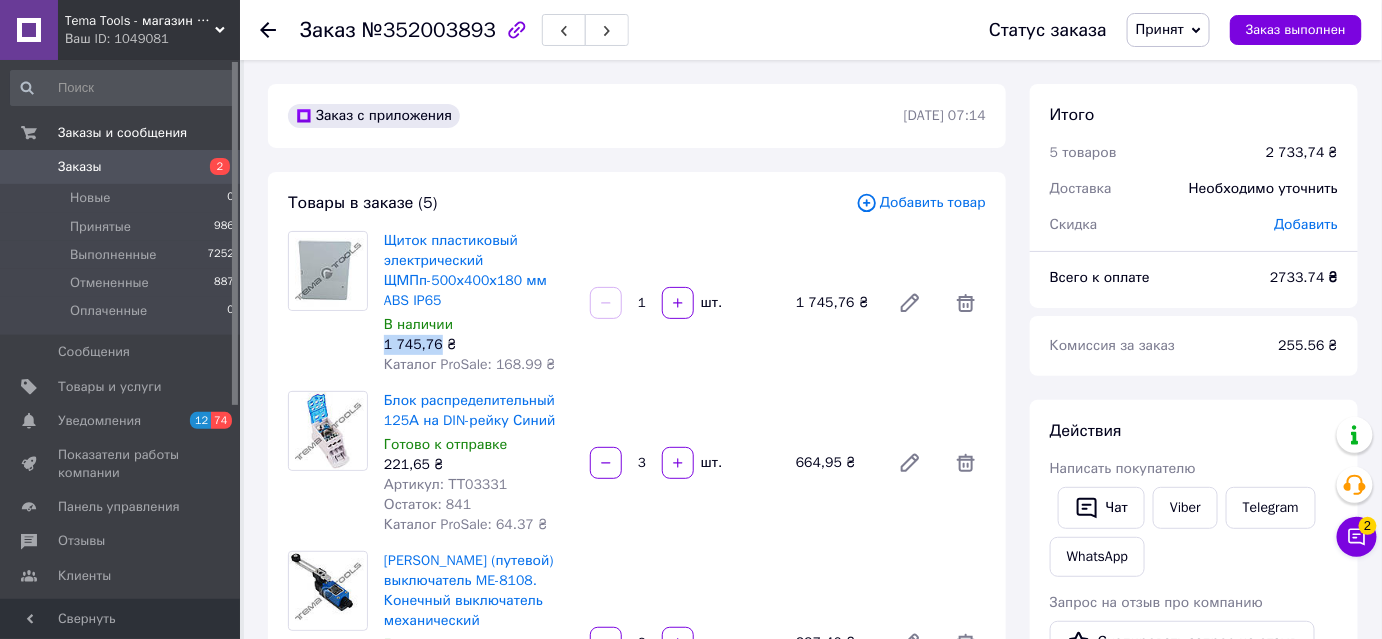 click on "1 745,76 ₴" at bounding box center (479, 345) 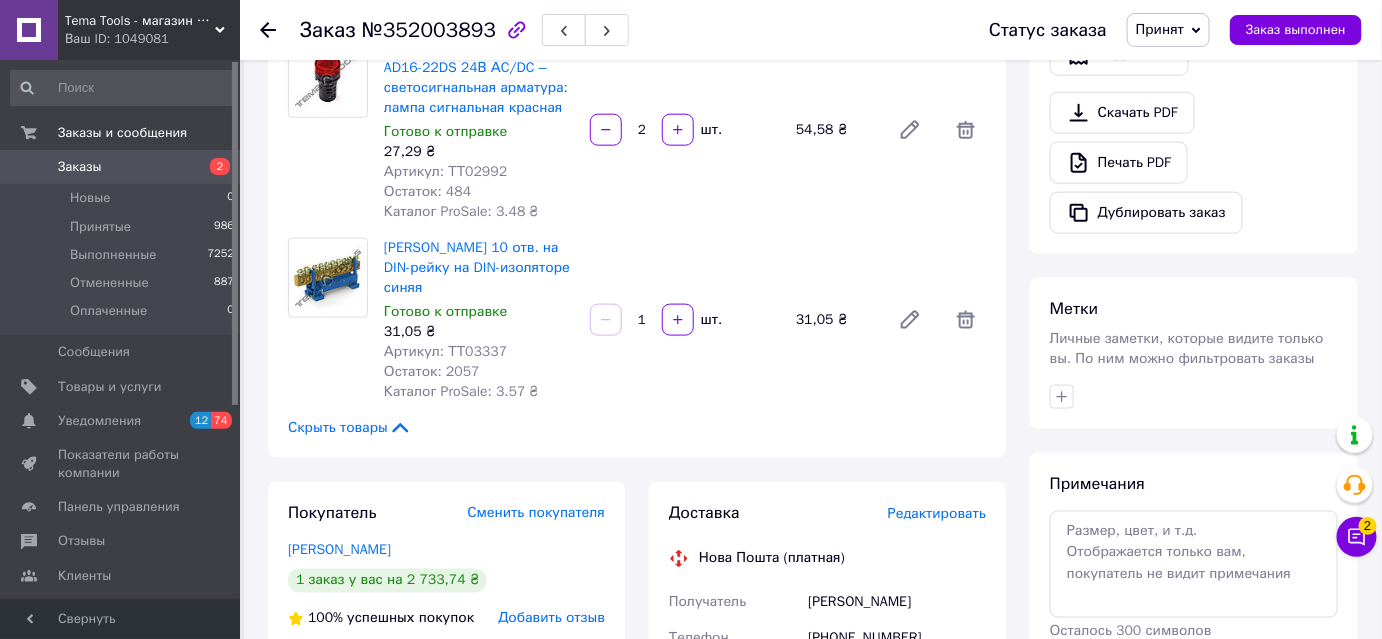 scroll, scrollTop: 909, scrollLeft: 0, axis: vertical 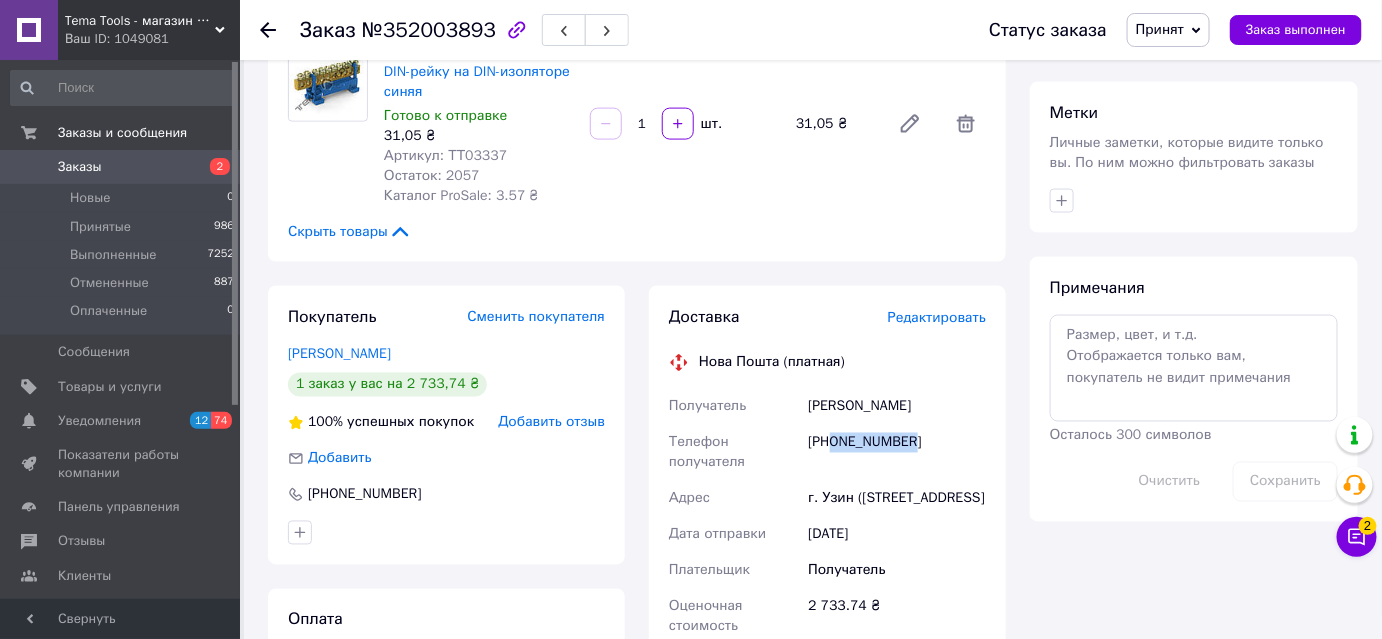 drag, startPoint x: 944, startPoint y: 452, endPoint x: 832, endPoint y: 456, distance: 112.0714 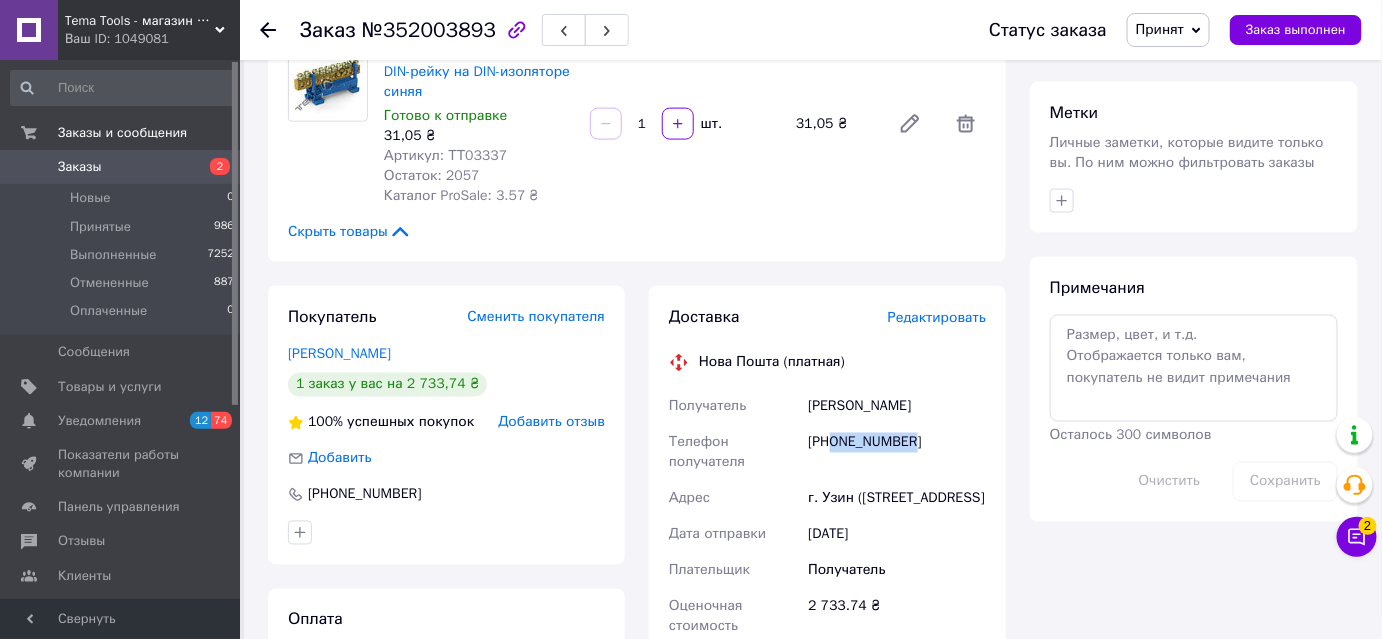 click on "[PHONE_NUMBER]" at bounding box center (897, 453) 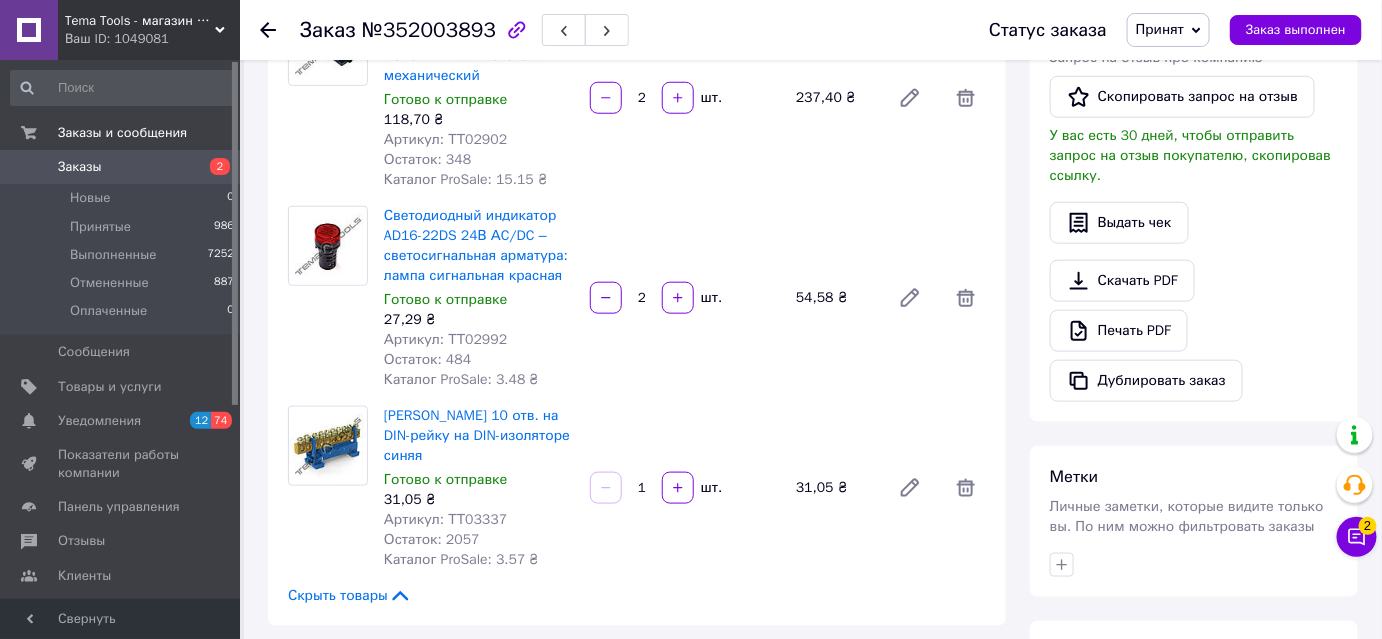 scroll, scrollTop: 90, scrollLeft: 0, axis: vertical 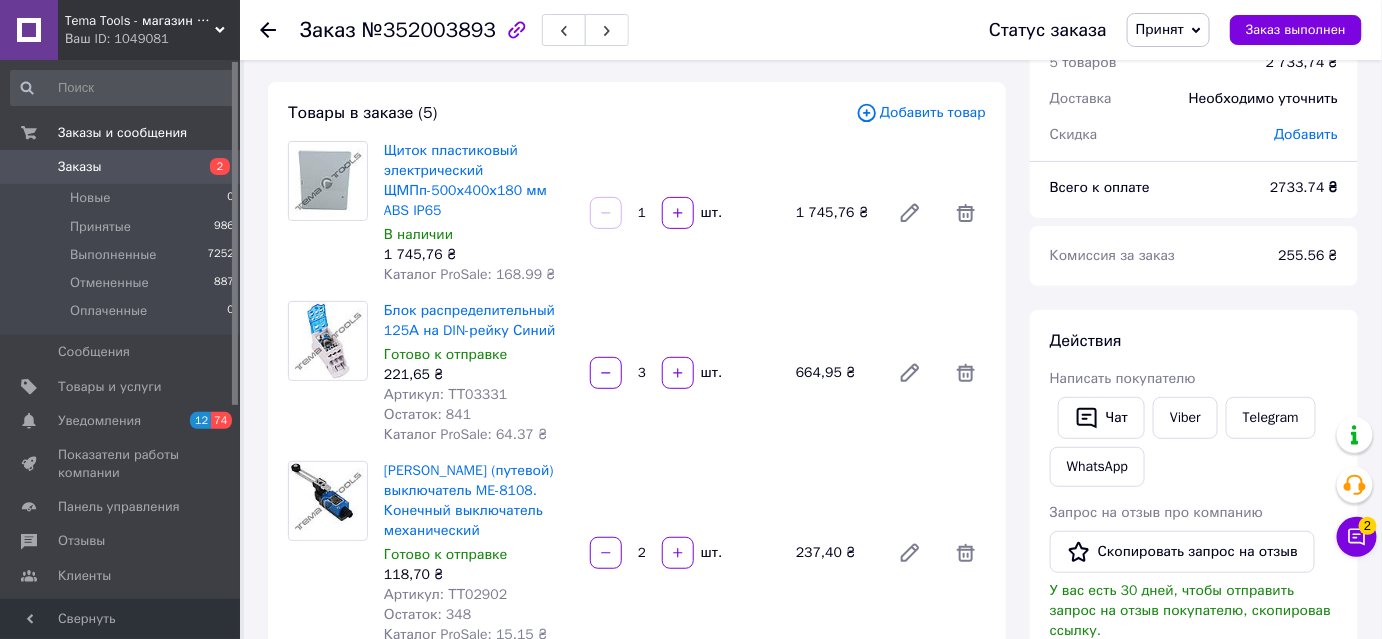 click 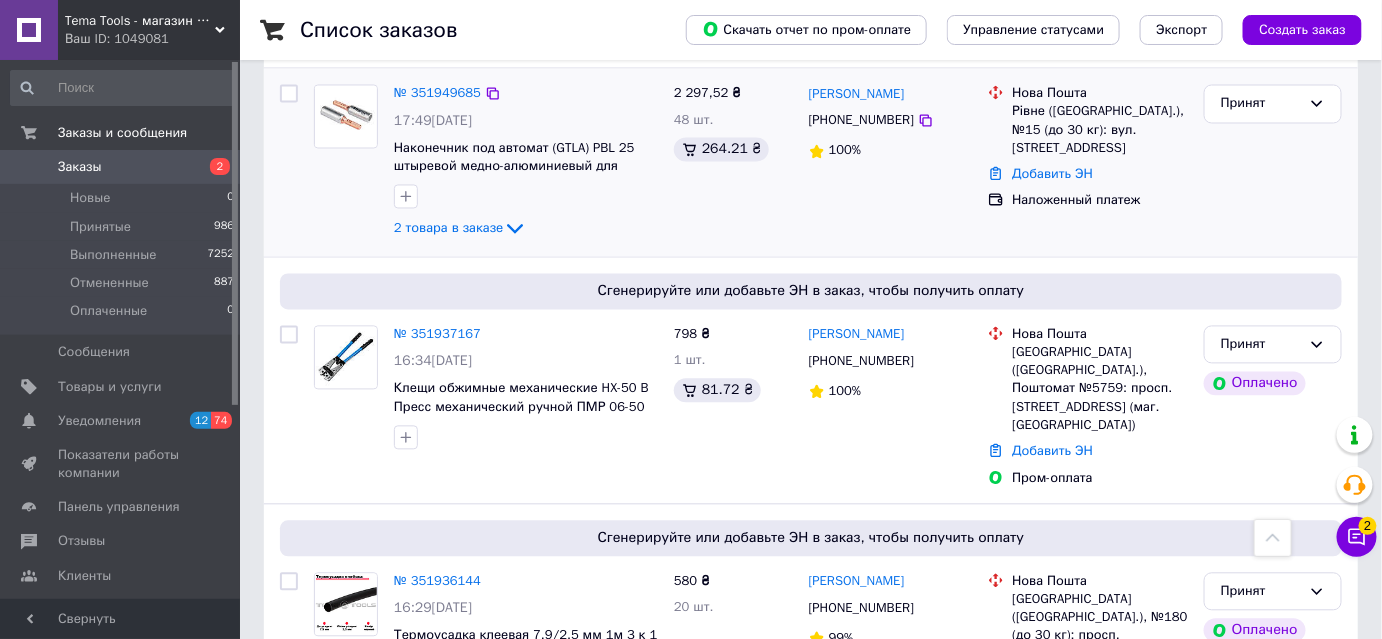 scroll, scrollTop: 1090, scrollLeft: 0, axis: vertical 